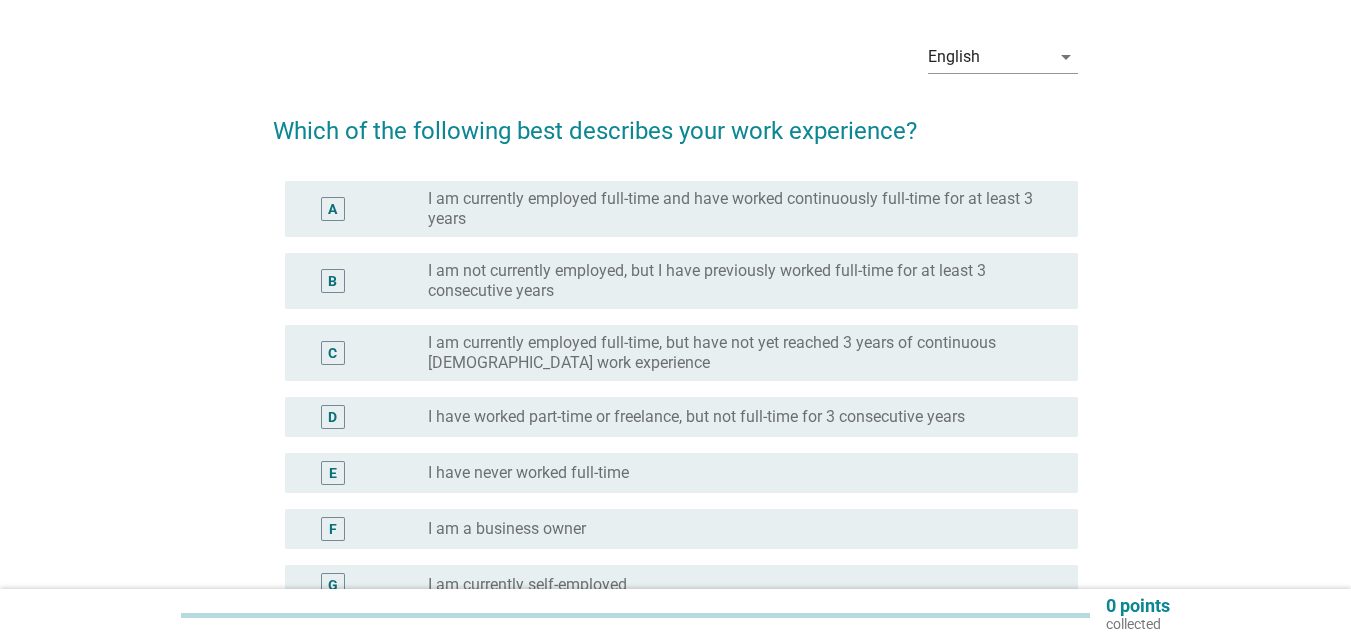 scroll, scrollTop: 100, scrollLeft: 0, axis: vertical 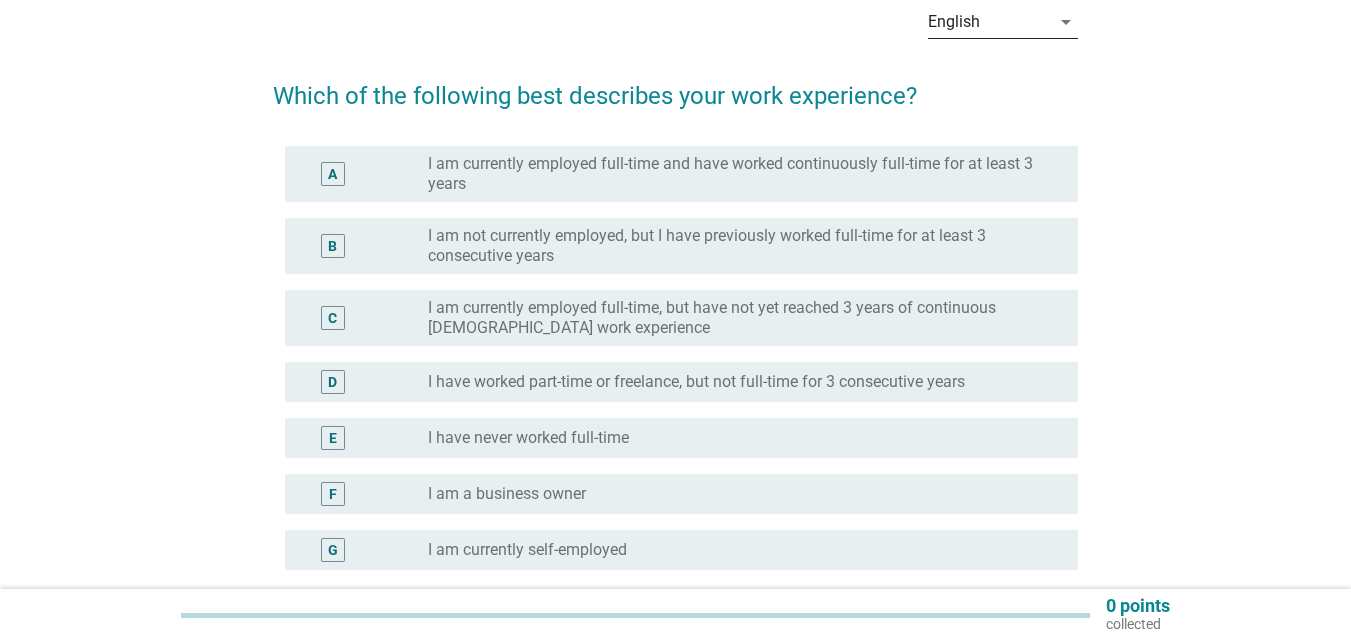 click on "English" at bounding box center (989, 22) 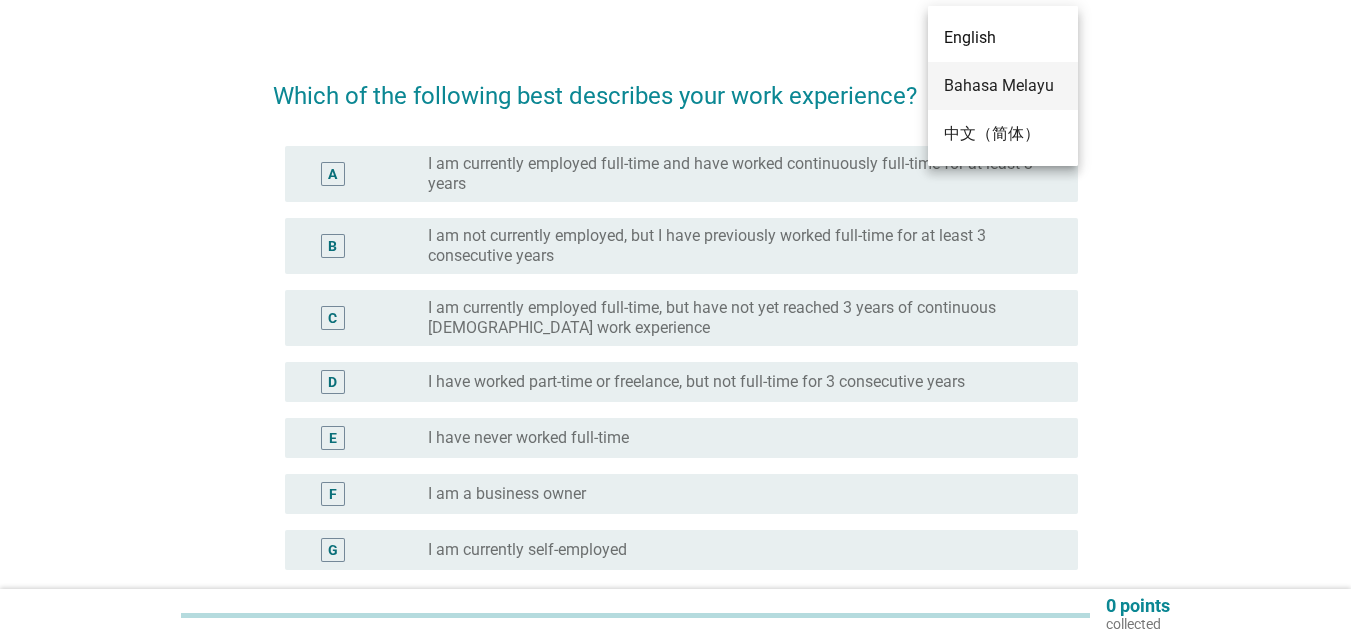 click on "Bahasa Melayu" at bounding box center (1003, 86) 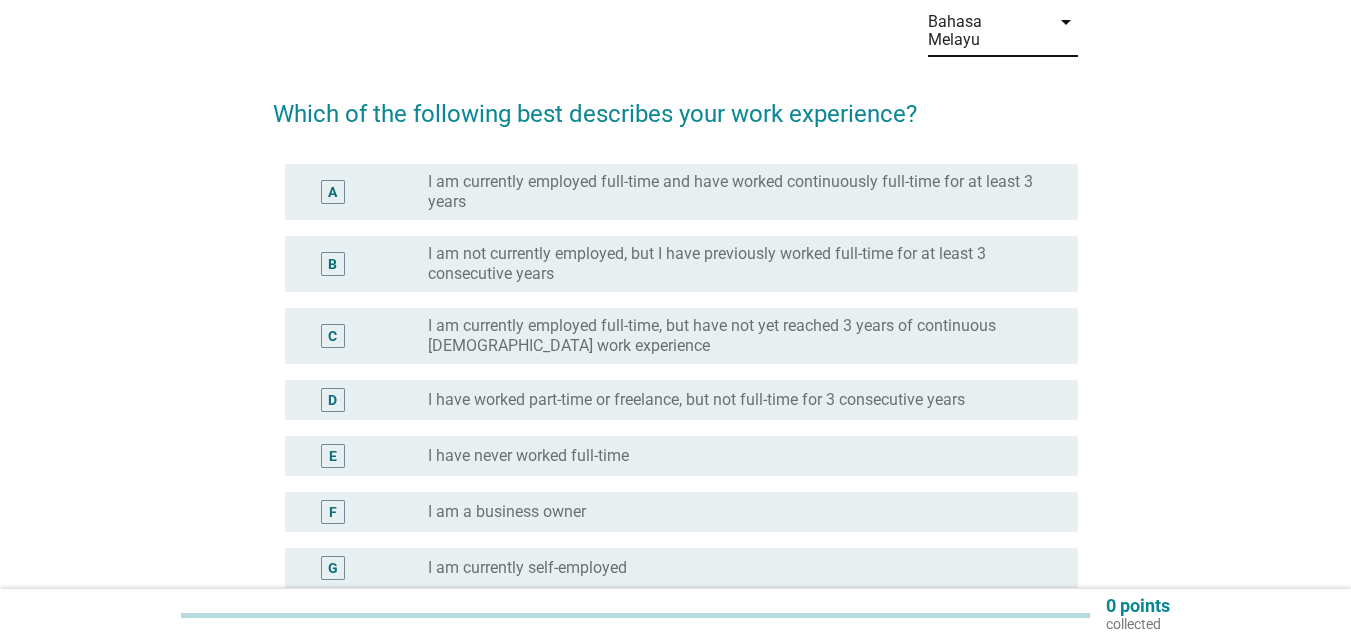 scroll, scrollTop: 0, scrollLeft: 0, axis: both 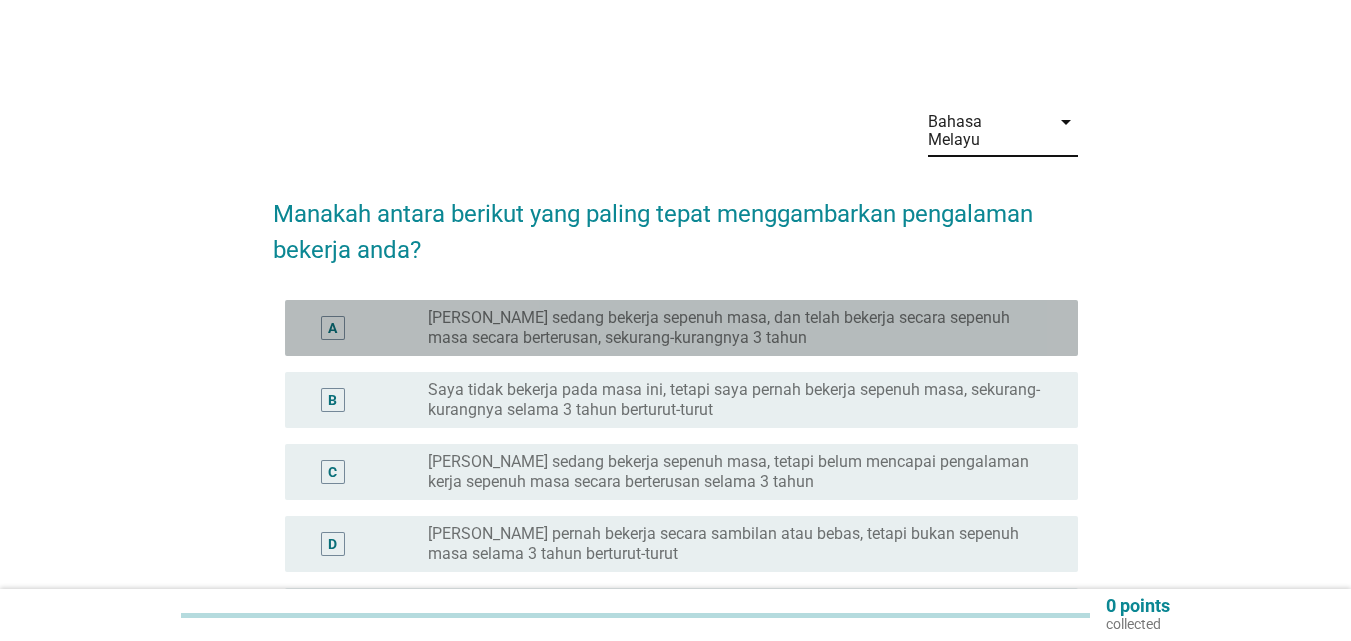 click on "Saya sedang bekerja sepenuh masa, dan telah bekerja secara sepenuh masa secara berterusan, sekurang-kurangnya 3 tahun" at bounding box center [737, 328] 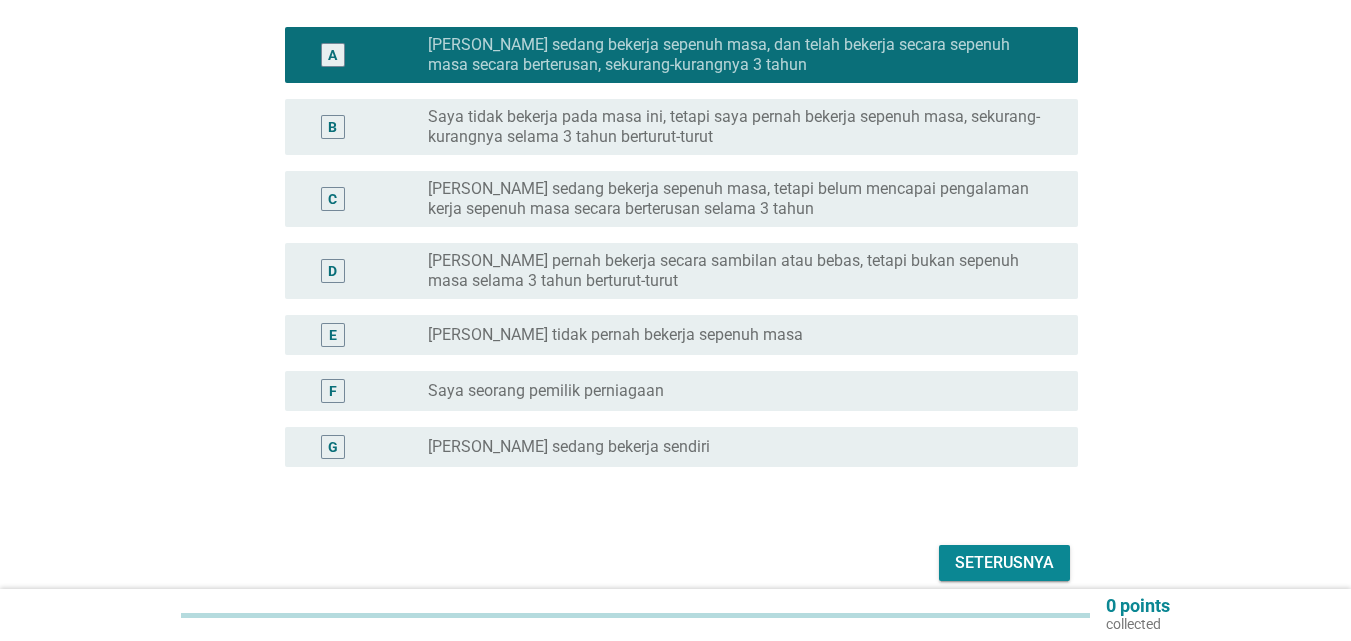 scroll, scrollTop: 300, scrollLeft: 0, axis: vertical 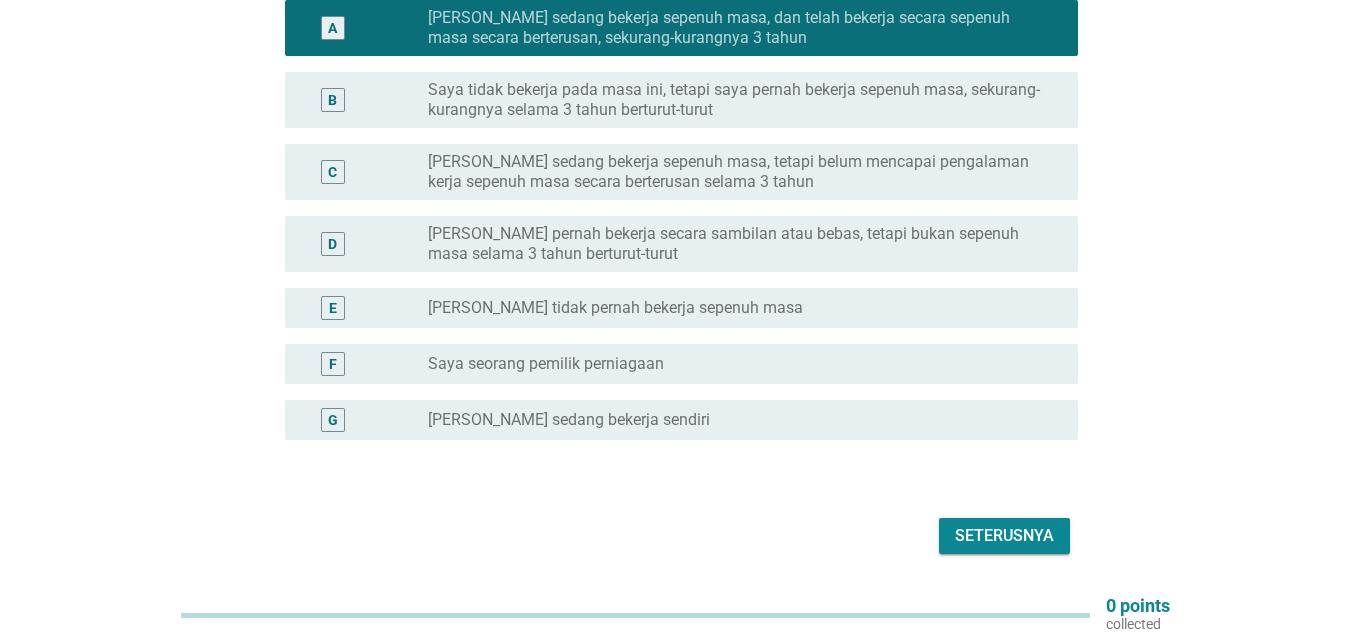 click on "Seterusnya" at bounding box center (1004, 536) 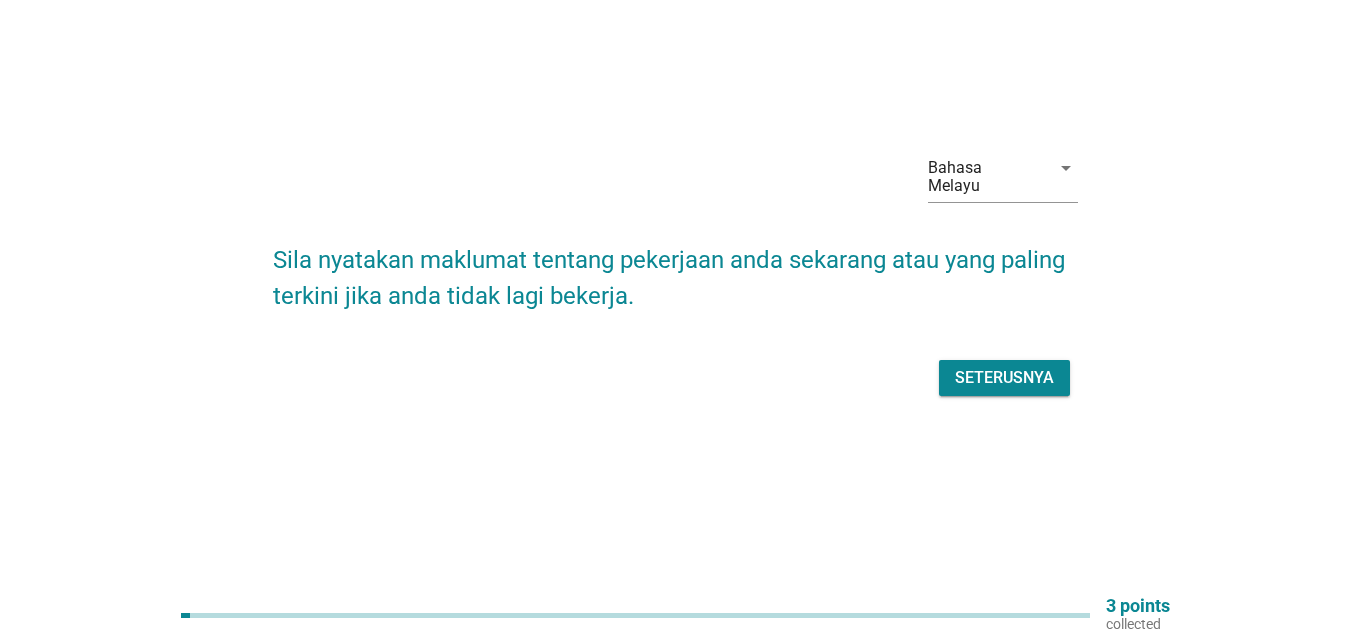 scroll, scrollTop: 0, scrollLeft: 0, axis: both 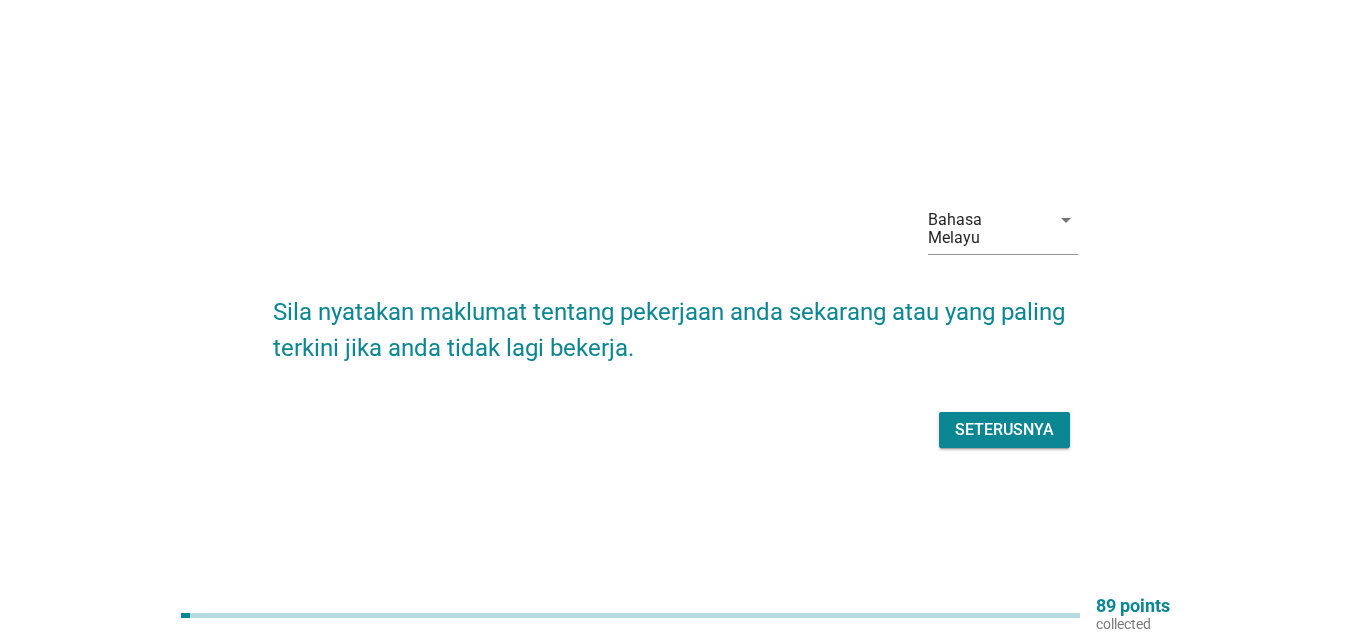 click on "Seterusnya" at bounding box center [1004, 430] 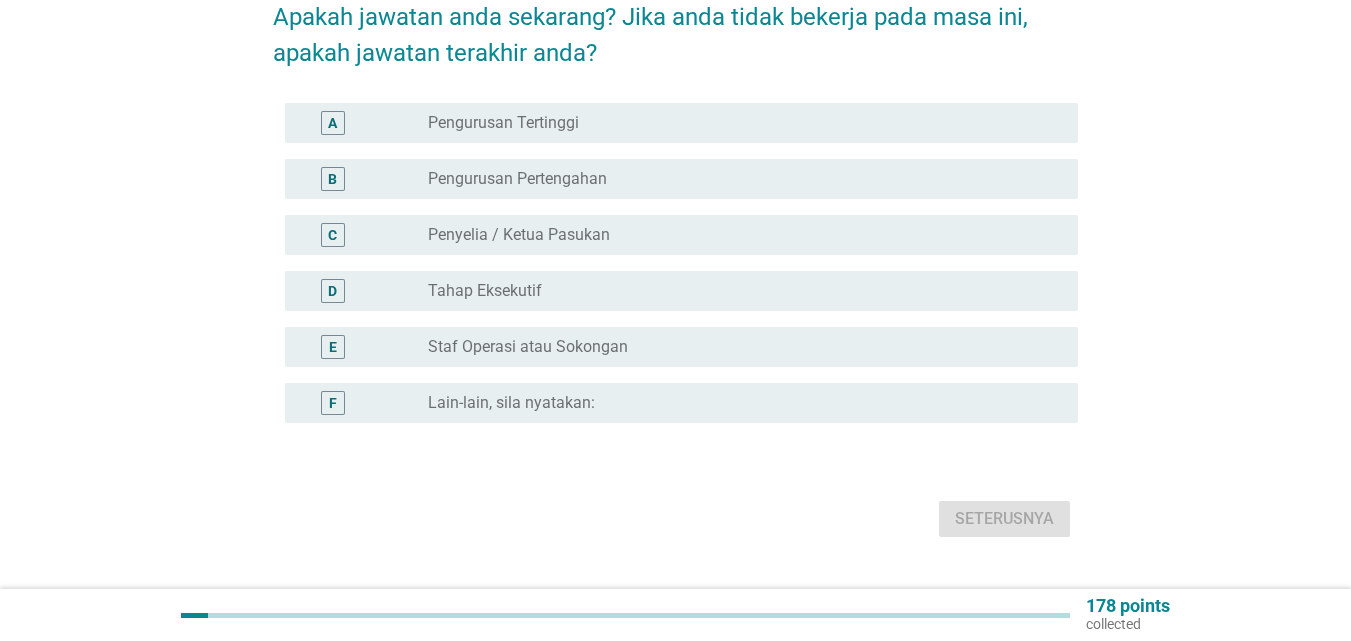 scroll, scrollTop: 200, scrollLeft: 0, axis: vertical 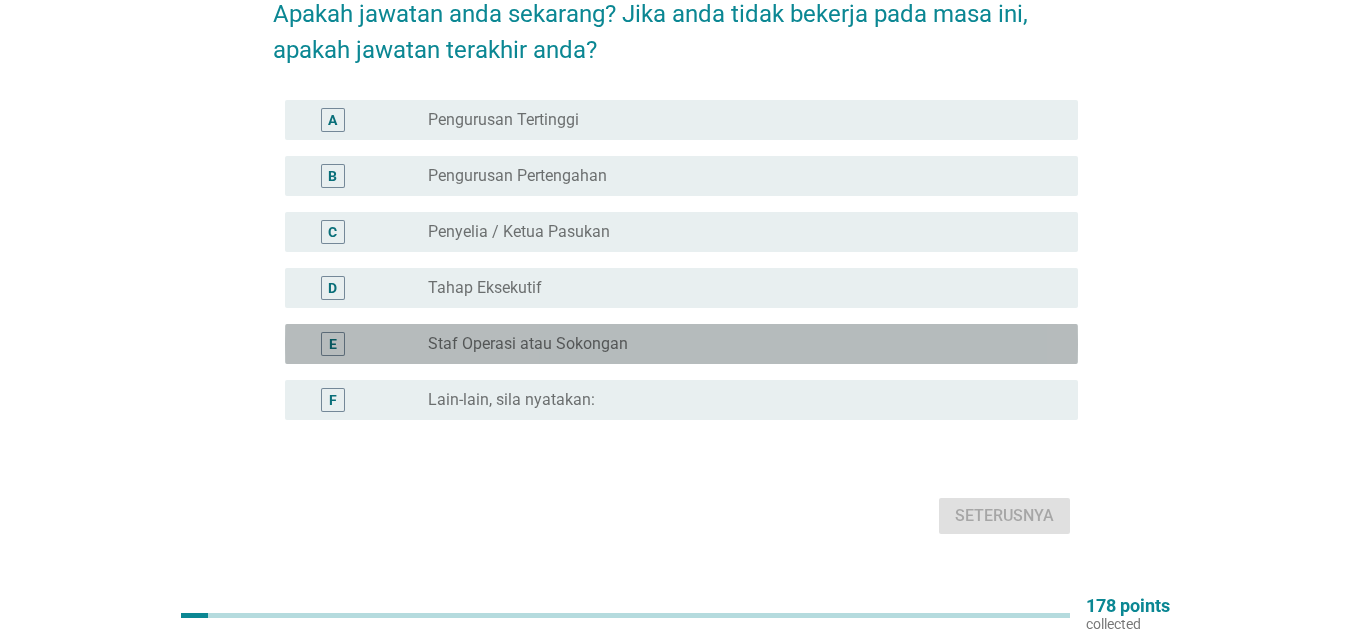 click on "radio_button_unchecked Staf Operasi atau Sokongan" at bounding box center [737, 344] 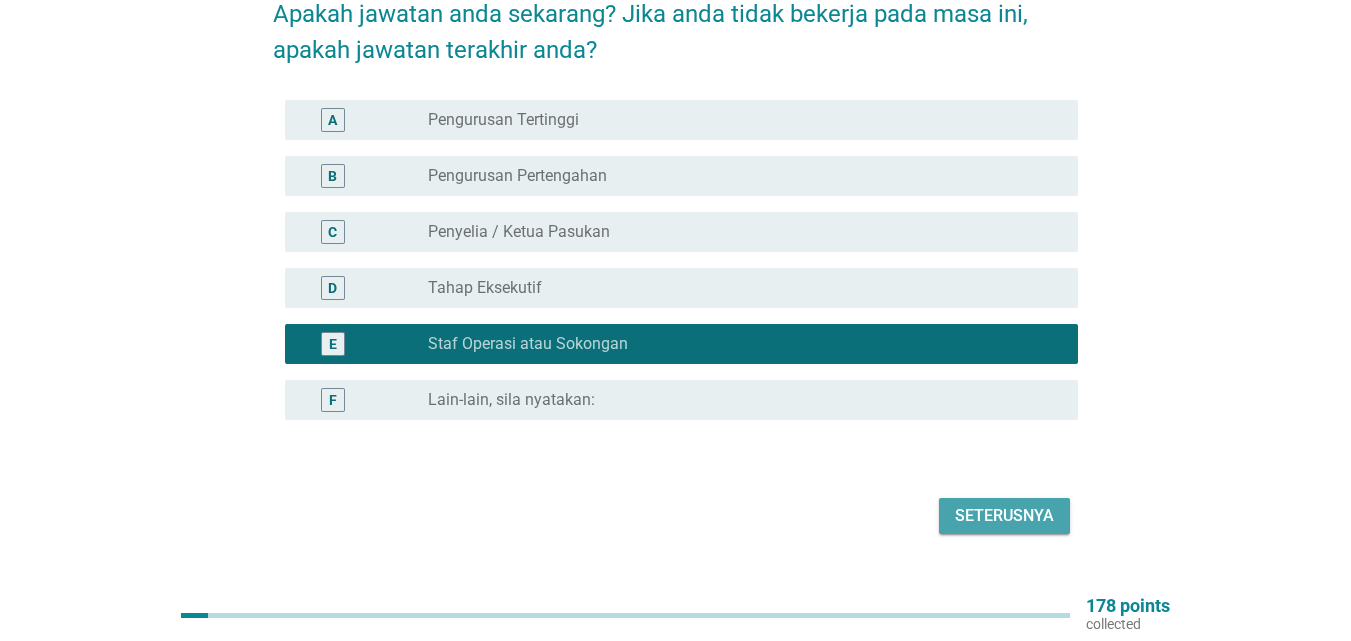 click on "Seterusnya" at bounding box center [1004, 516] 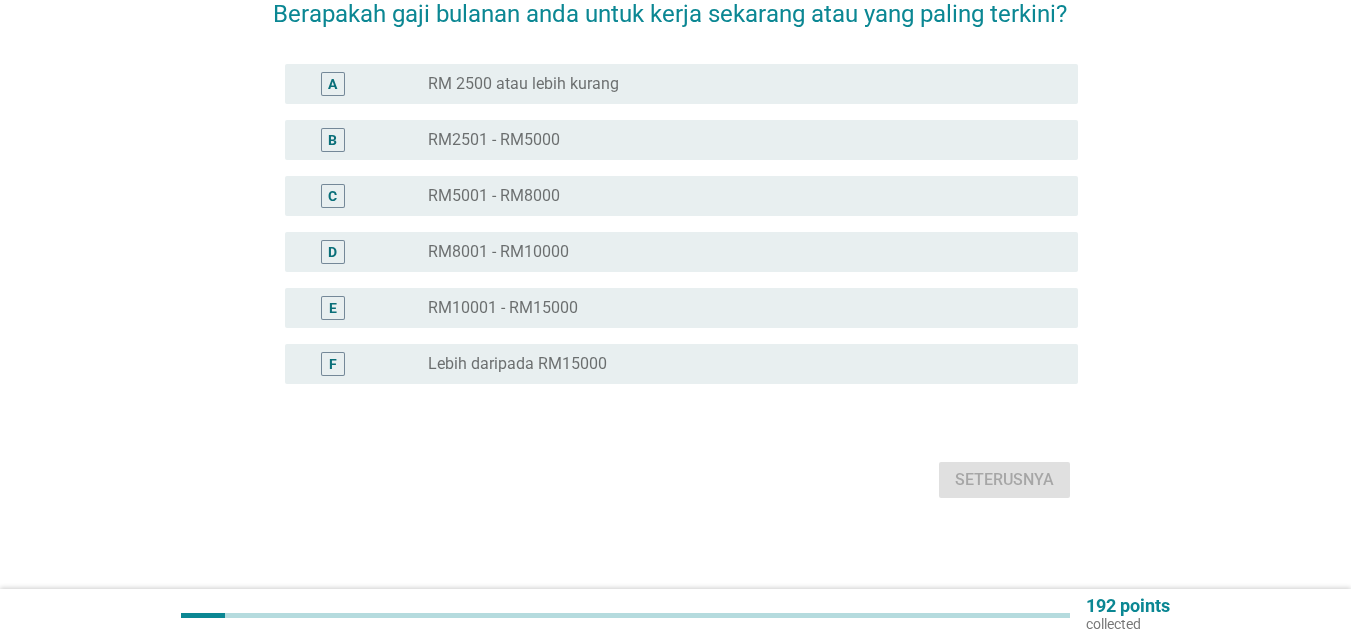scroll, scrollTop: 0, scrollLeft: 0, axis: both 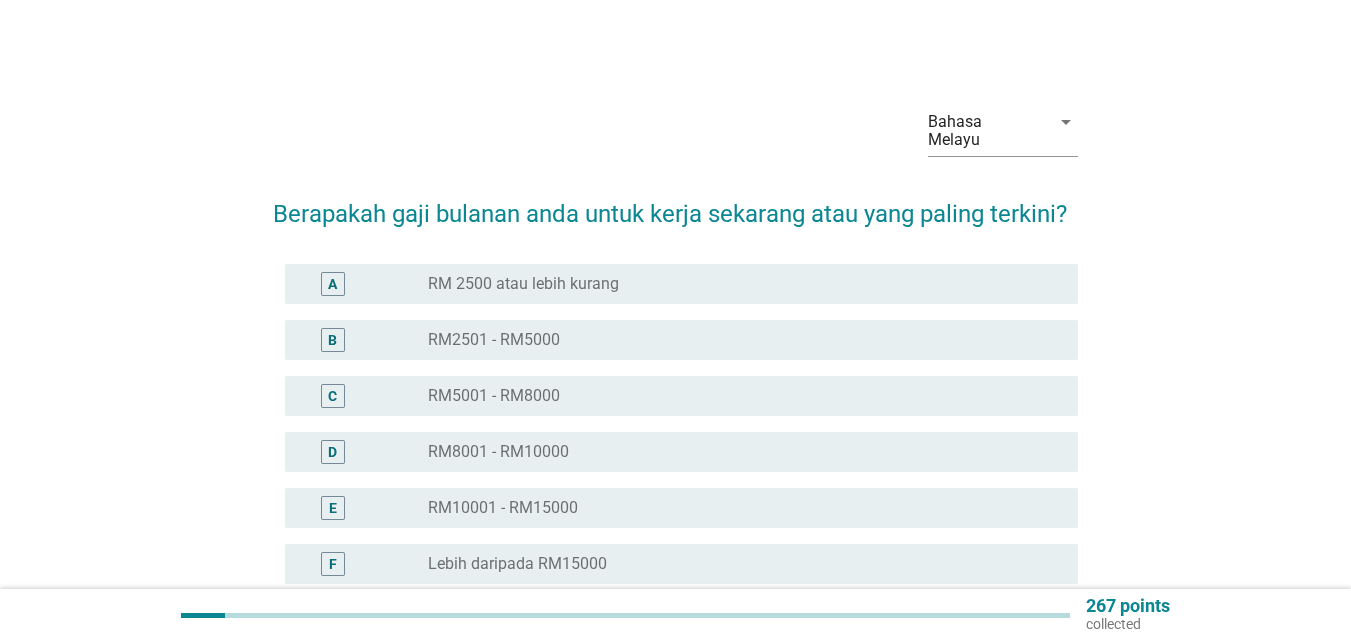 click on "RM2501 - RM5000" at bounding box center (494, 340) 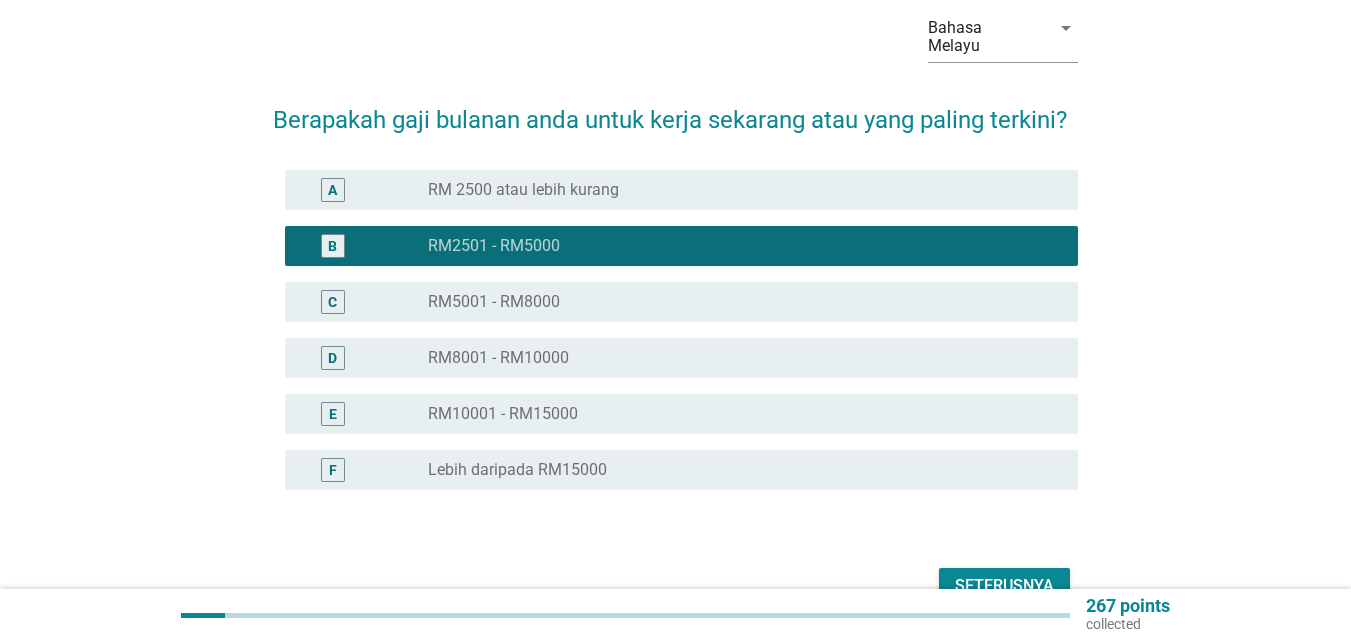 scroll, scrollTop: 187, scrollLeft: 0, axis: vertical 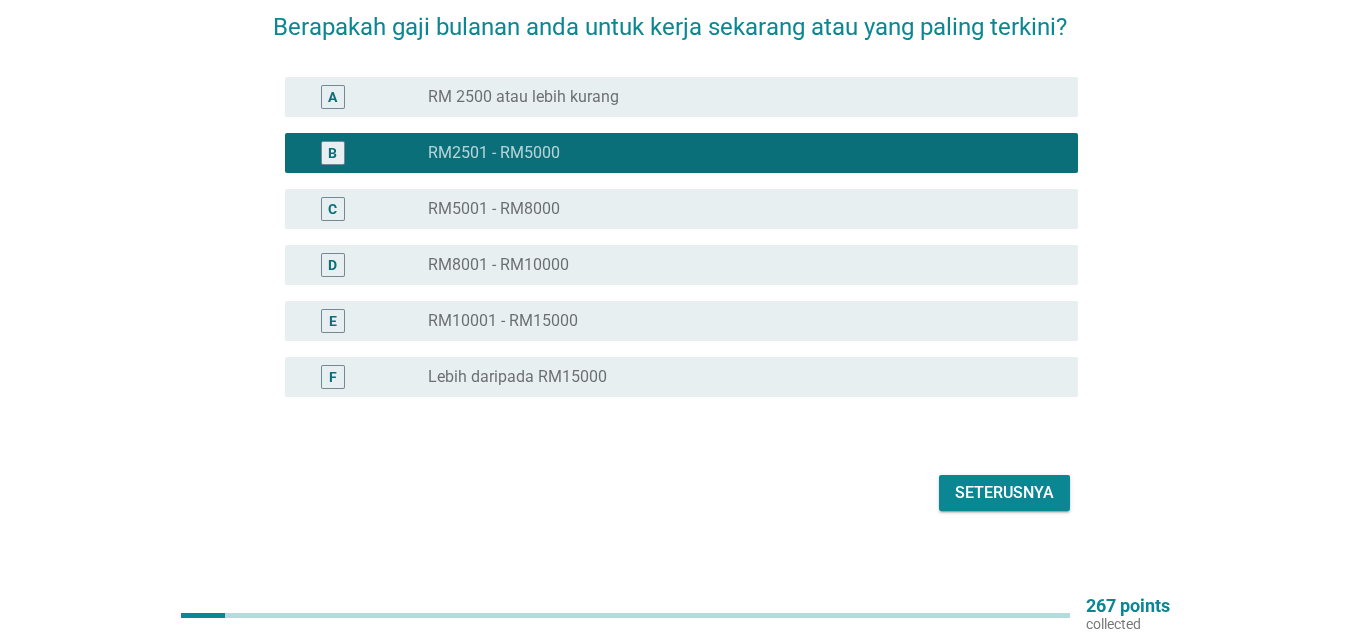 click on "Seterusnya" at bounding box center (1004, 493) 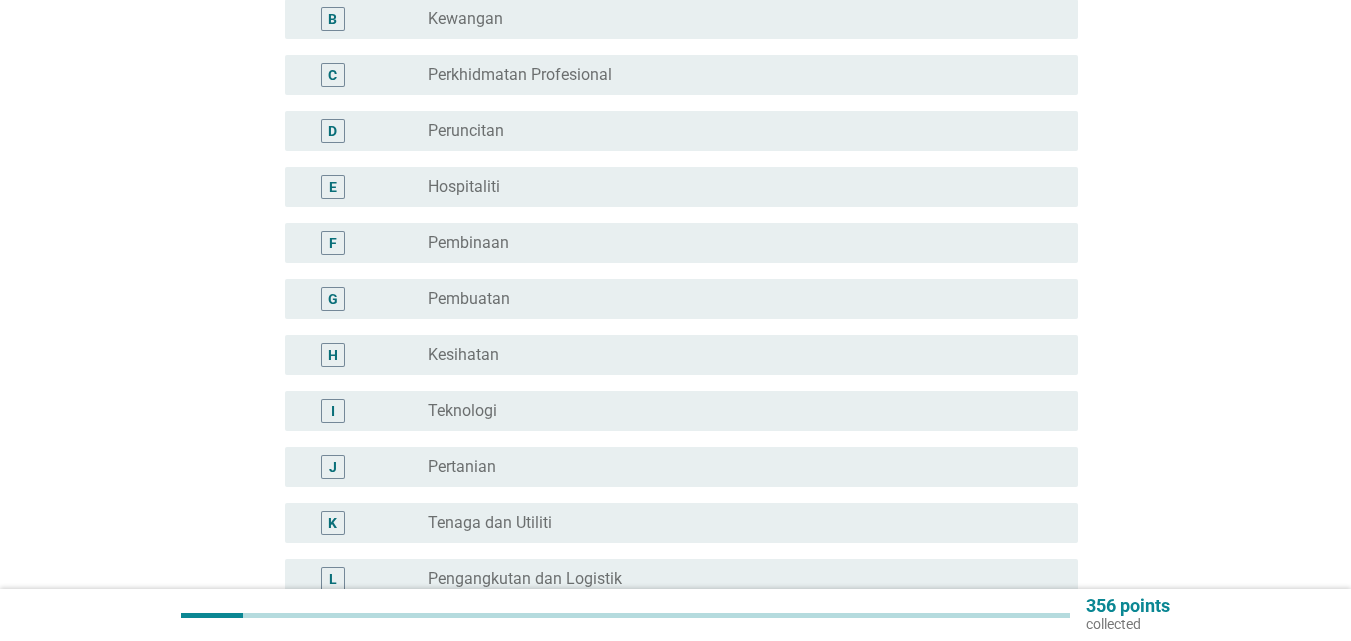 scroll, scrollTop: 300, scrollLeft: 0, axis: vertical 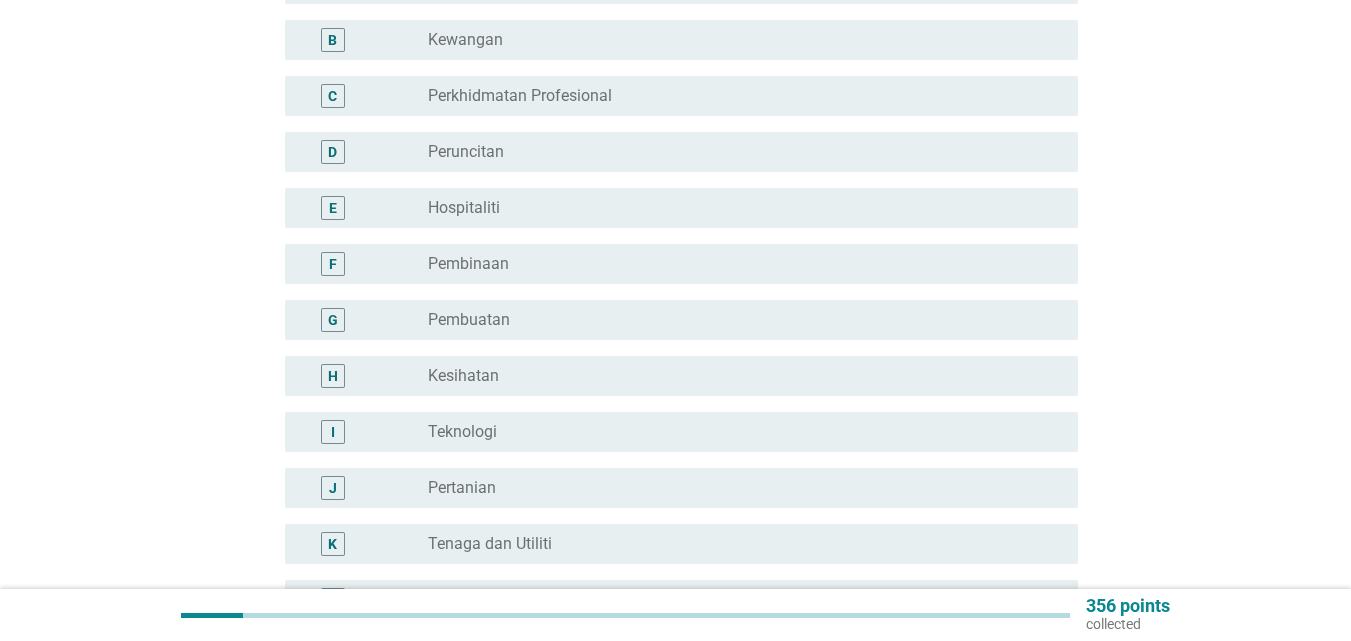 click on "radio_button_unchecked Pembuatan" at bounding box center [737, 320] 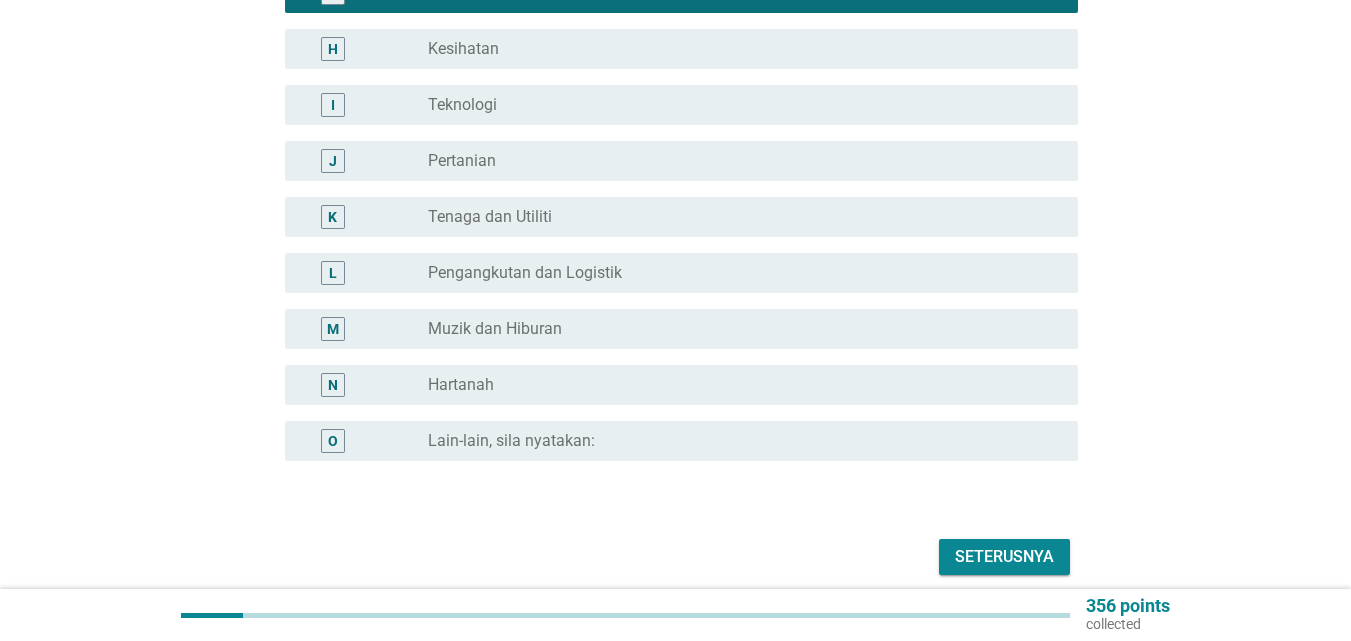scroll, scrollTop: 691, scrollLeft: 0, axis: vertical 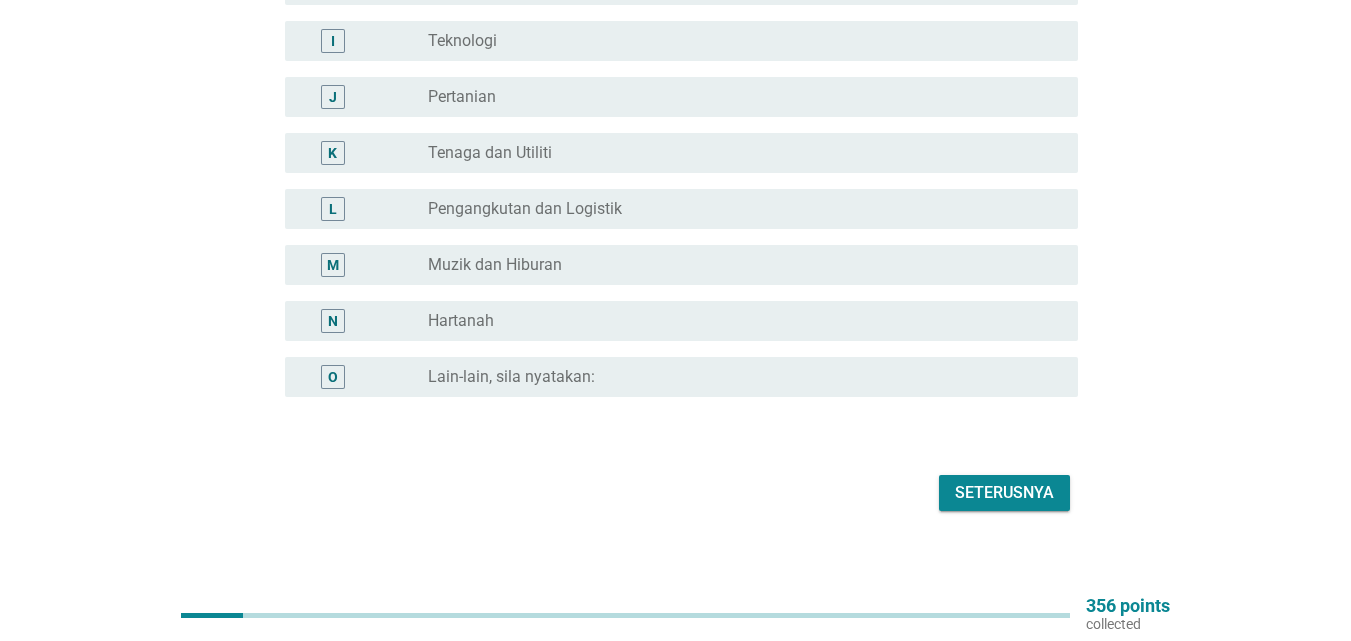 click on "Seterusnya" at bounding box center (1004, 493) 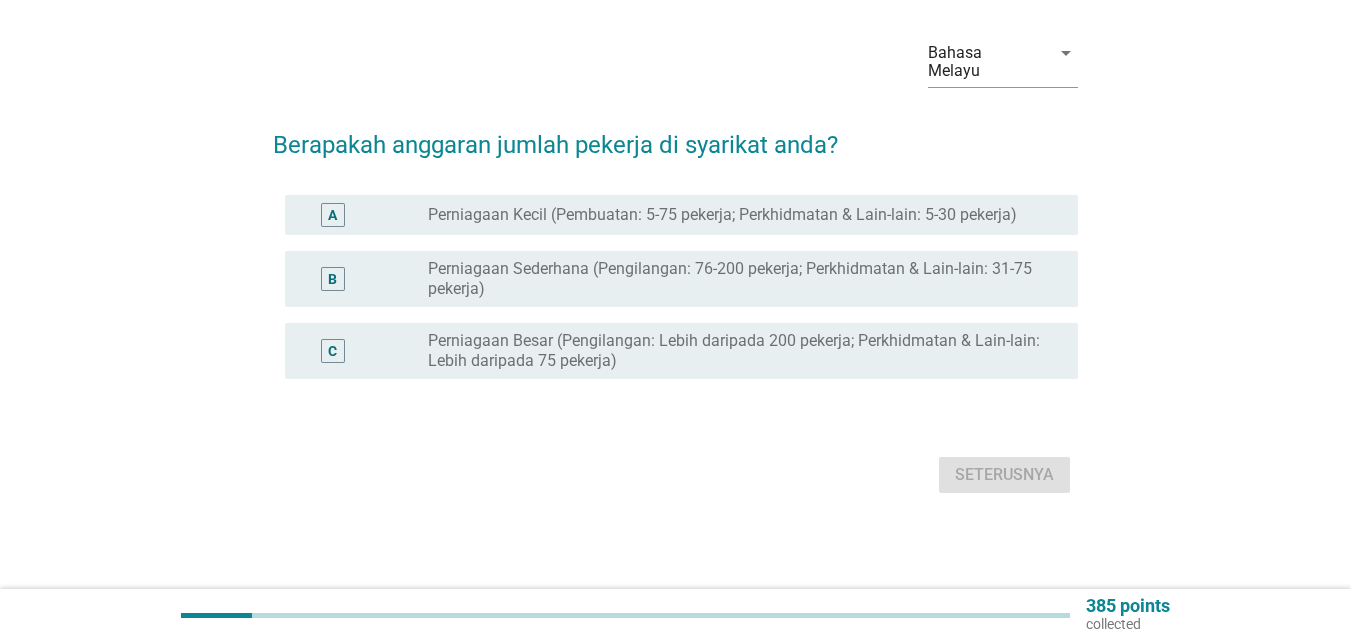 scroll, scrollTop: 0, scrollLeft: 0, axis: both 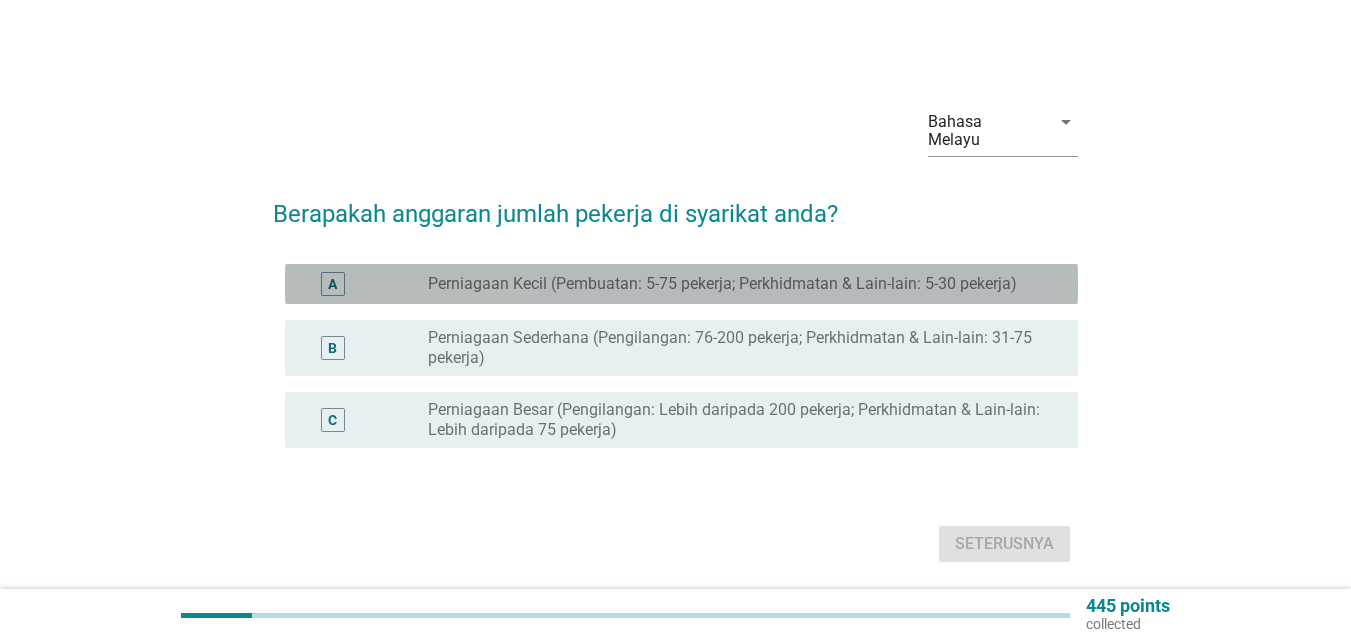 click on "A     radio_button_unchecked Perniagaan Kecil (Pembuatan: 5-75 pekerja; Perkhidmatan & Lain-lain: 5-30 pekerja)" at bounding box center [681, 284] 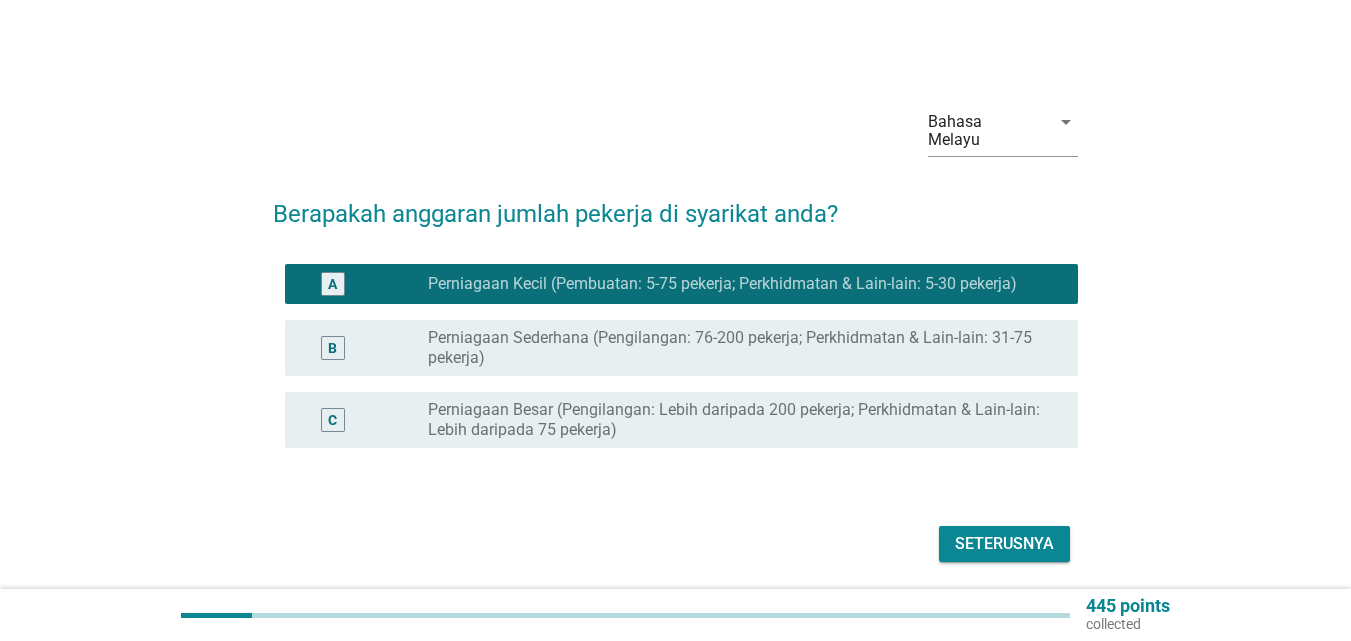 click on "Seterusnya" at bounding box center [1004, 544] 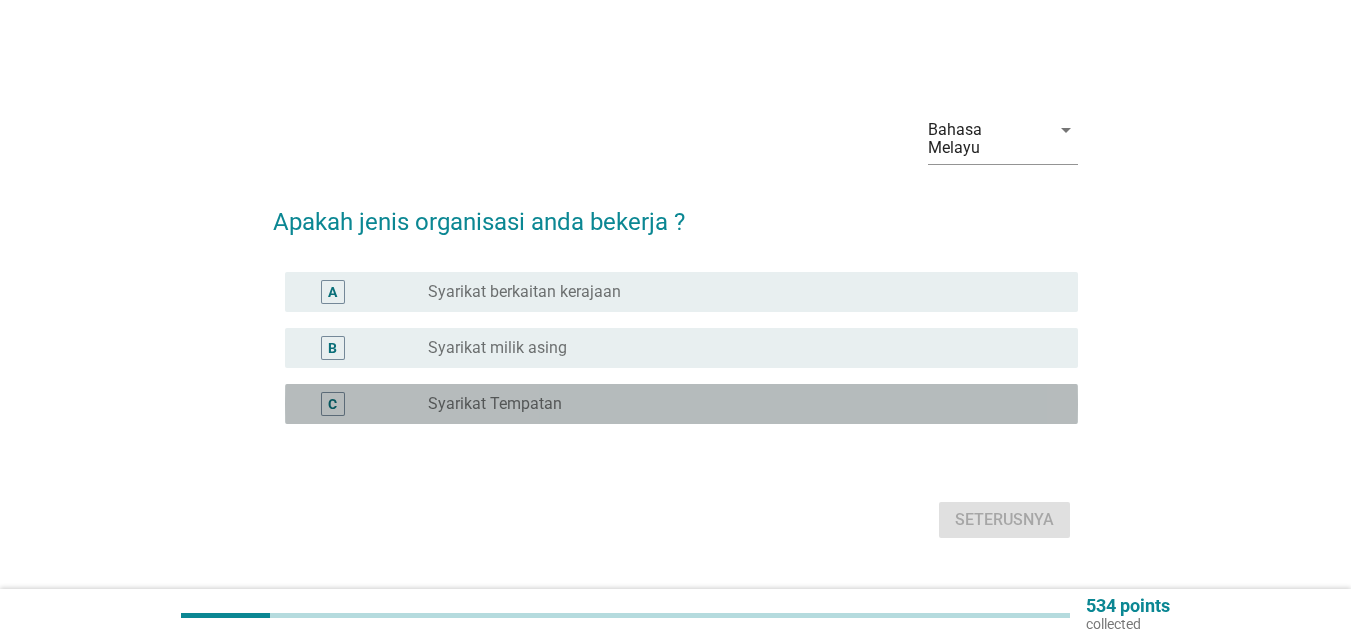 click on "radio_button_unchecked Syarikat Tempatan" at bounding box center [737, 404] 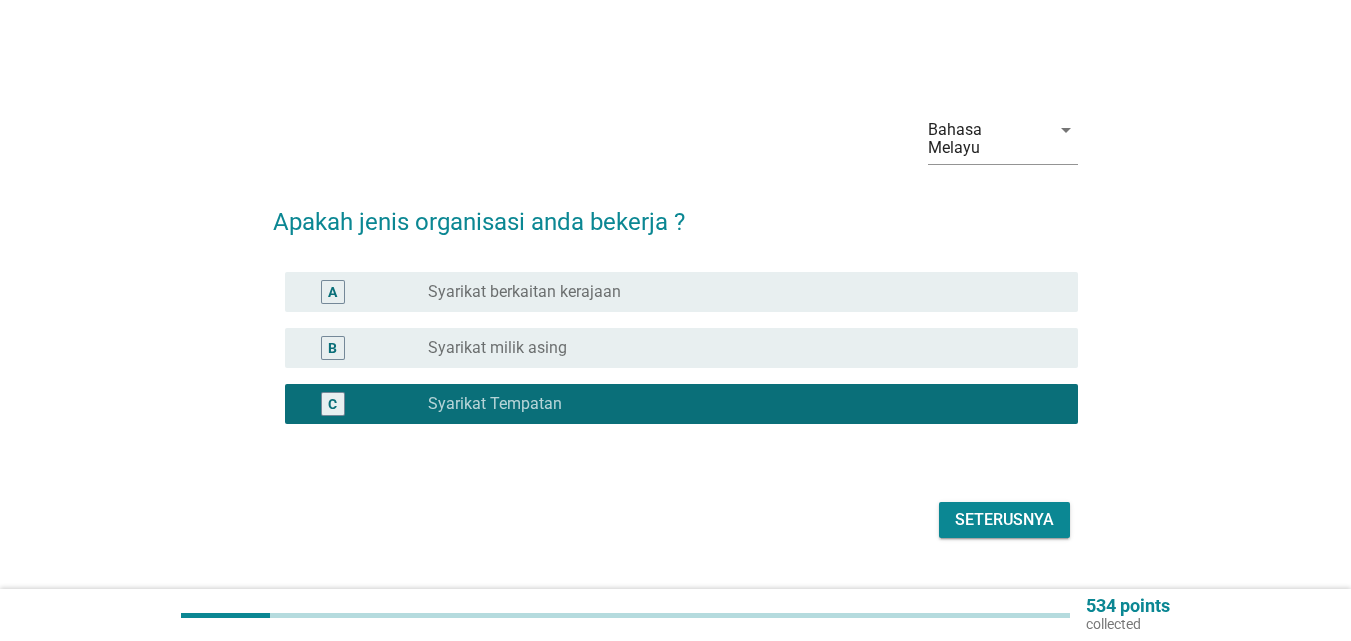 click on "Seterusnya" at bounding box center [1004, 520] 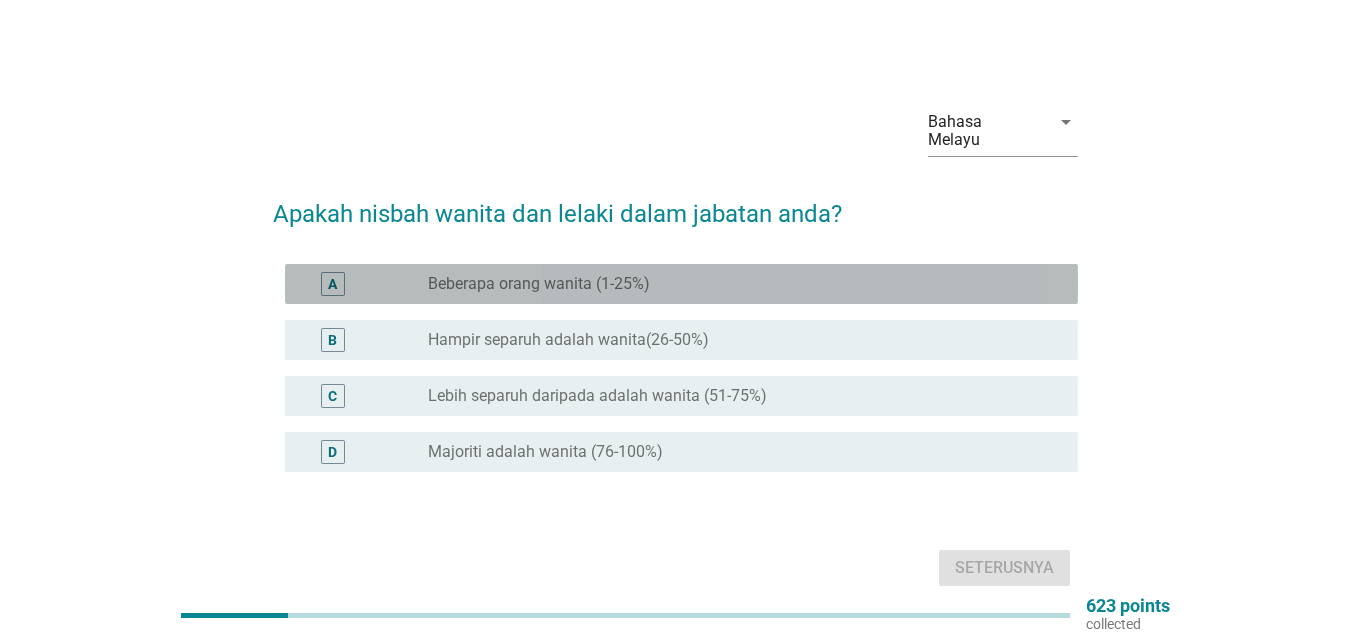click on "radio_button_unchecked Beberapa orang wanita (1-25%)" at bounding box center (737, 284) 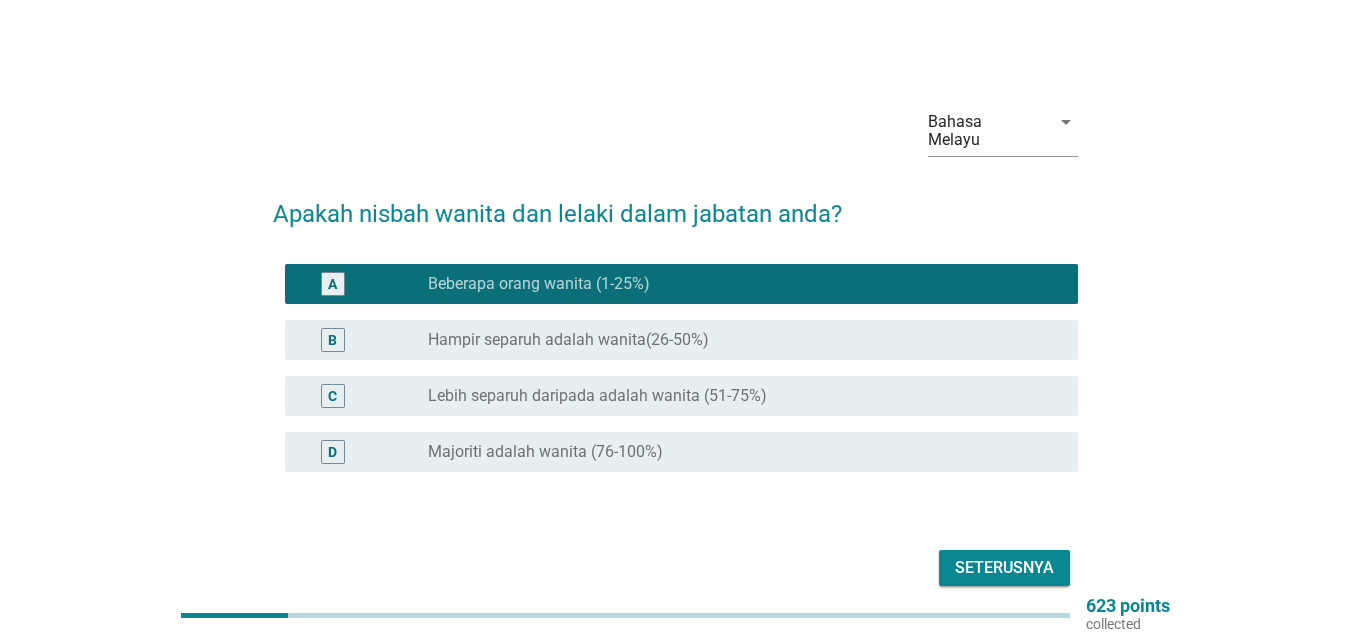 click on "Seterusnya" at bounding box center [1004, 568] 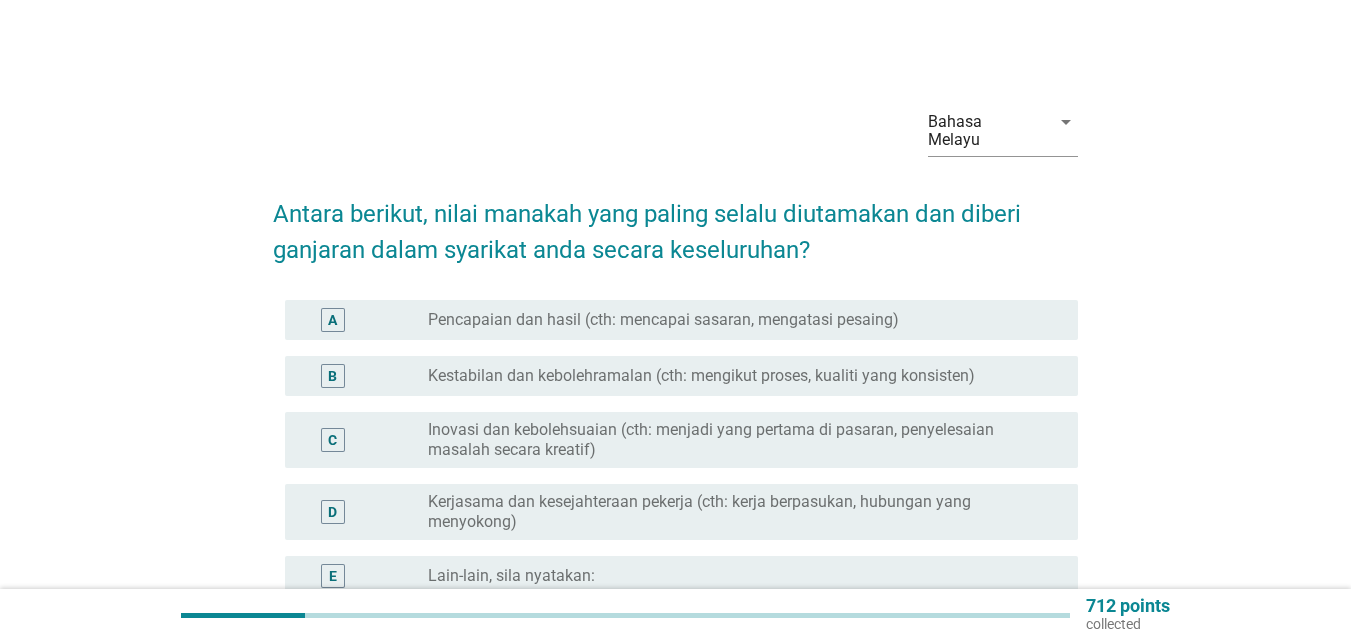 click on "Pencapaian dan hasil (cth: mencapai sasaran, mengatasi pesaing)" at bounding box center [663, 320] 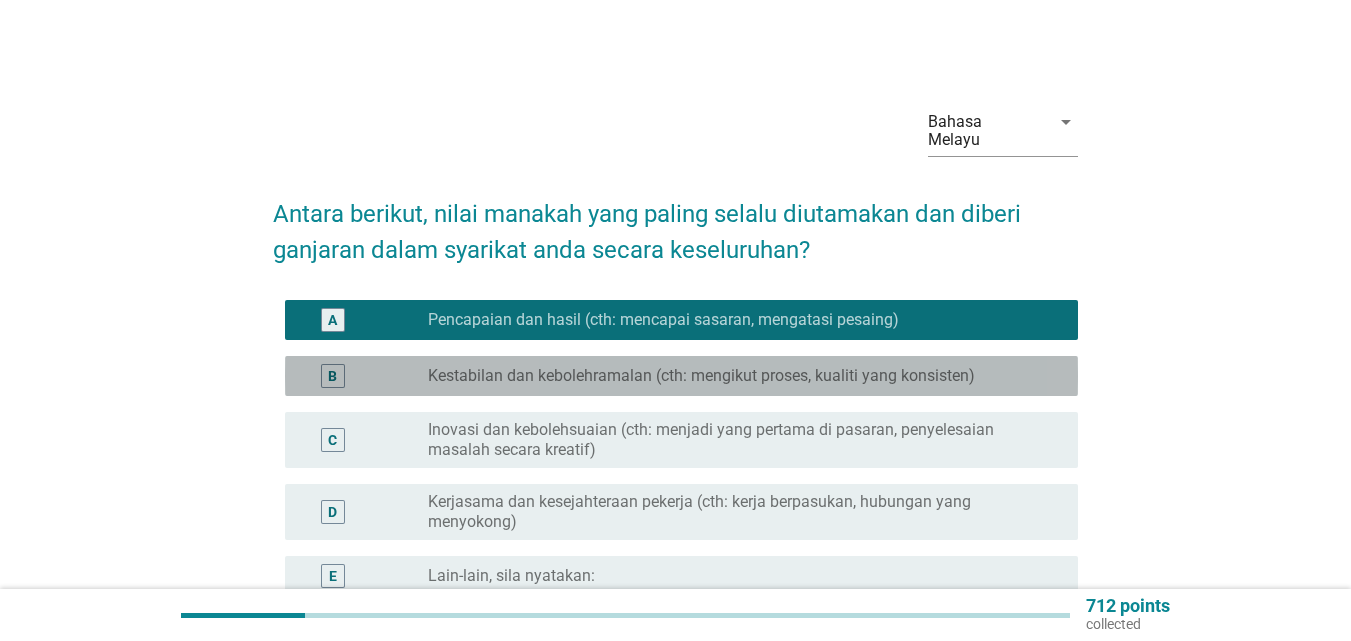click on "radio_button_unchecked Kestabilan dan kebolehramalan (cth: mengikut proses, kualiti yang konsisten)" at bounding box center (745, 376) 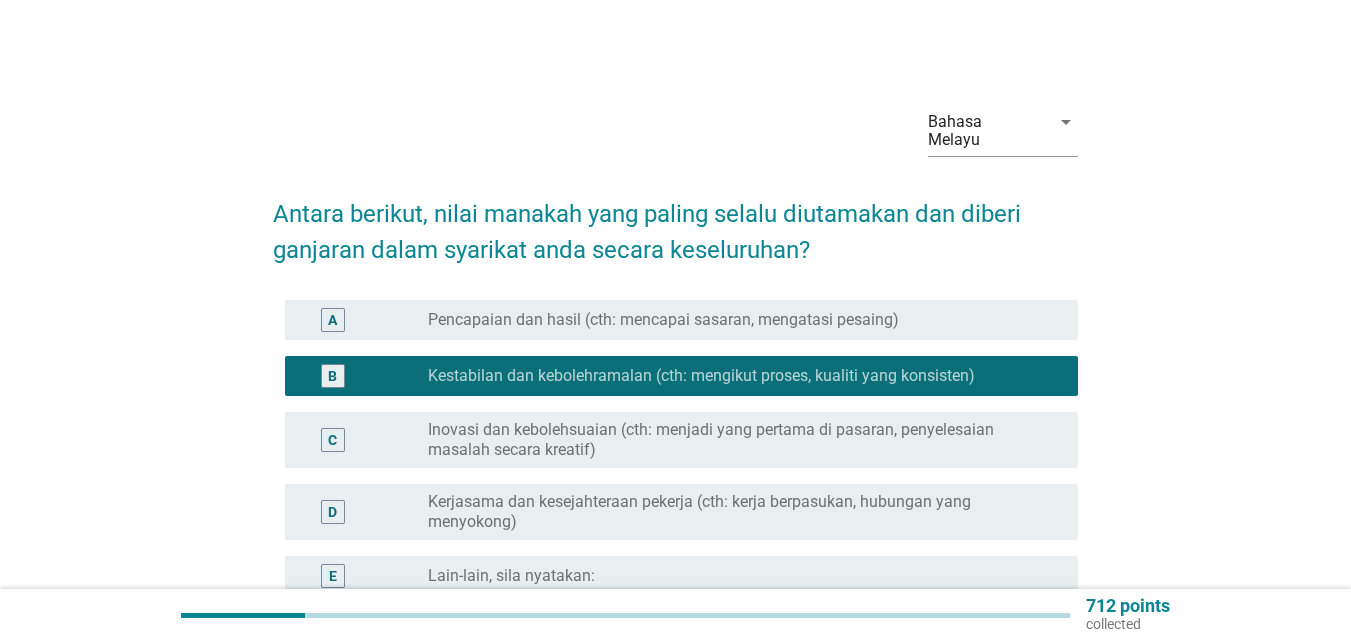 click on "radio_button_unchecked Pencapaian dan hasil (cth: mencapai sasaran, mengatasi pesaing)" at bounding box center [745, 320] 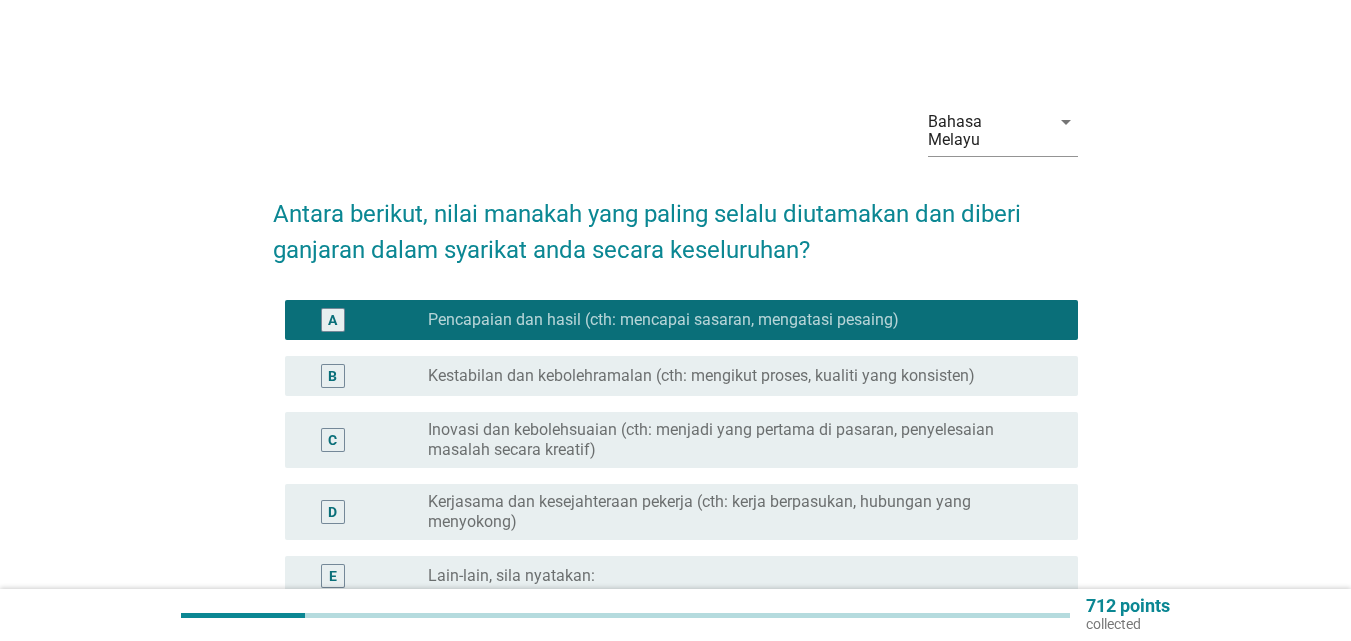 scroll, scrollTop: 100, scrollLeft: 0, axis: vertical 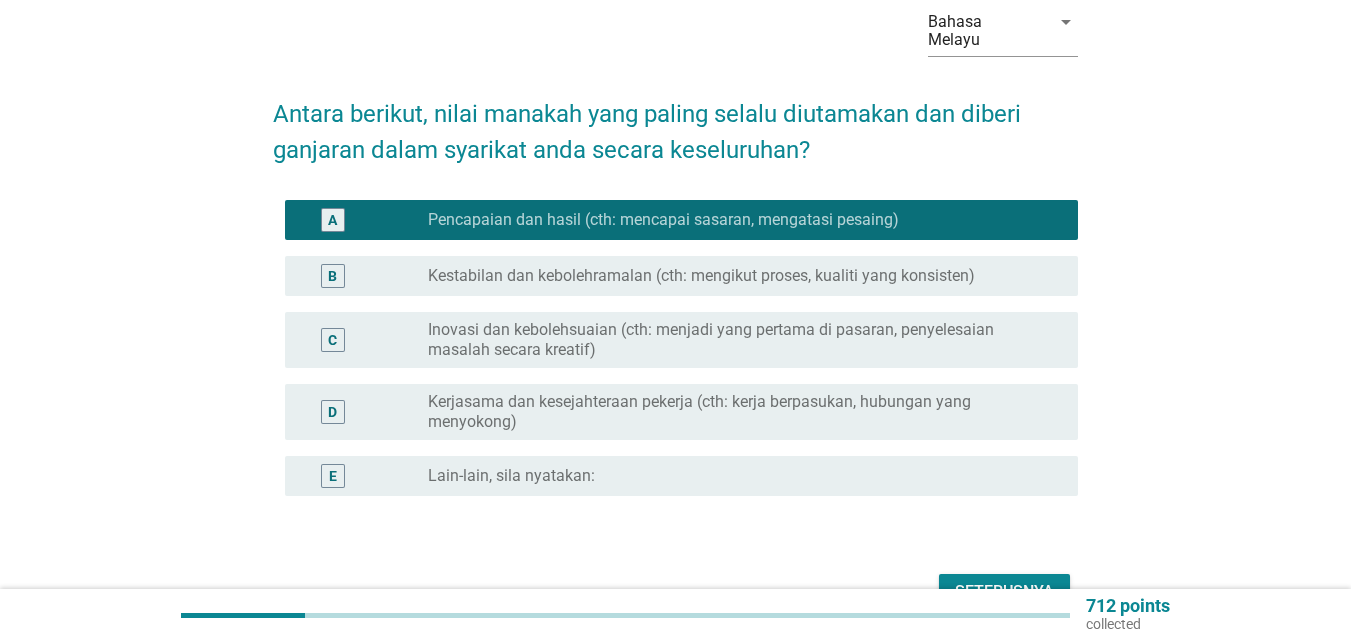 click on "Kerjasama dan kesejahteraan pekerja (cth: kerja berpasukan, hubungan yang menyokong)" at bounding box center (737, 412) 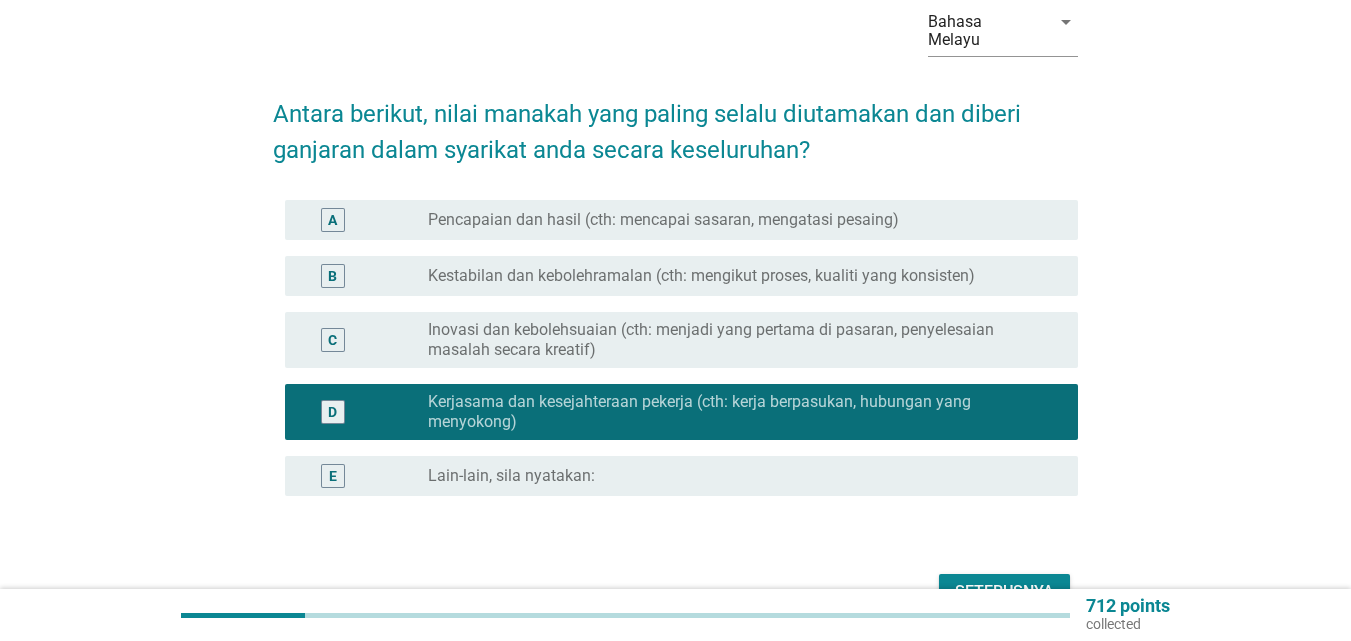 click on "Seterusnya" at bounding box center (1004, 592) 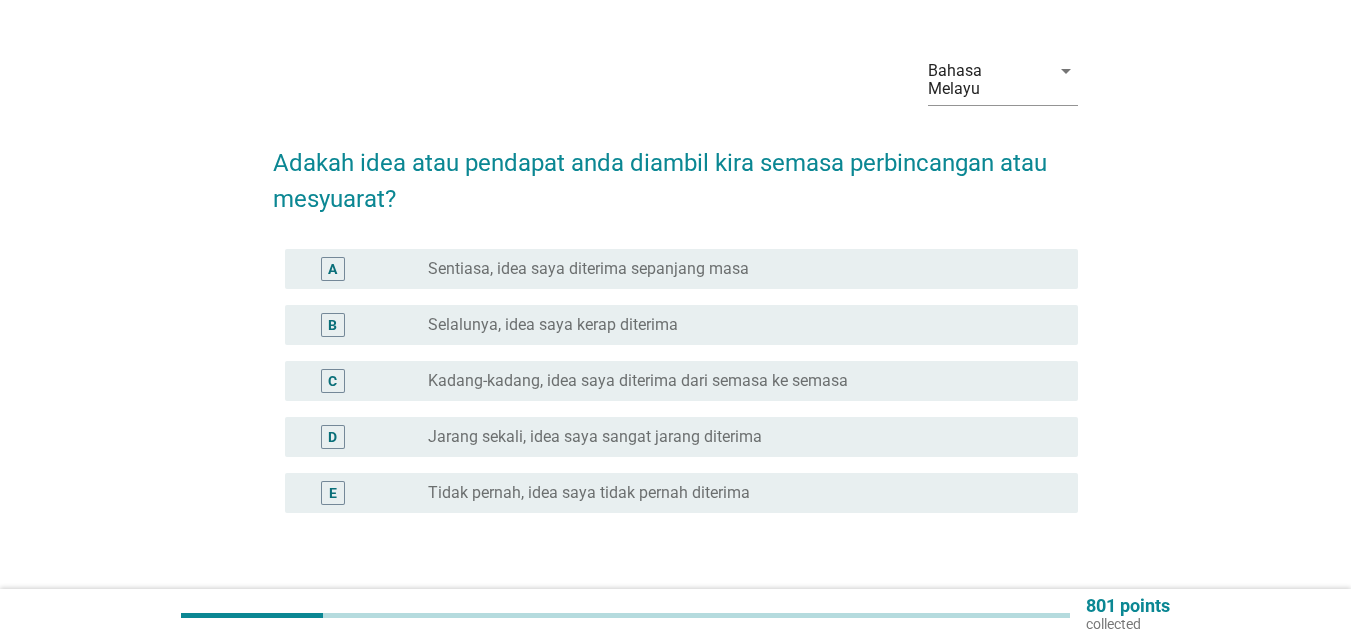 scroll, scrollTop: 100, scrollLeft: 0, axis: vertical 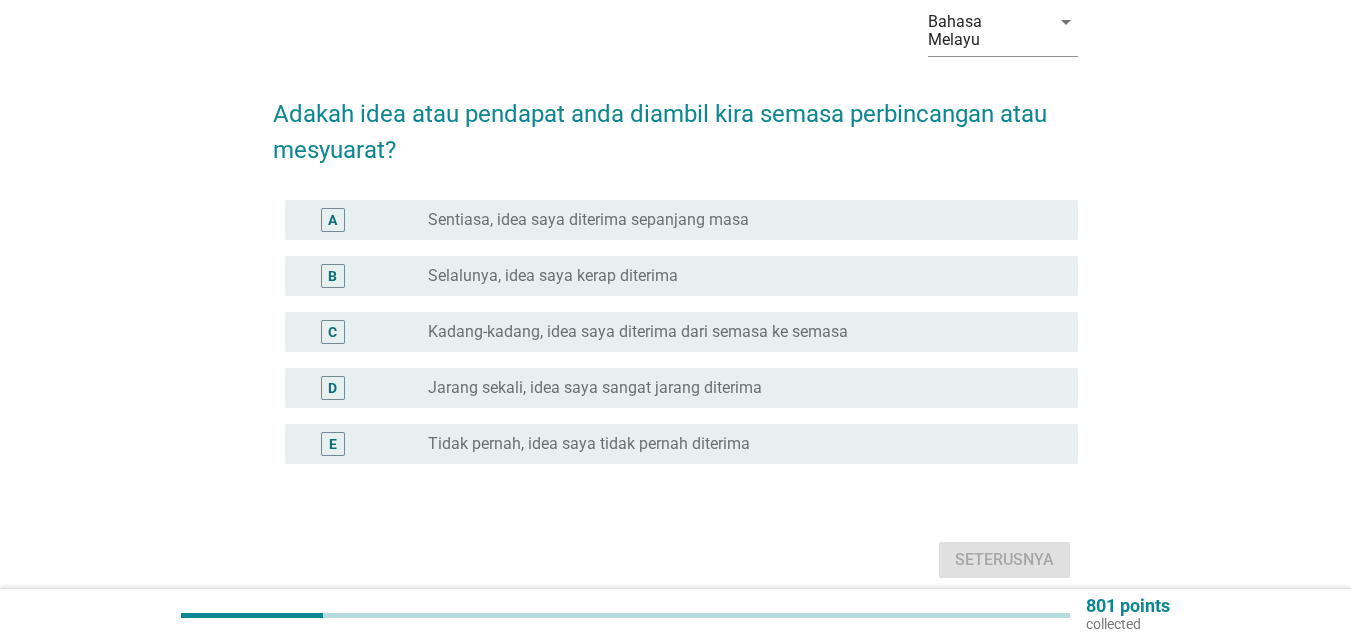 click on "Selalunya, idea saya kerap diterima" at bounding box center [553, 276] 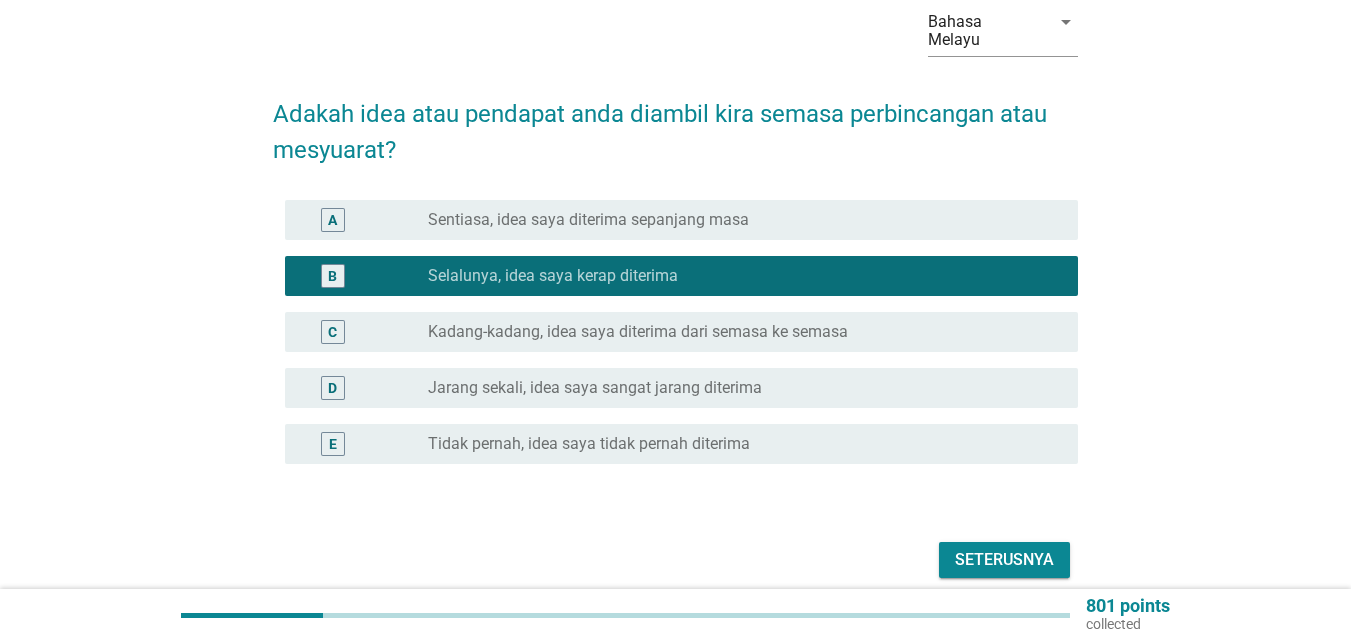 click on "Seterusnya" at bounding box center [1004, 560] 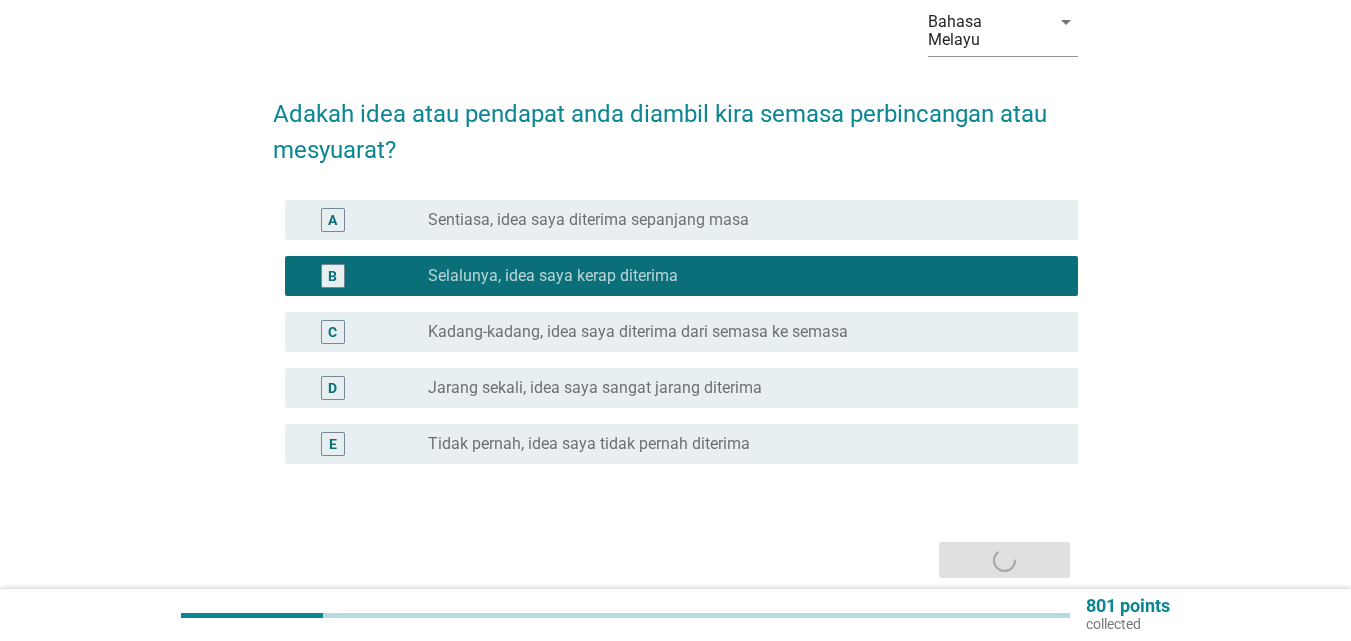 scroll, scrollTop: 0, scrollLeft: 0, axis: both 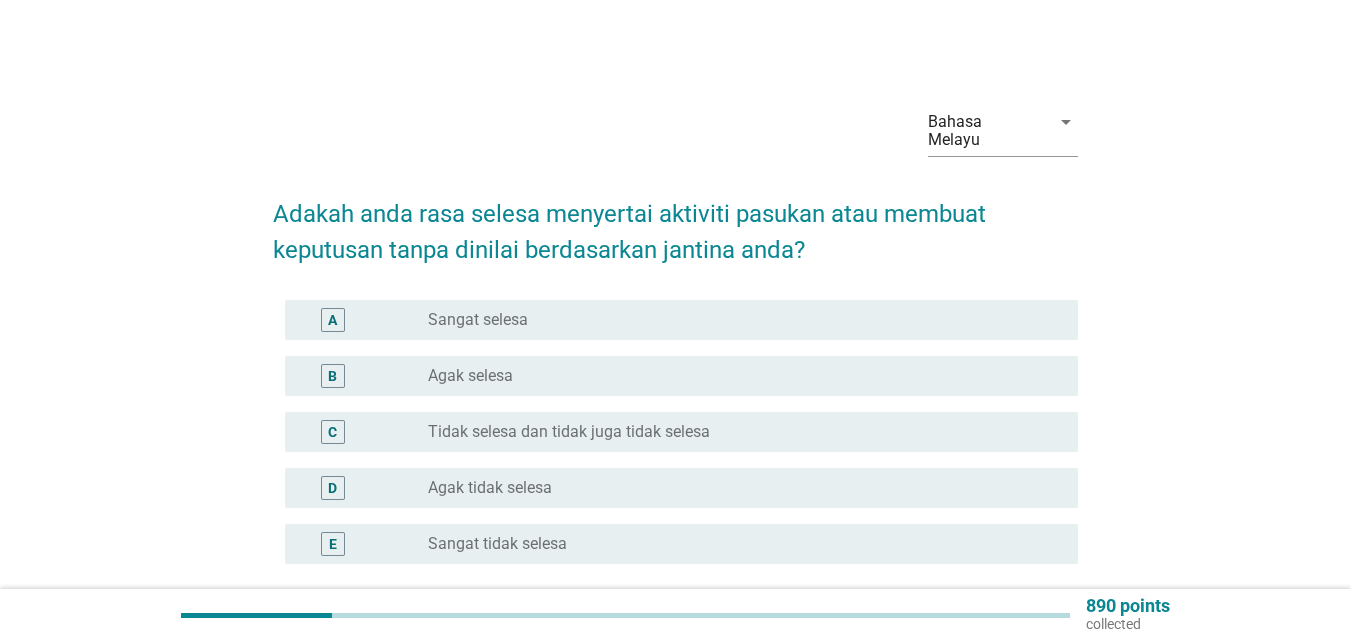 click on "radio_button_unchecked Sangat selesa" at bounding box center [737, 320] 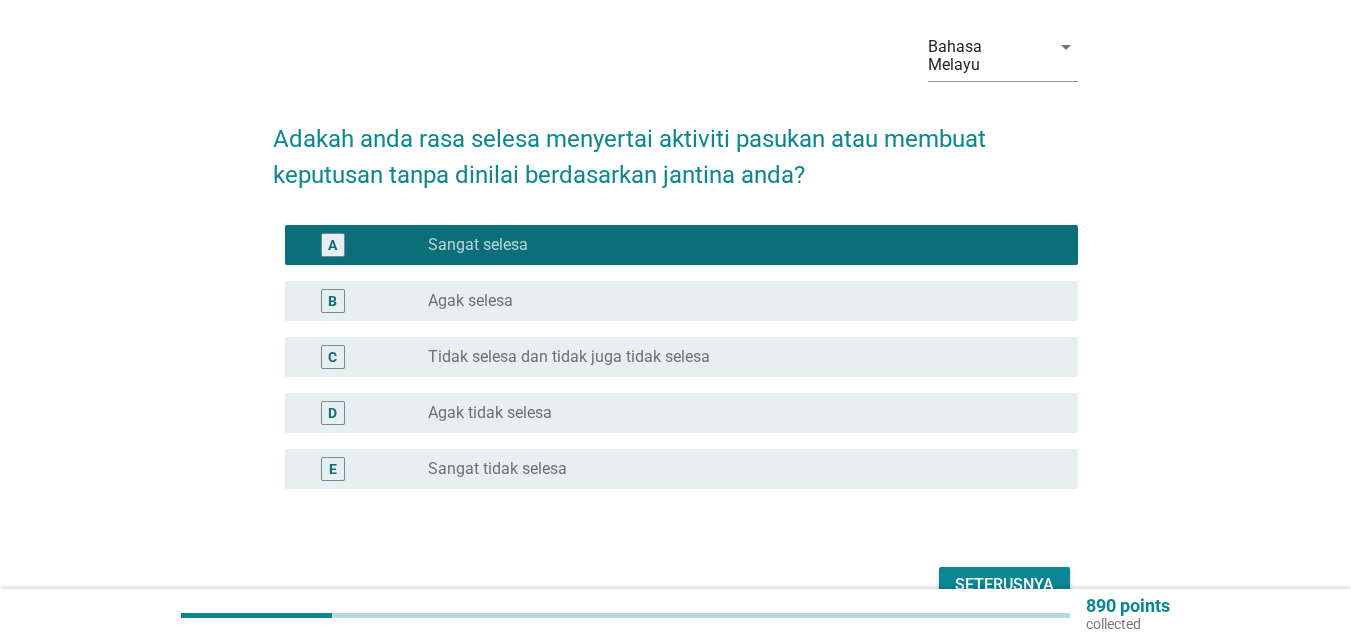 scroll, scrollTop: 167, scrollLeft: 0, axis: vertical 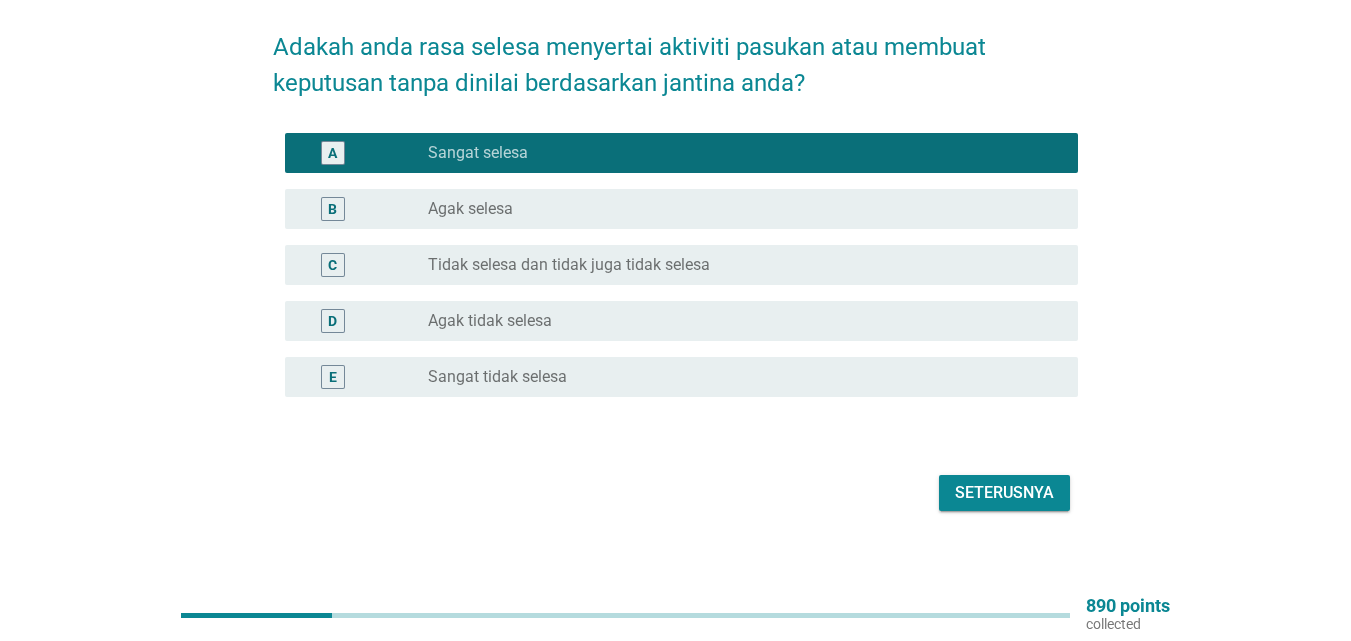 click on "Seterusnya" at bounding box center (1004, 493) 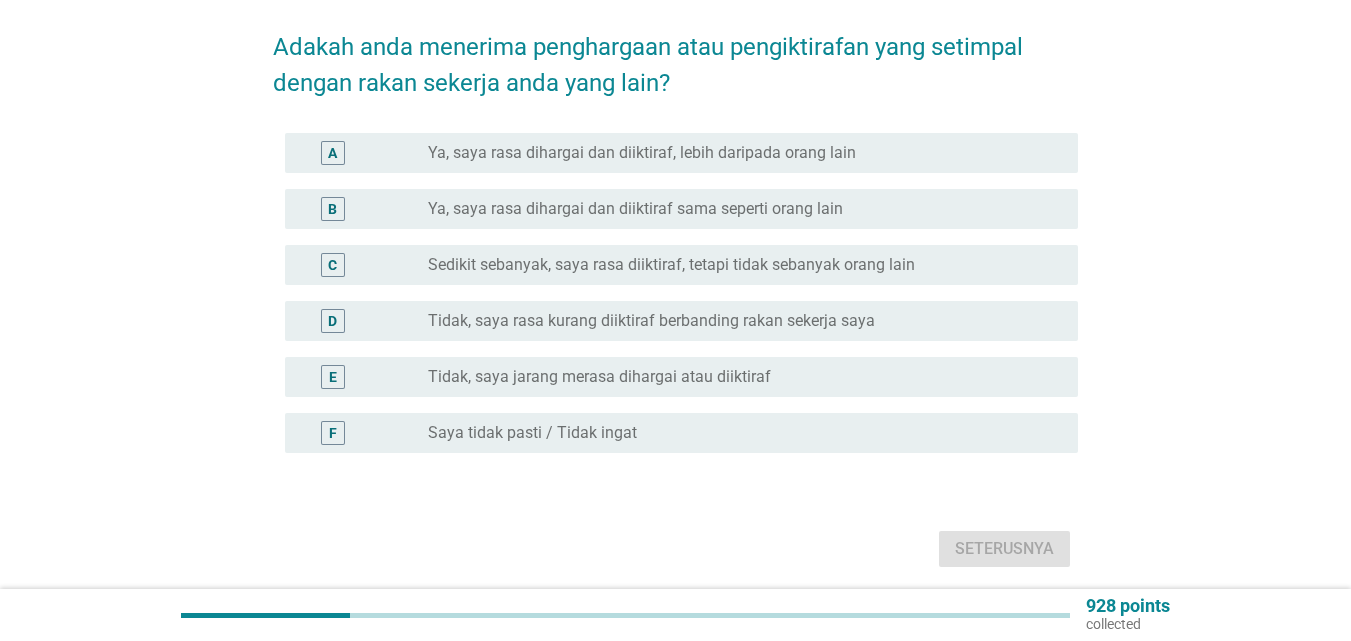 scroll, scrollTop: 0, scrollLeft: 0, axis: both 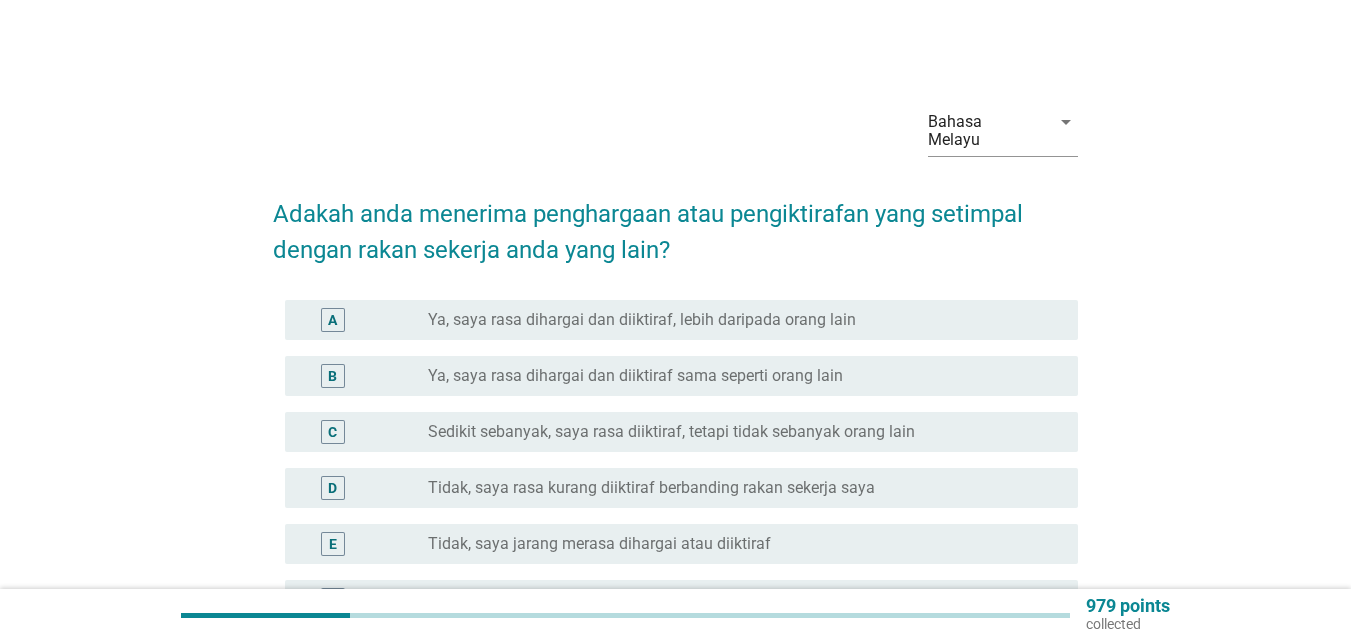 click on "Ya, saya rasa dihargai dan diiktiraf sama seperti orang lain" at bounding box center (635, 376) 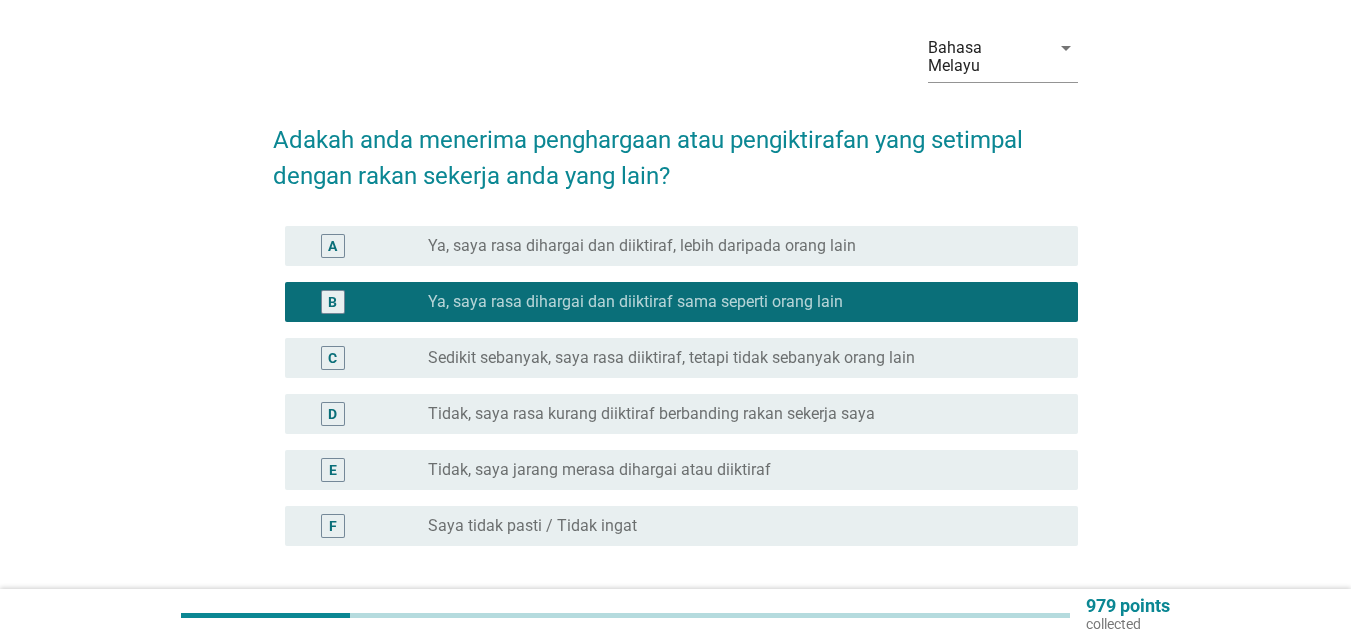 scroll, scrollTop: 223, scrollLeft: 0, axis: vertical 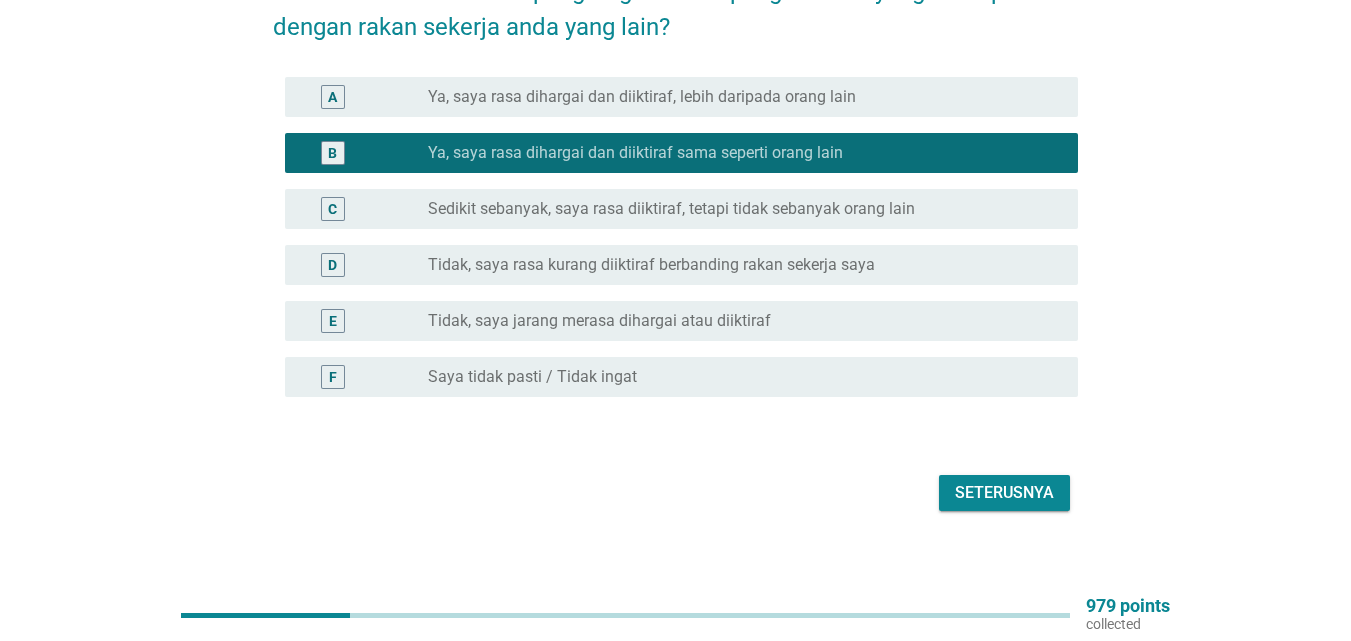 click on "Seterusnya" at bounding box center (1004, 493) 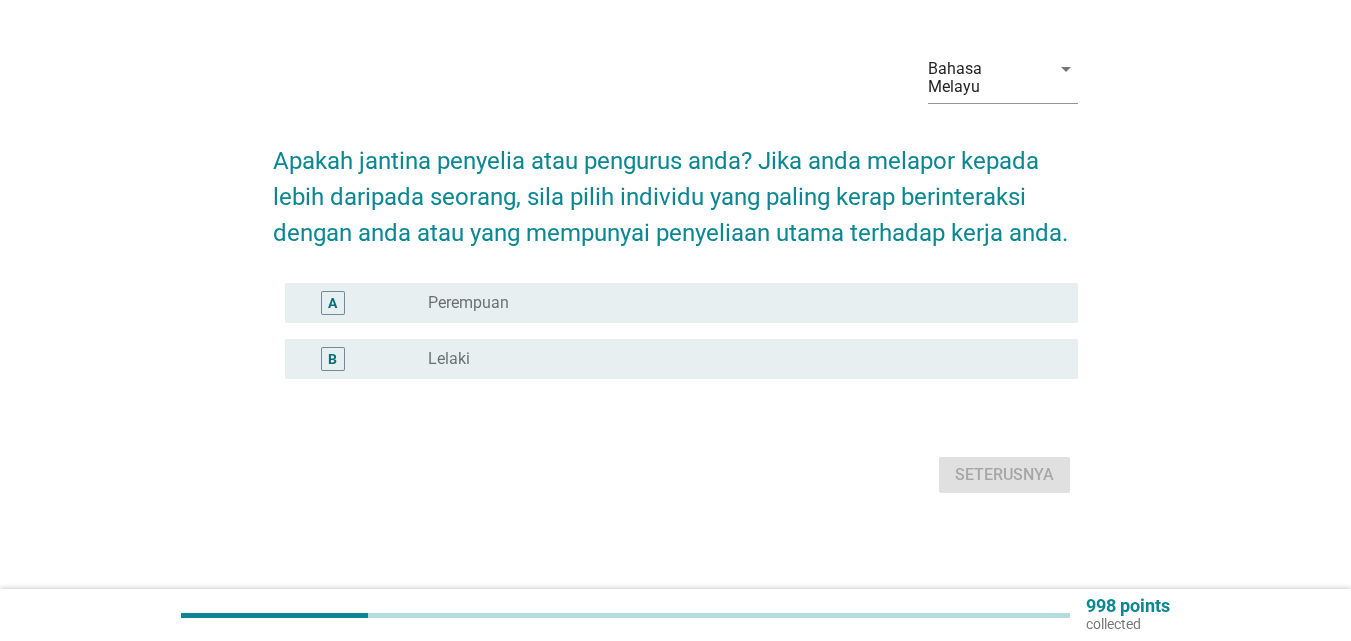 scroll, scrollTop: 0, scrollLeft: 0, axis: both 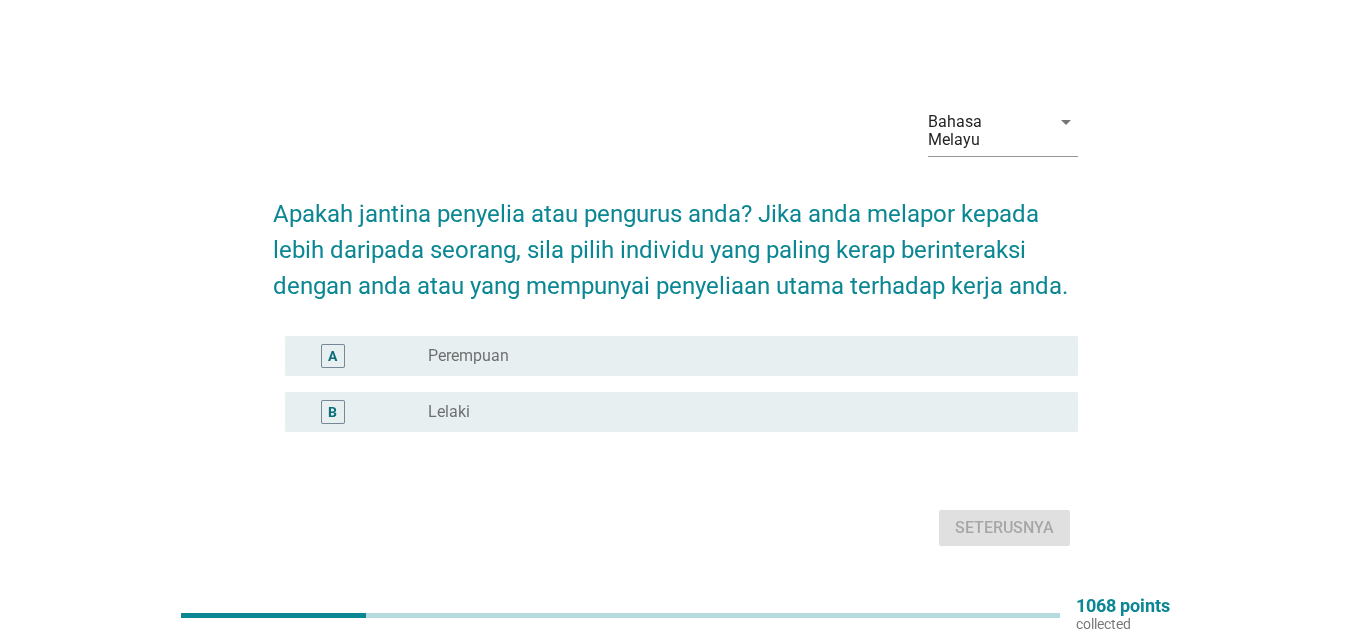 click on "radio_button_unchecked Perempuan" at bounding box center (737, 356) 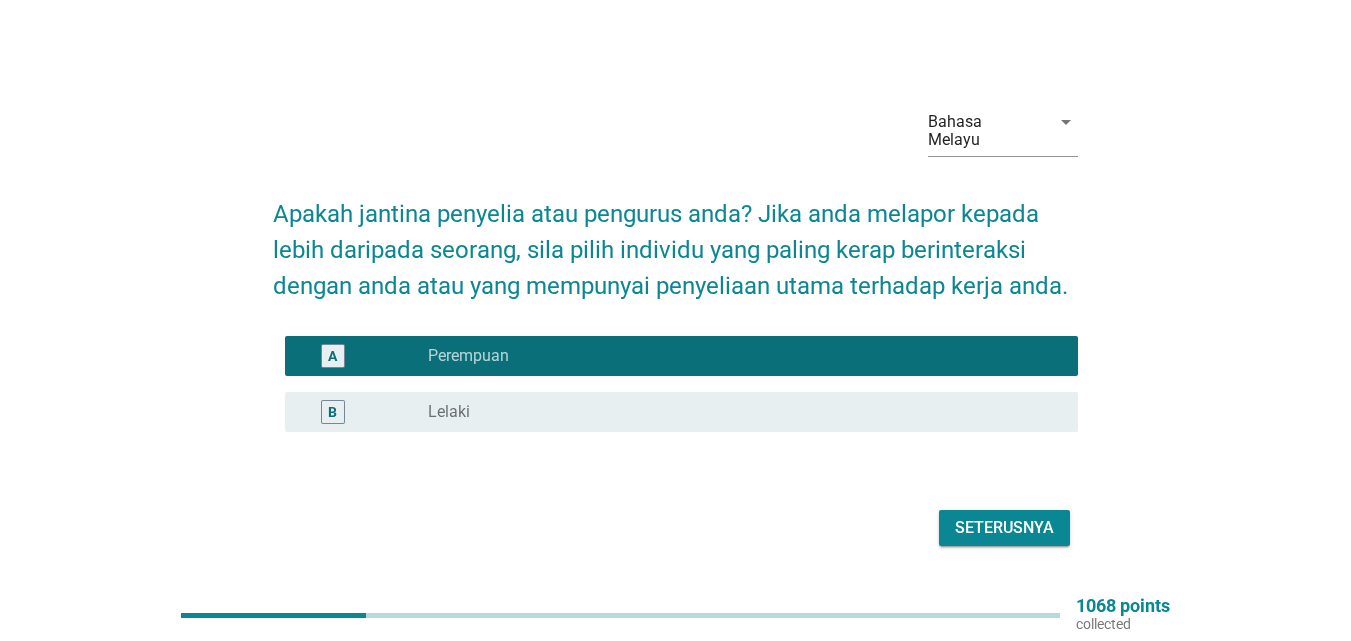 click on "Seterusnya" at bounding box center [1004, 528] 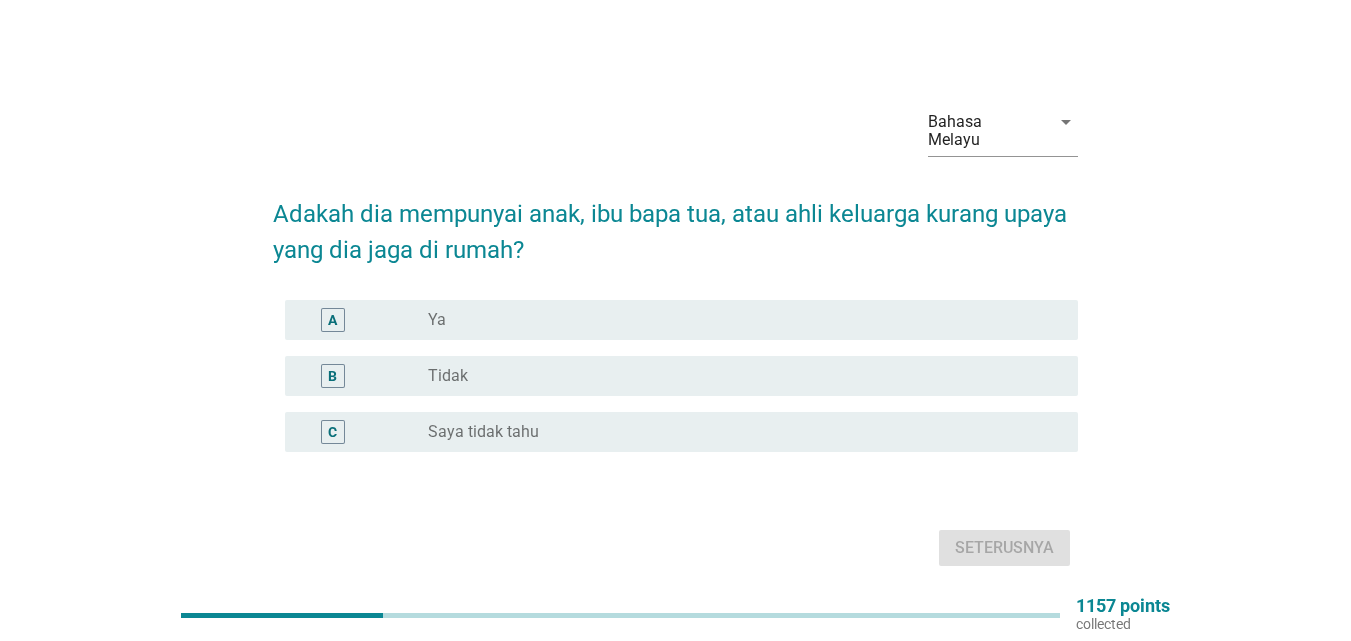 click on "radio_button_unchecked Tidak" at bounding box center [737, 376] 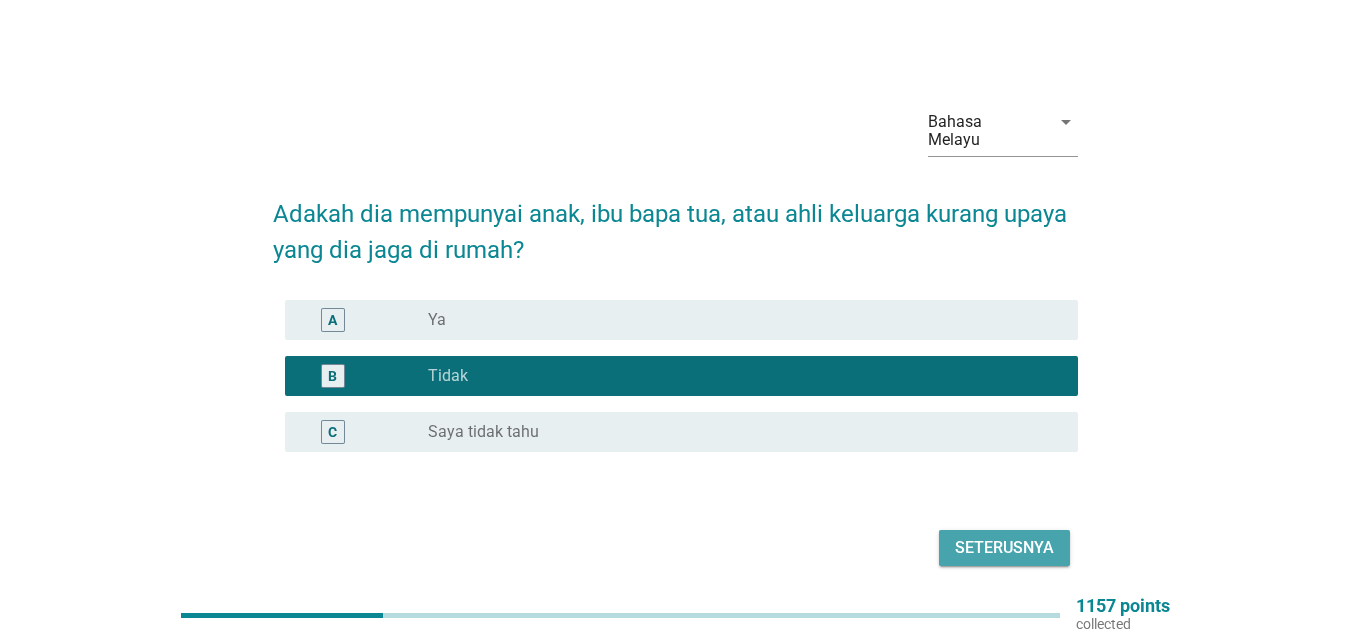 click on "Seterusnya" at bounding box center [1004, 548] 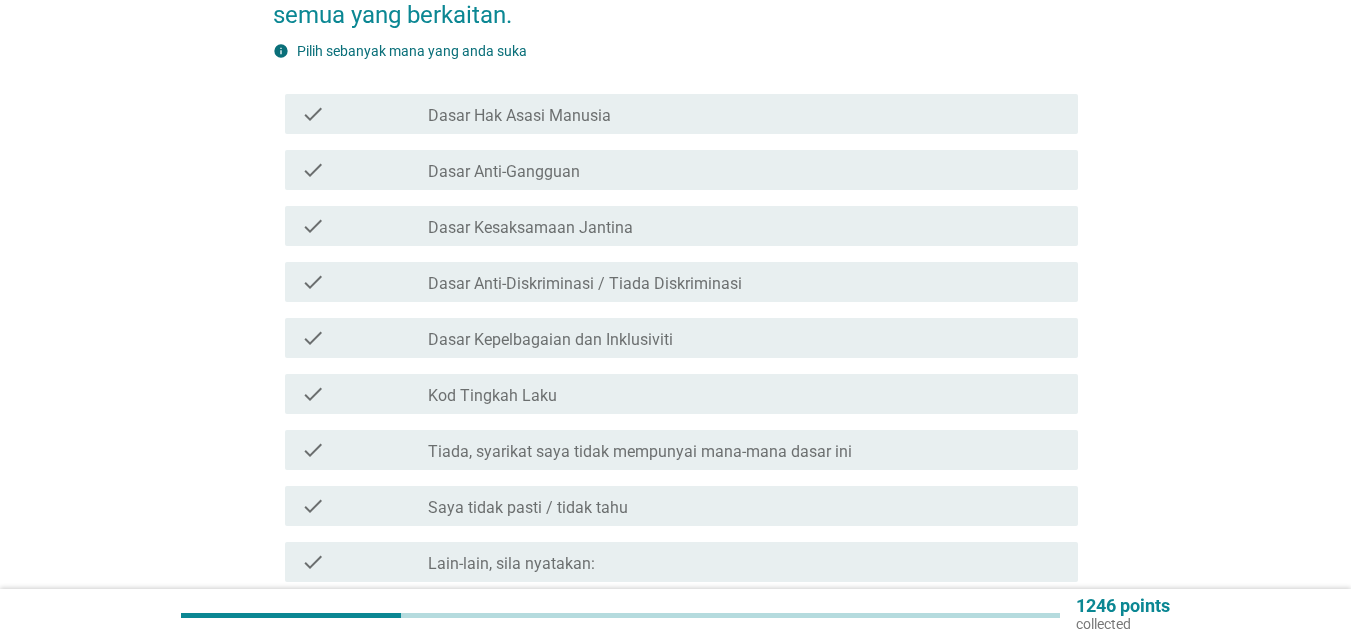 scroll, scrollTop: 200, scrollLeft: 0, axis: vertical 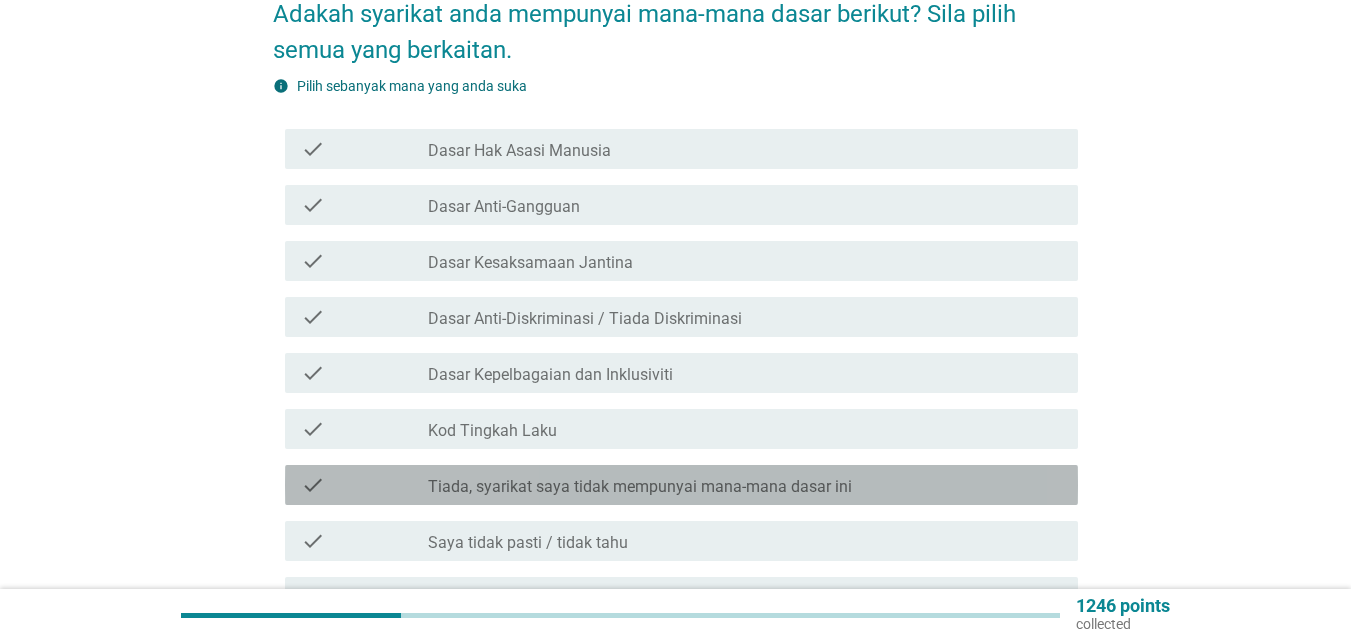 click on "Tiada, syarikat saya tidak mempunyai mana-mana dasar ini" at bounding box center [640, 487] 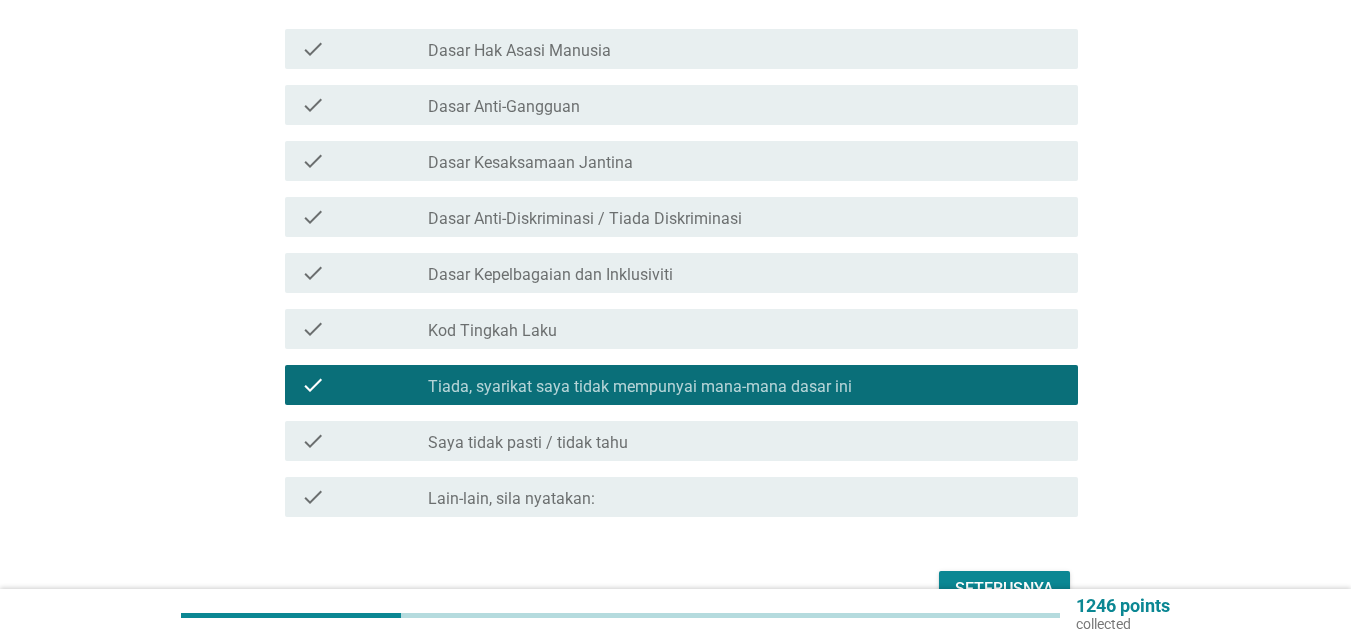 scroll, scrollTop: 396, scrollLeft: 0, axis: vertical 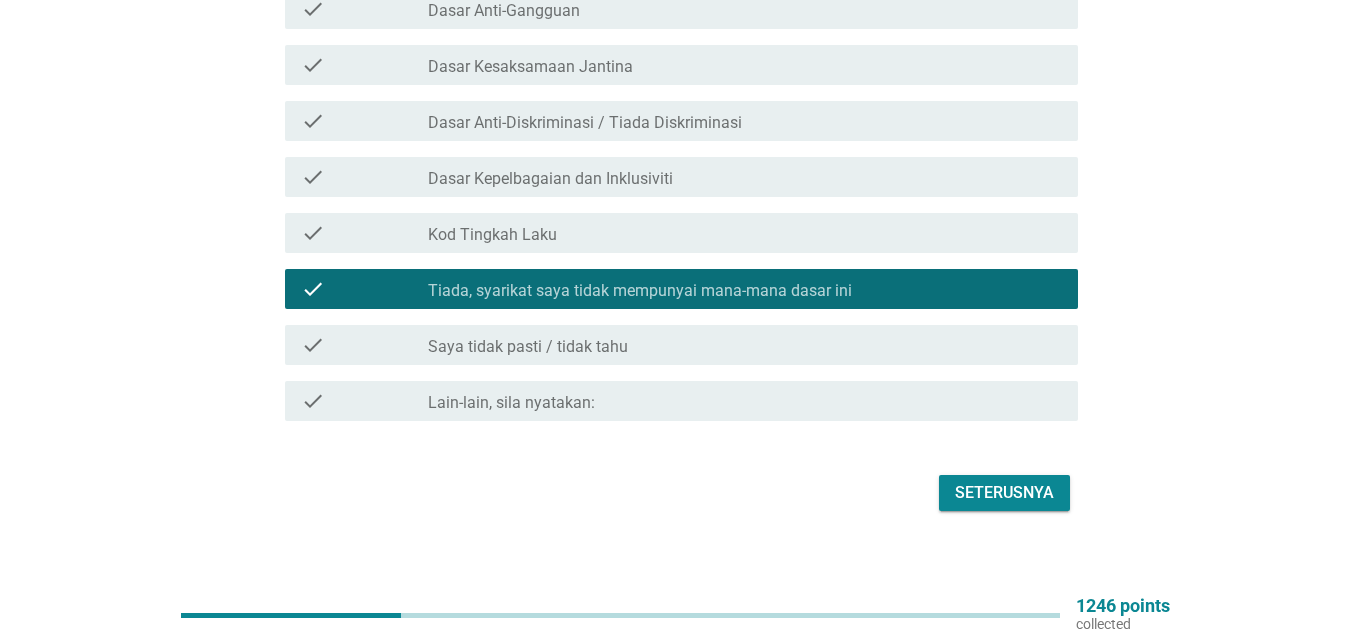 click on "Seterusnya" at bounding box center (1004, 493) 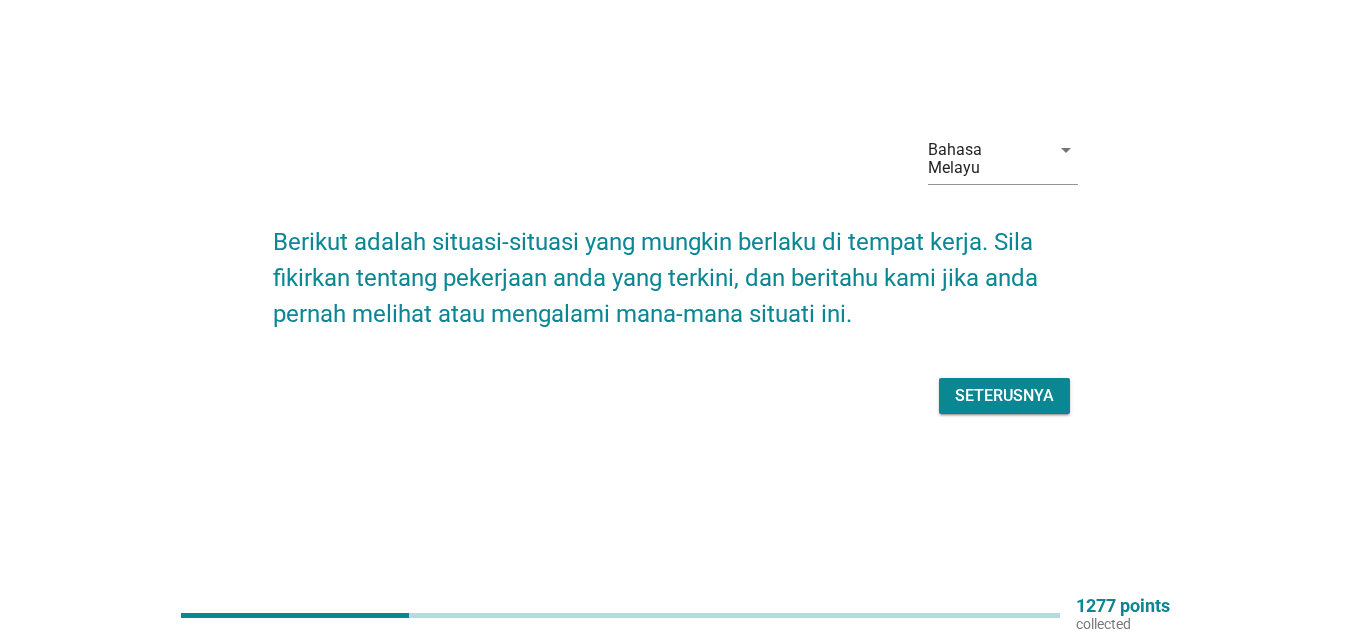 scroll, scrollTop: 0, scrollLeft: 0, axis: both 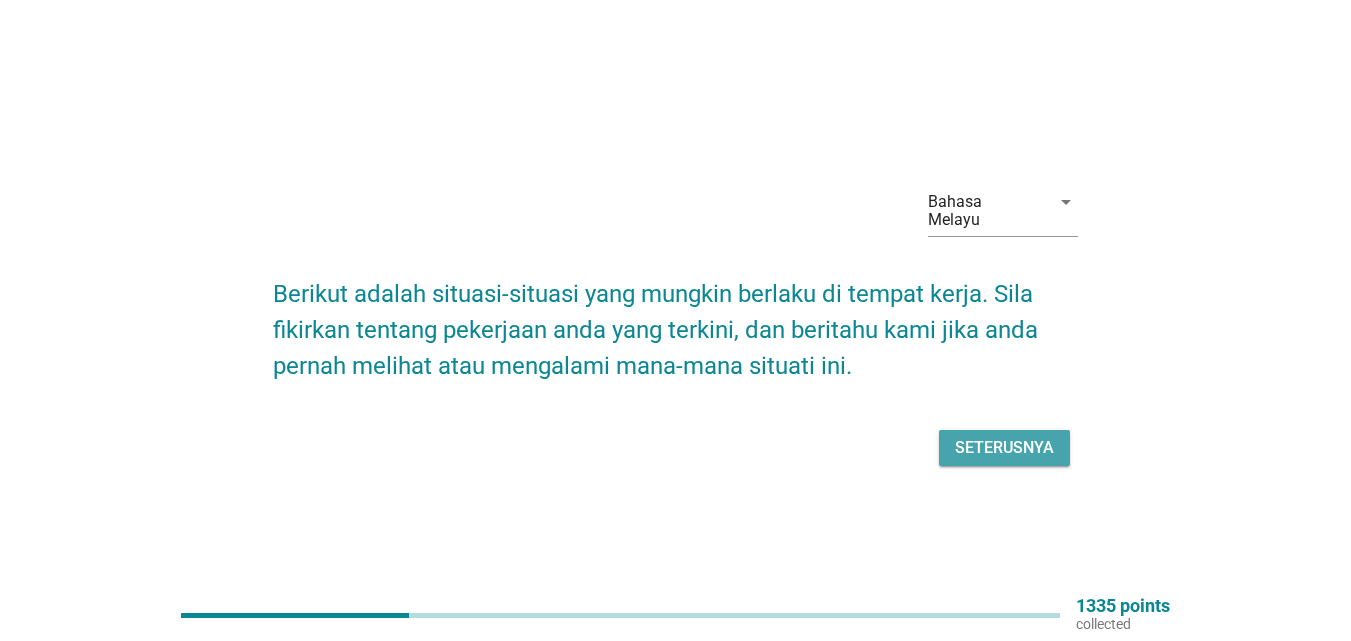 click on "Seterusnya" at bounding box center (1004, 448) 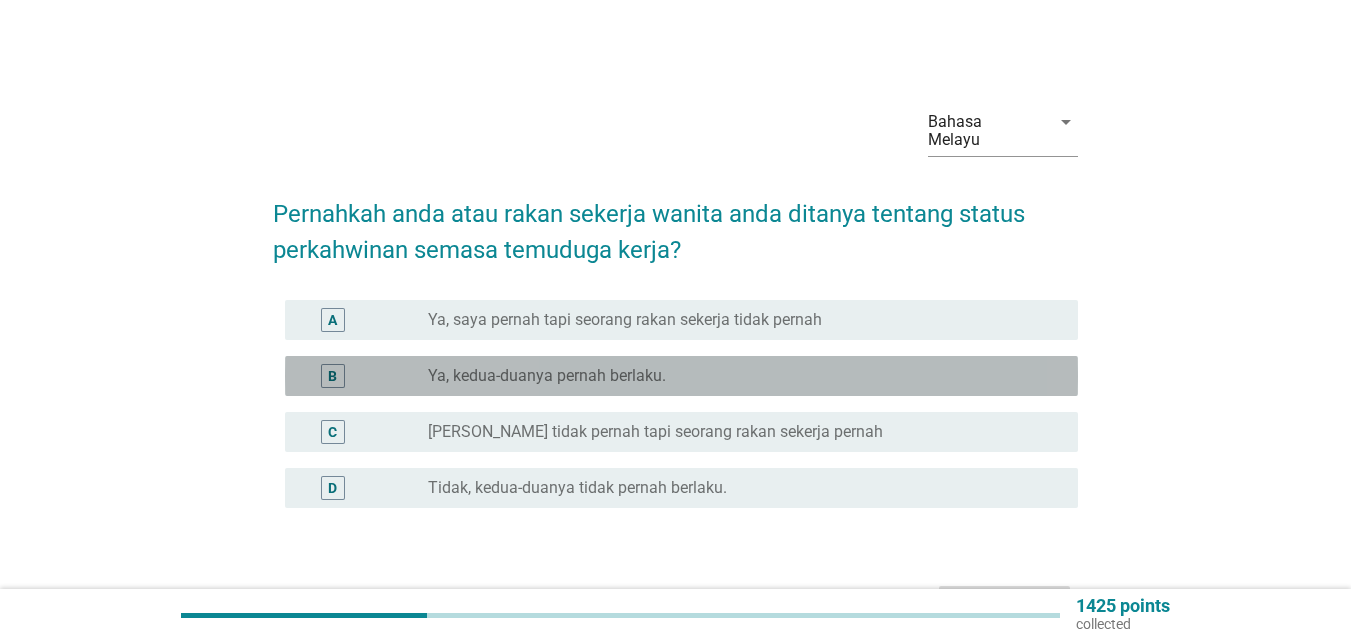 click on "radio_button_unchecked Ya, kedua-duanya pernah berlaku." at bounding box center [737, 376] 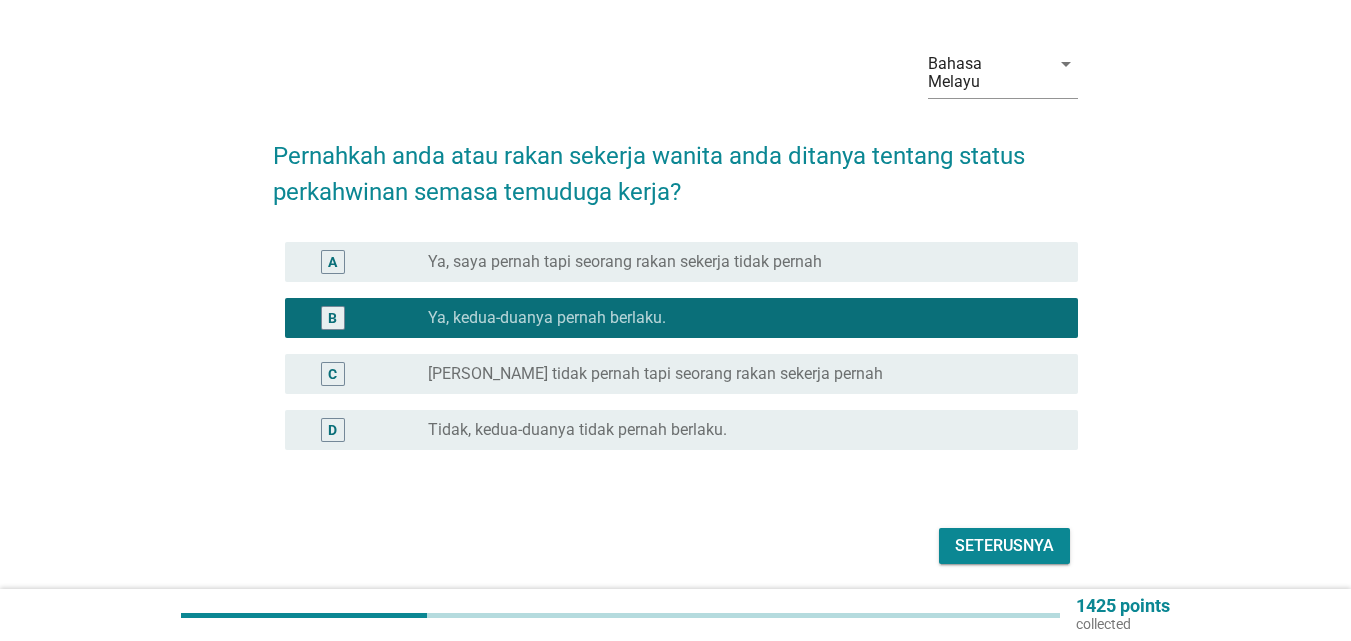 scroll, scrollTop: 111, scrollLeft: 0, axis: vertical 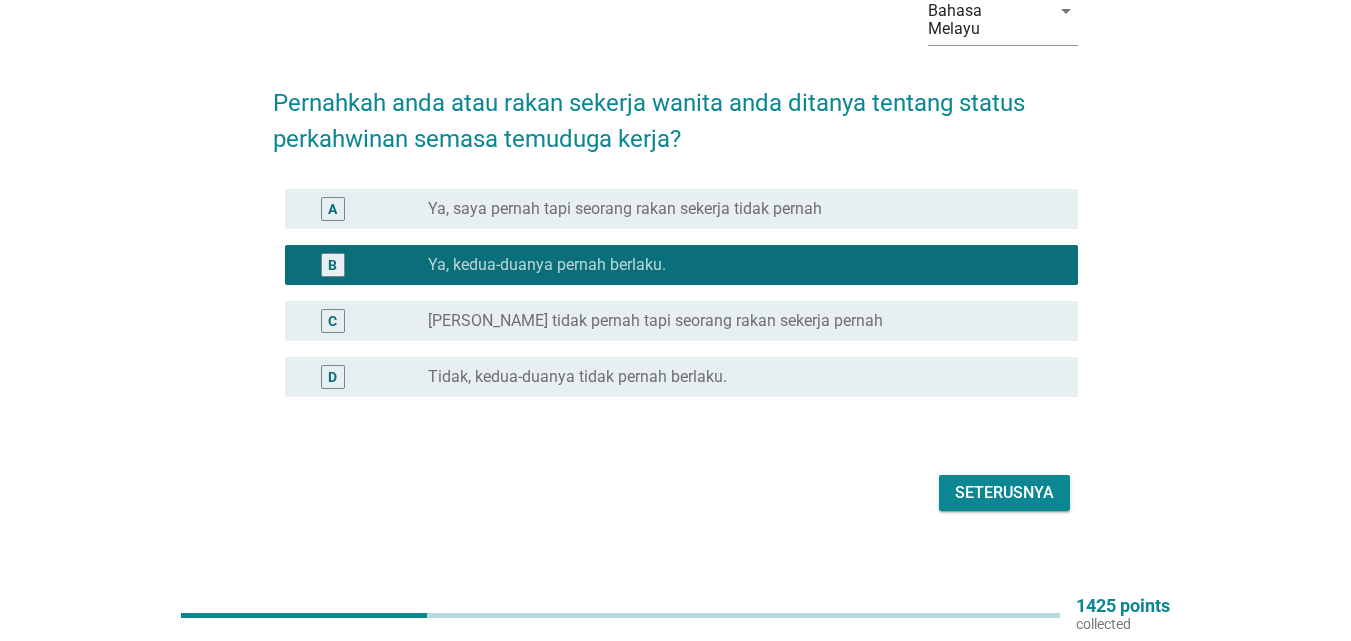 click on "Seterusnya" at bounding box center (1004, 493) 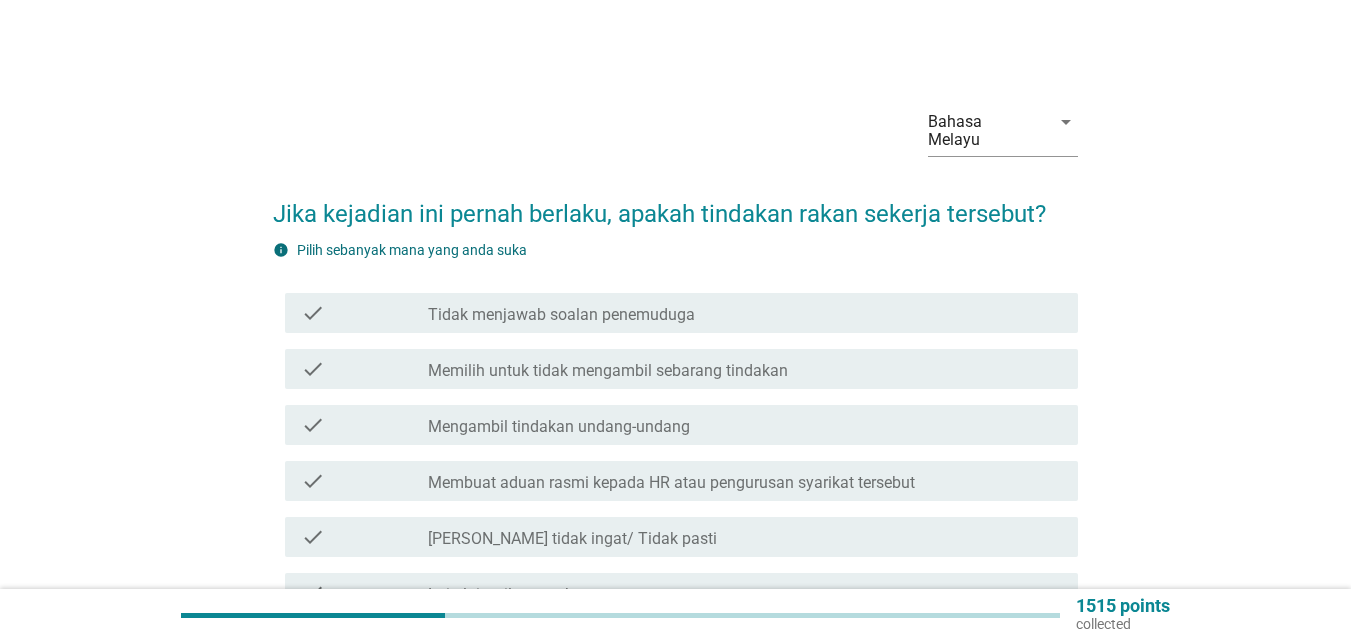 scroll, scrollTop: 100, scrollLeft: 0, axis: vertical 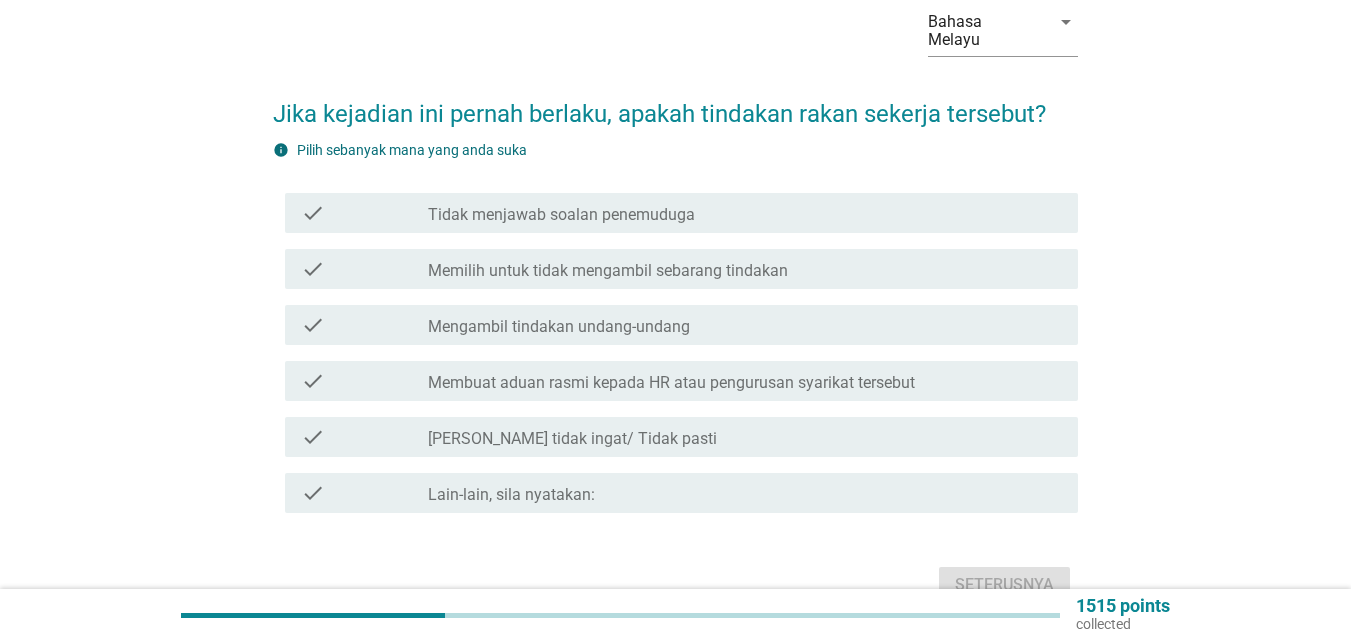 click on "Memilih untuk tidak mengambil sebarang tindakan" at bounding box center [608, 271] 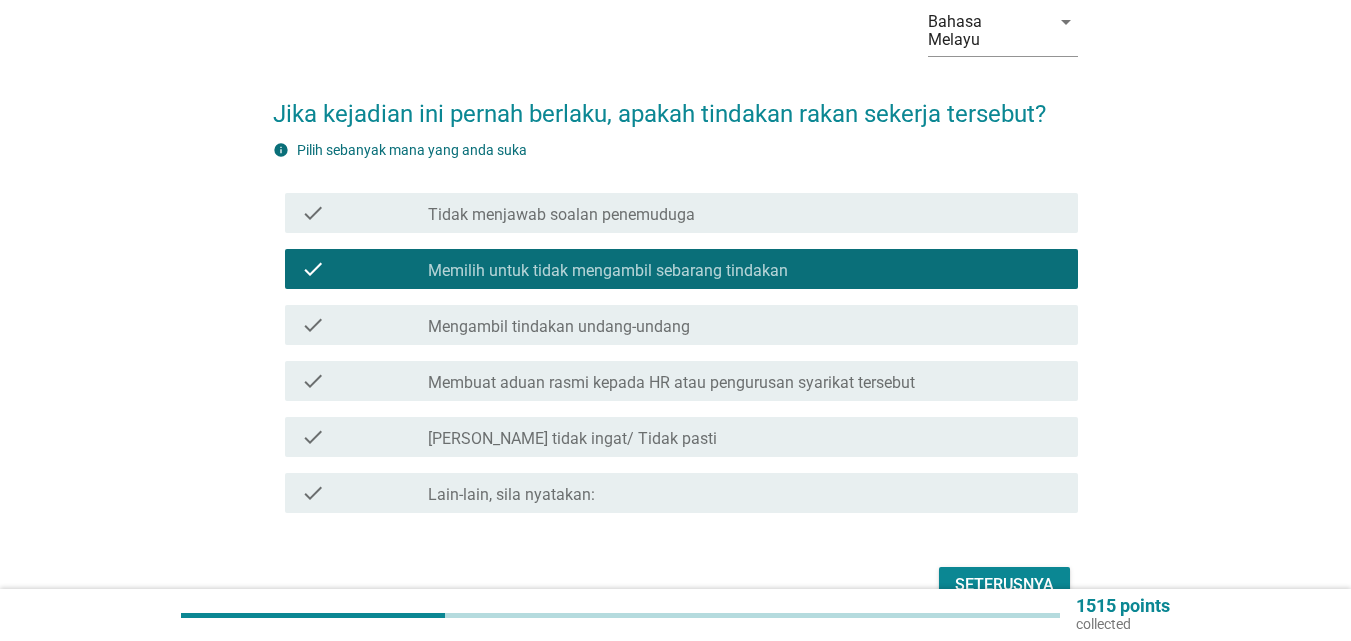 click on "Seterusnya" at bounding box center [1004, 585] 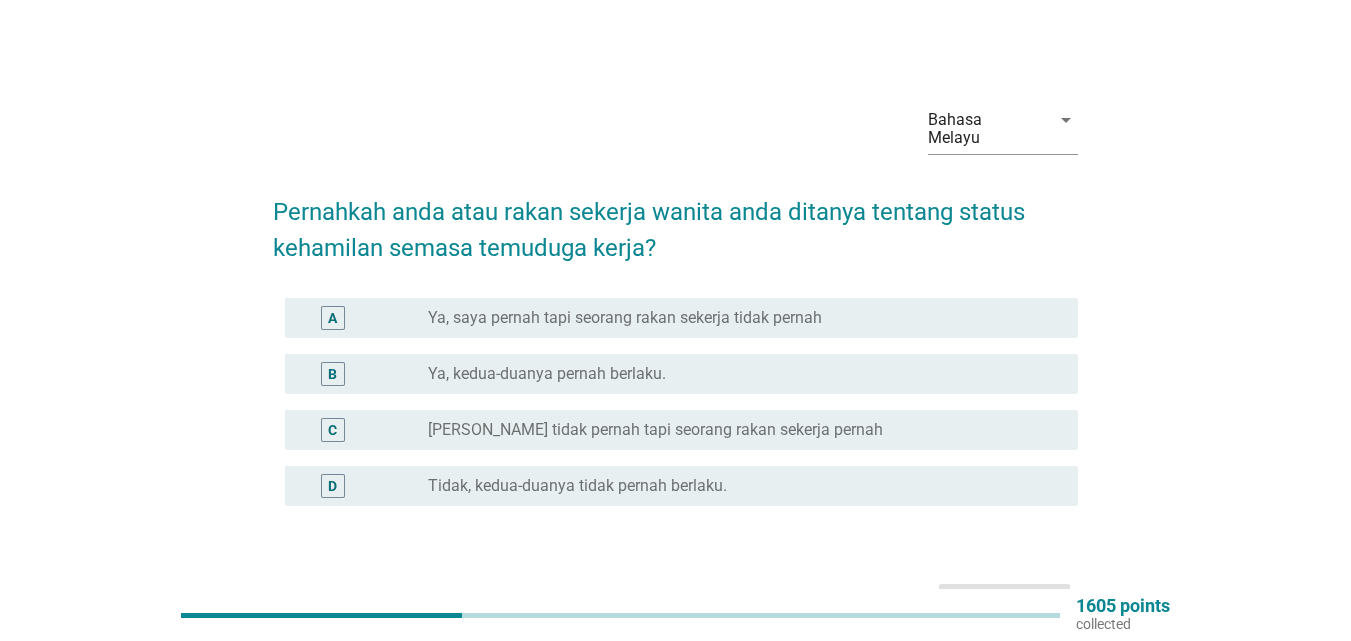 scroll, scrollTop: 0, scrollLeft: 0, axis: both 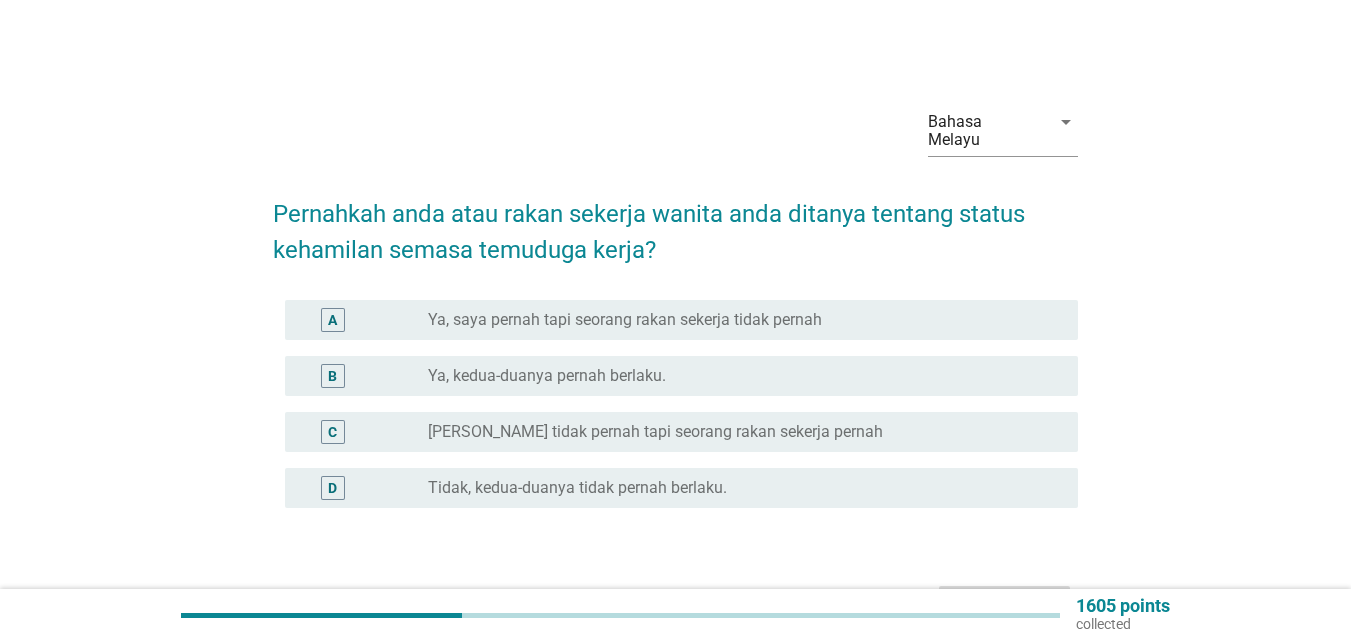 click on "radio_button_unchecked Saya tidak pernah tapi seorang rakan sekerja pernah" at bounding box center [737, 432] 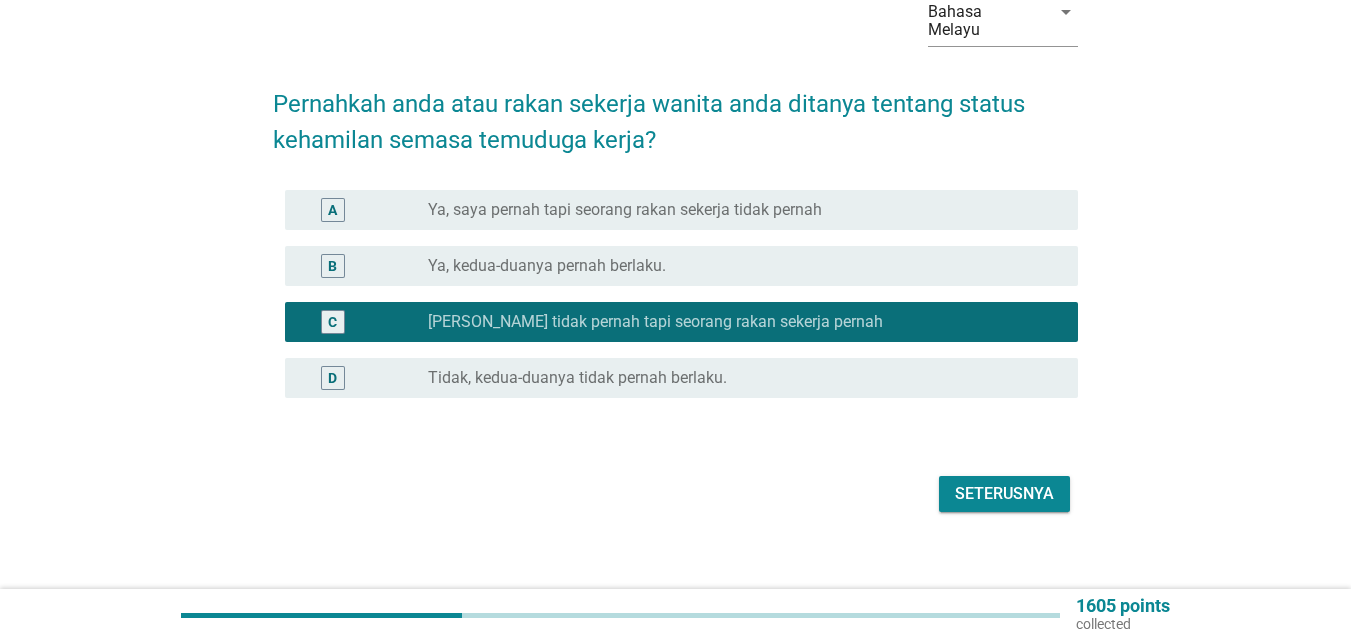 scroll, scrollTop: 111, scrollLeft: 0, axis: vertical 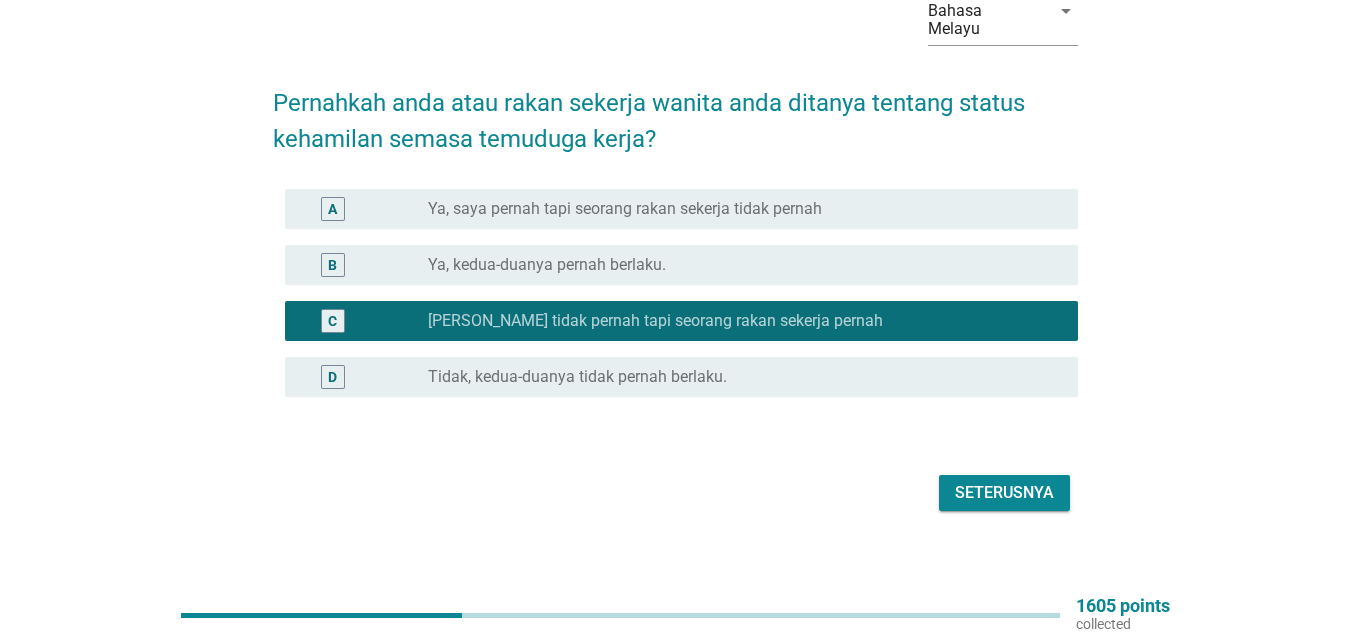 click on "Seterusnya" at bounding box center (1004, 493) 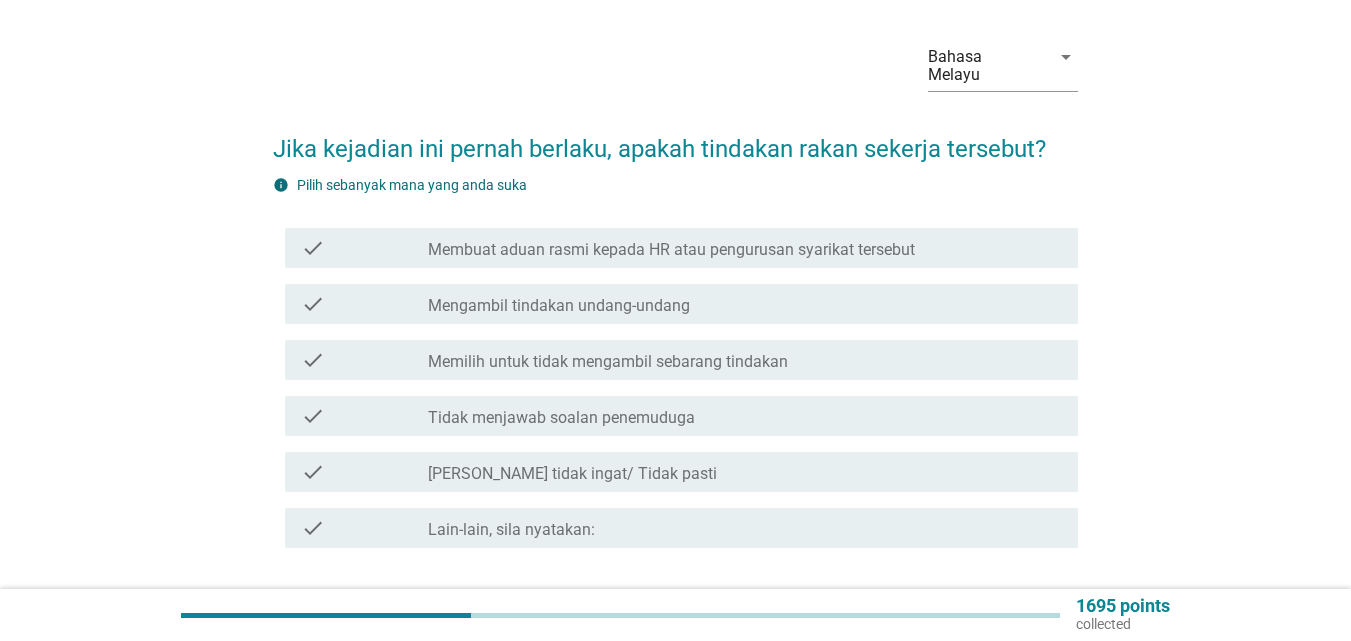 scroll, scrollTop: 100, scrollLeft: 0, axis: vertical 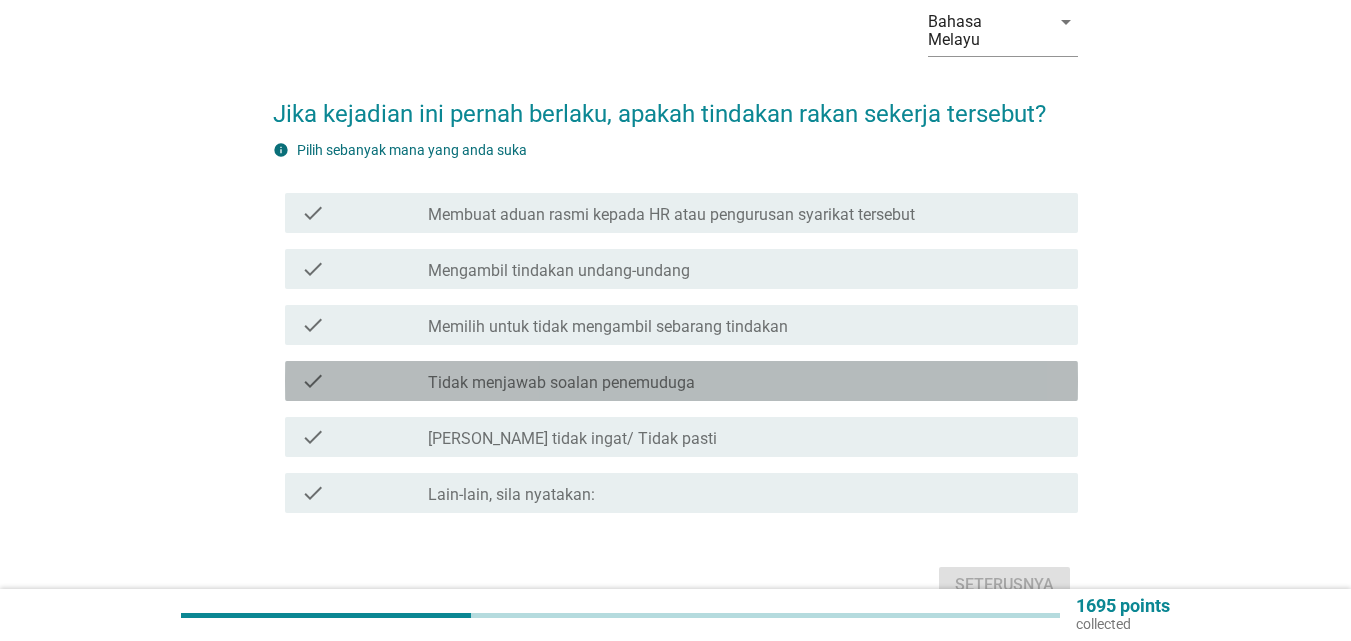 click on "check_box_outline_blank Tidak menjawab soalan penemuduga" at bounding box center [745, 381] 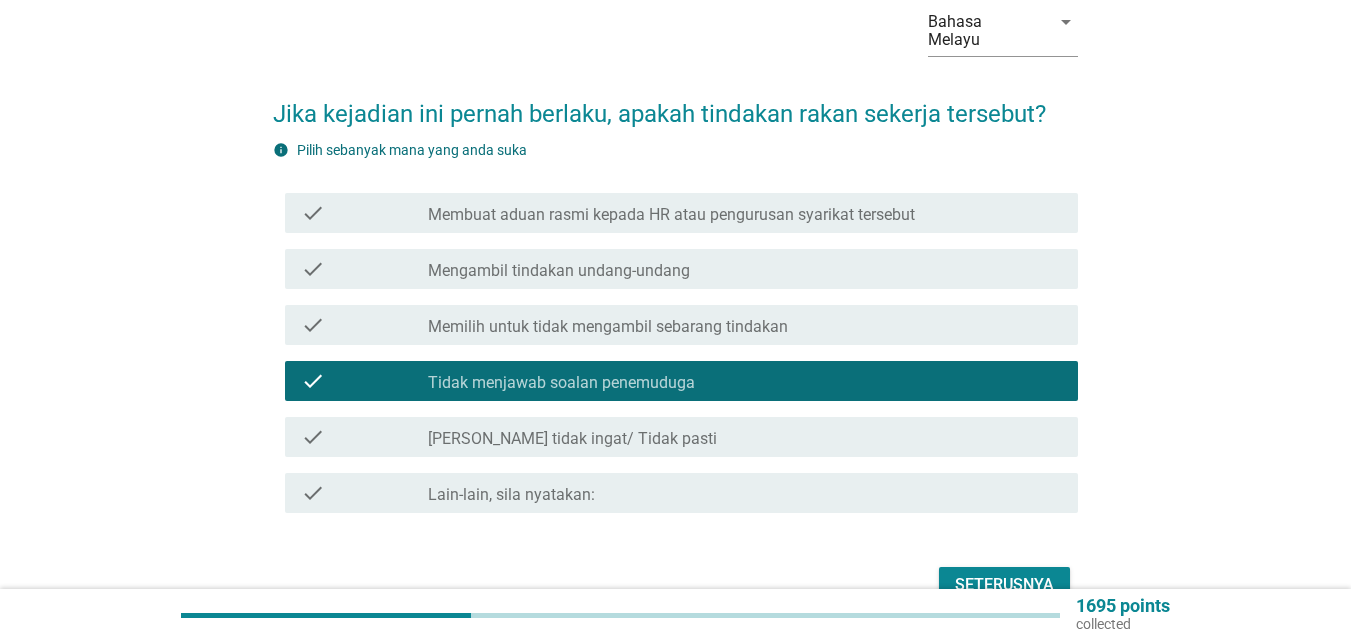 click on "Seterusnya" at bounding box center [1004, 585] 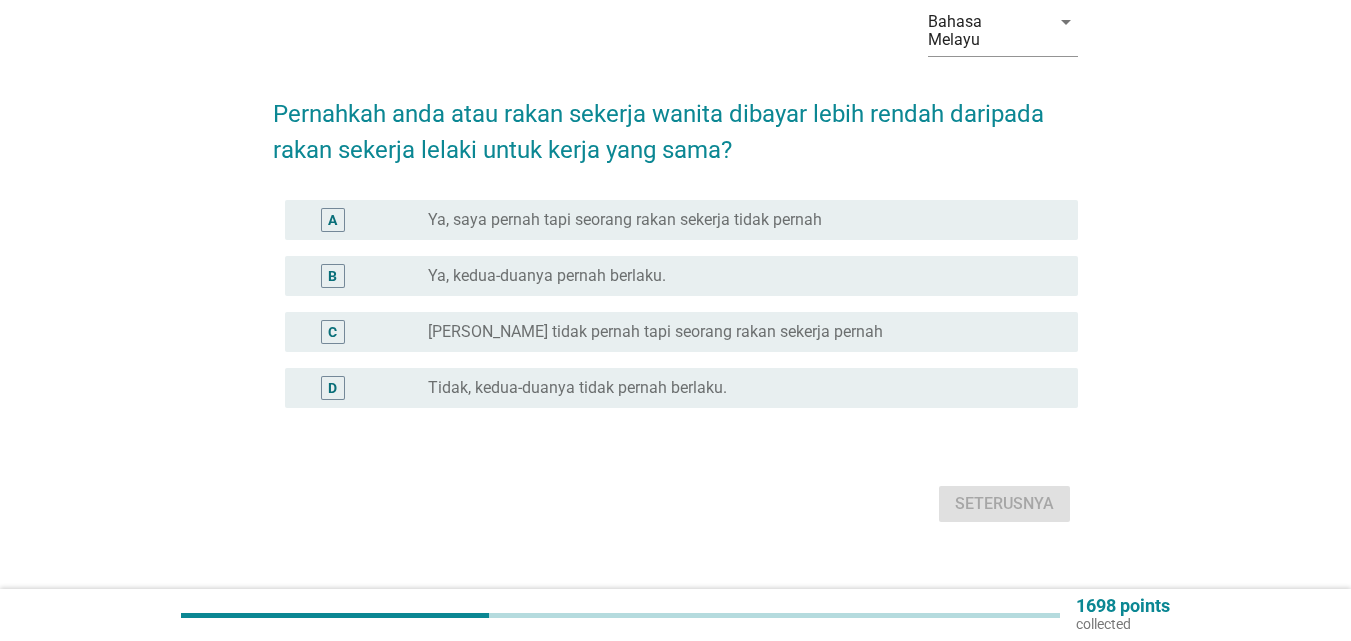 scroll, scrollTop: 0, scrollLeft: 0, axis: both 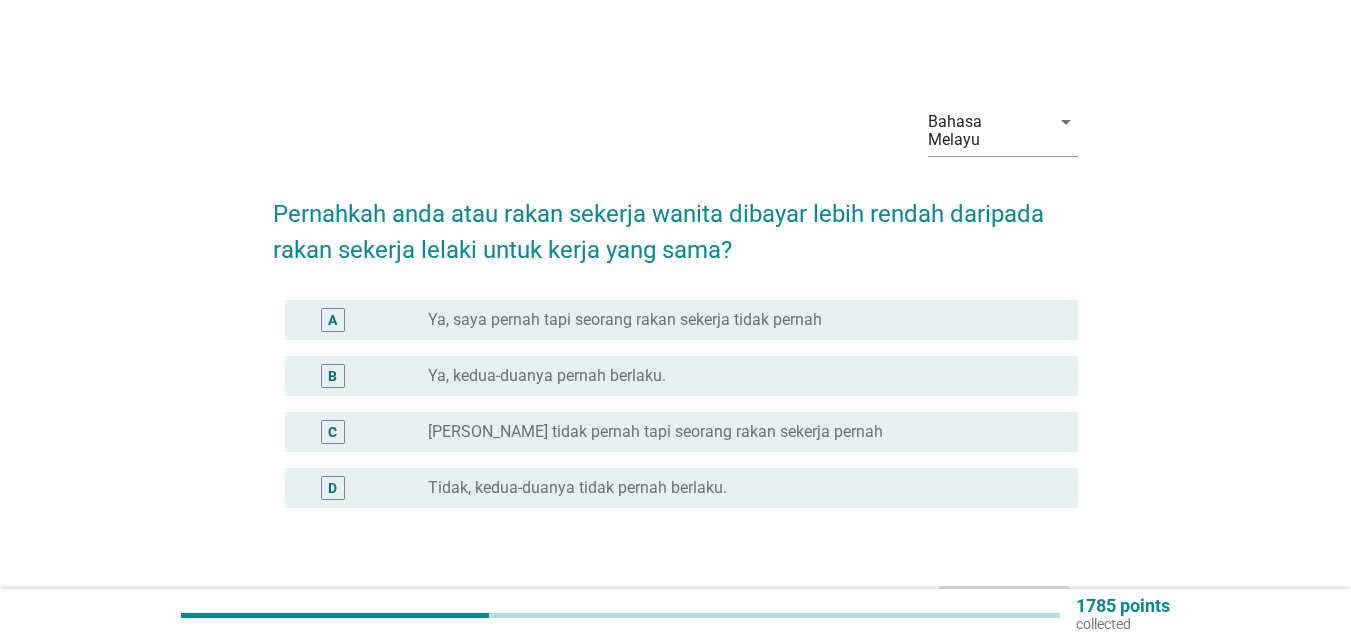 click on "Tidak, kedua-duanya tidak pernah berlaku." at bounding box center (577, 488) 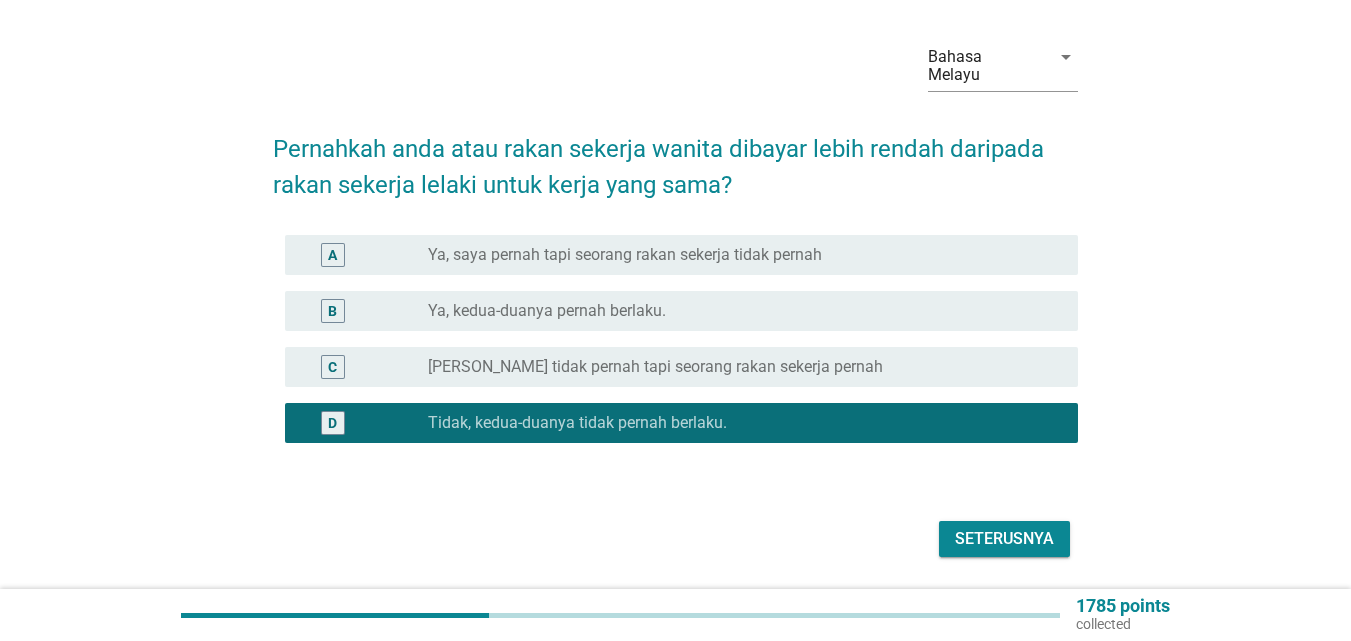 scroll, scrollTop: 111, scrollLeft: 0, axis: vertical 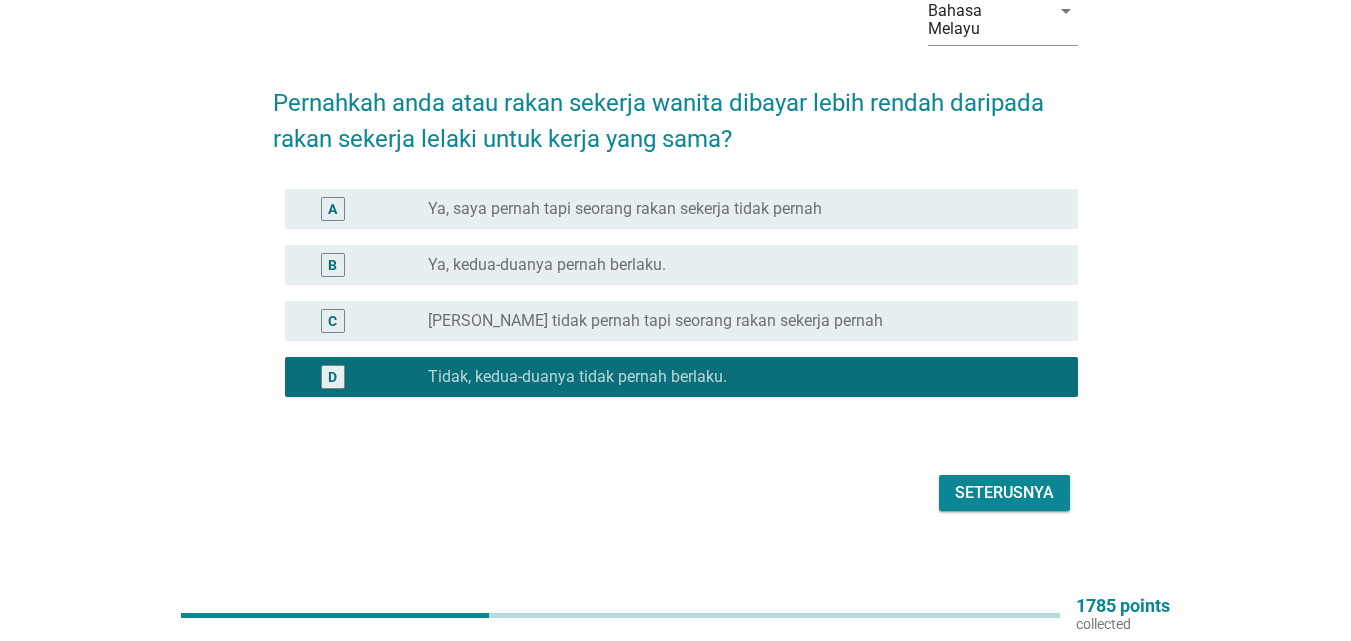click on "Seterusnya" at bounding box center [1004, 493] 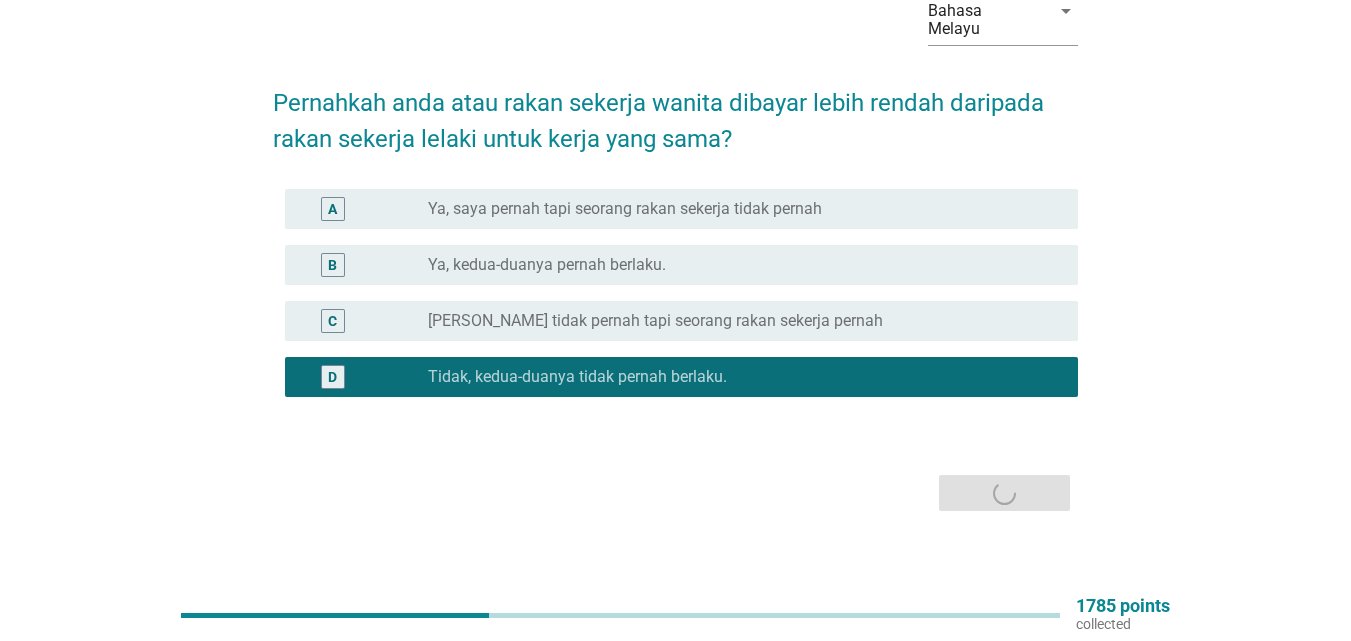 scroll, scrollTop: 0, scrollLeft: 0, axis: both 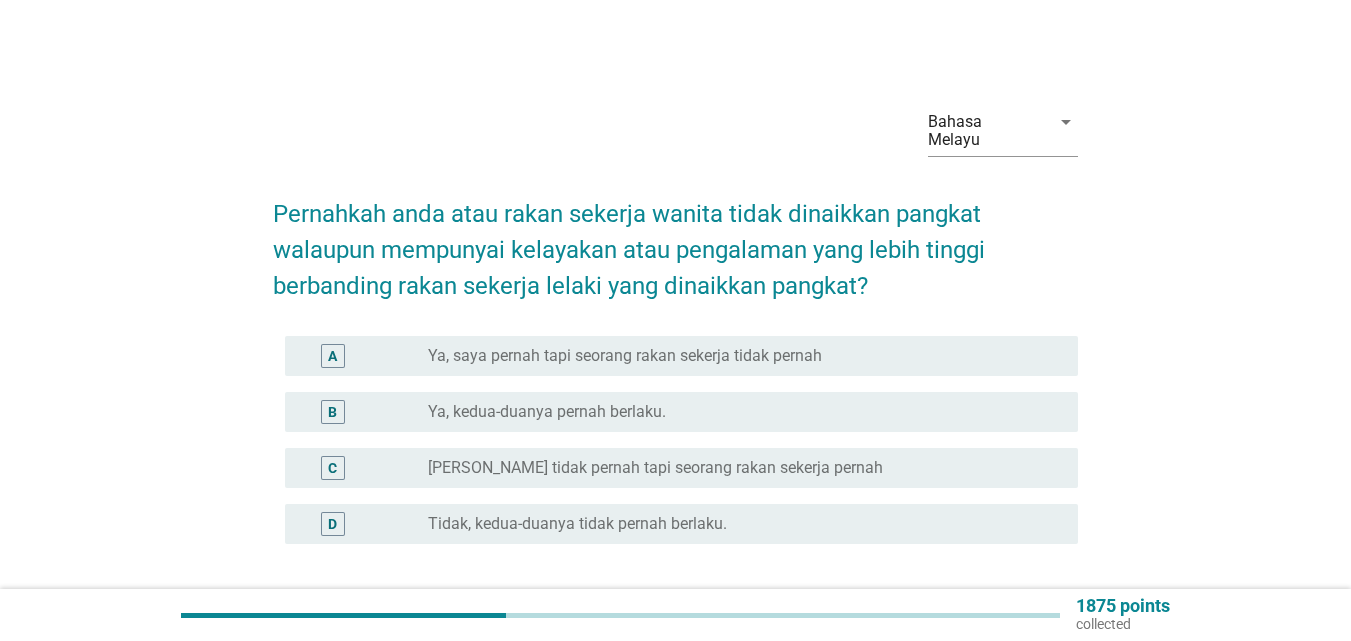click on "D     radio_button_unchecked Tidak, kedua-duanya tidak pernah berlaku." at bounding box center [681, 524] 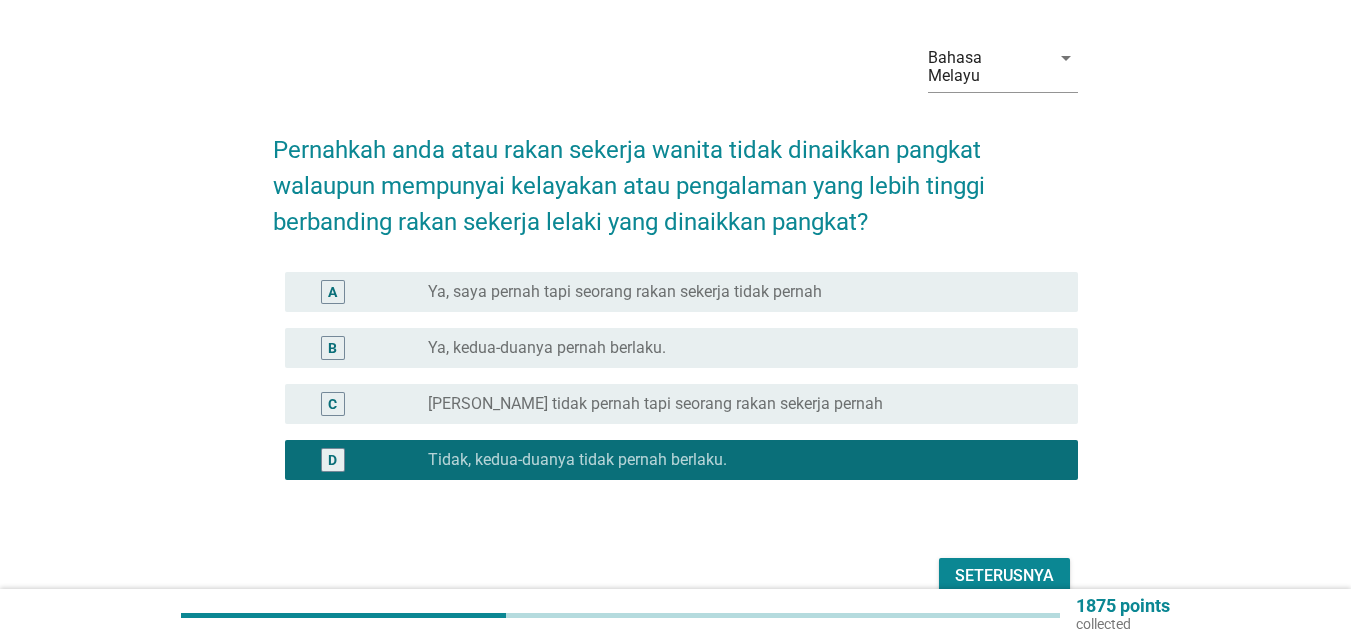 scroll, scrollTop: 147, scrollLeft: 0, axis: vertical 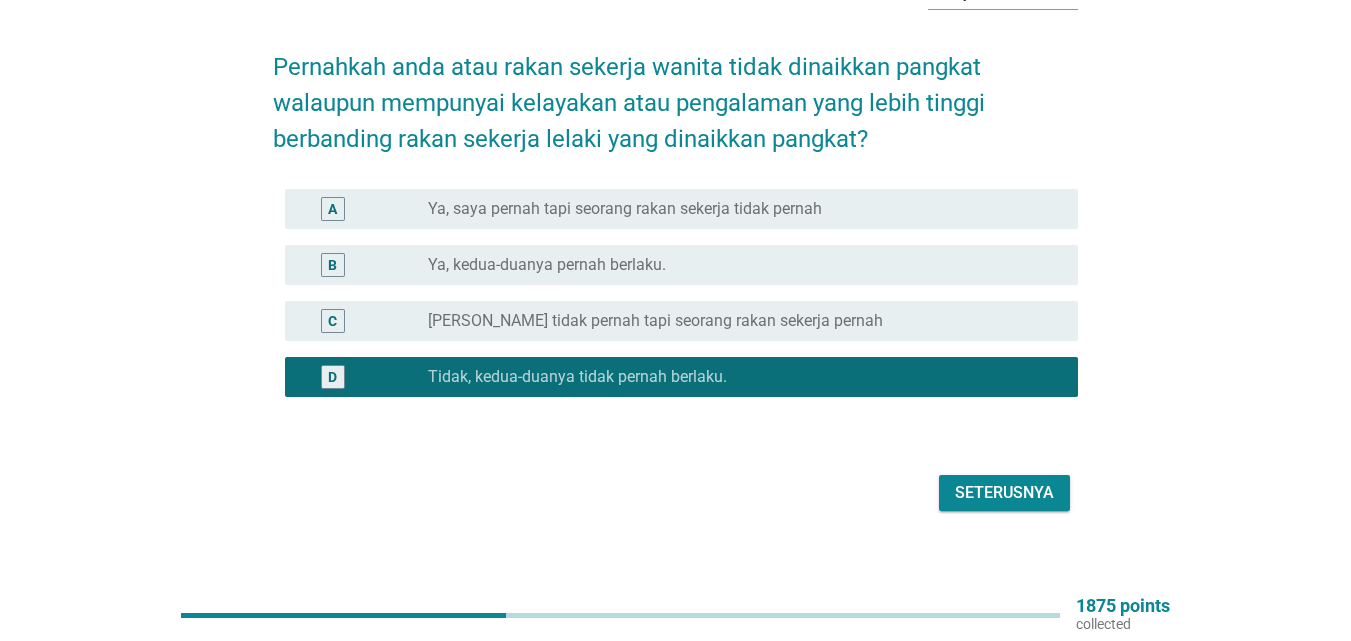 click on "Seterusnya" at bounding box center (1004, 493) 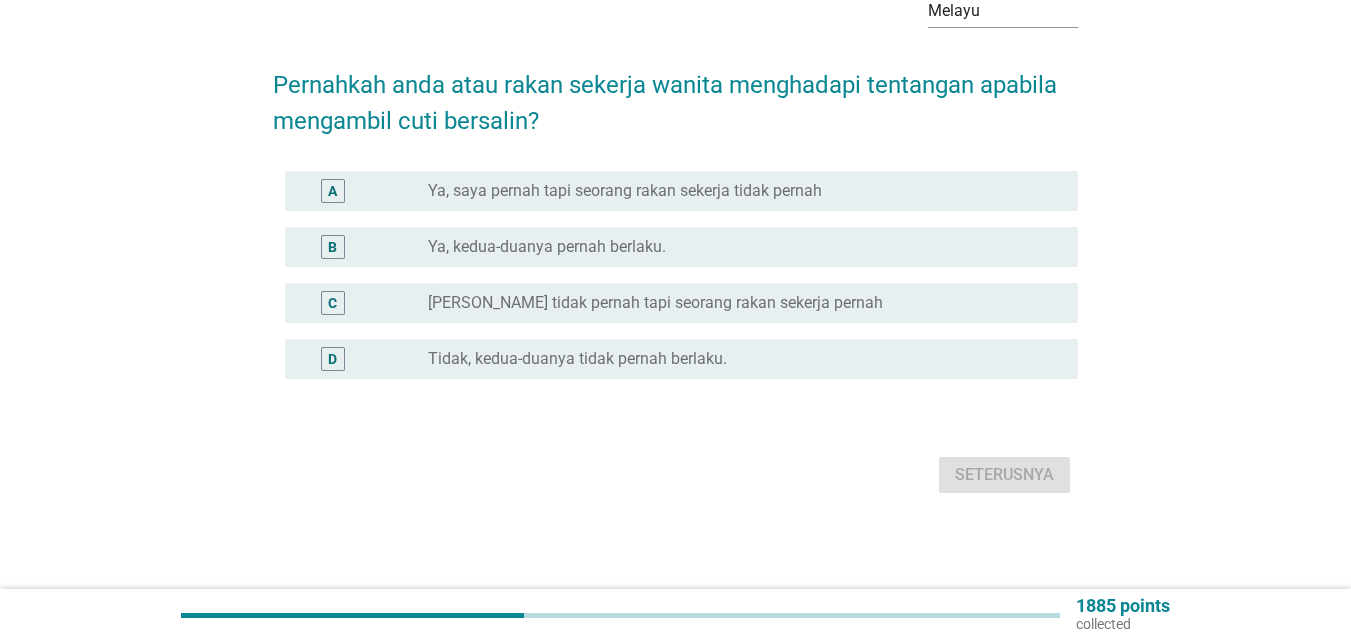 scroll, scrollTop: 0, scrollLeft: 0, axis: both 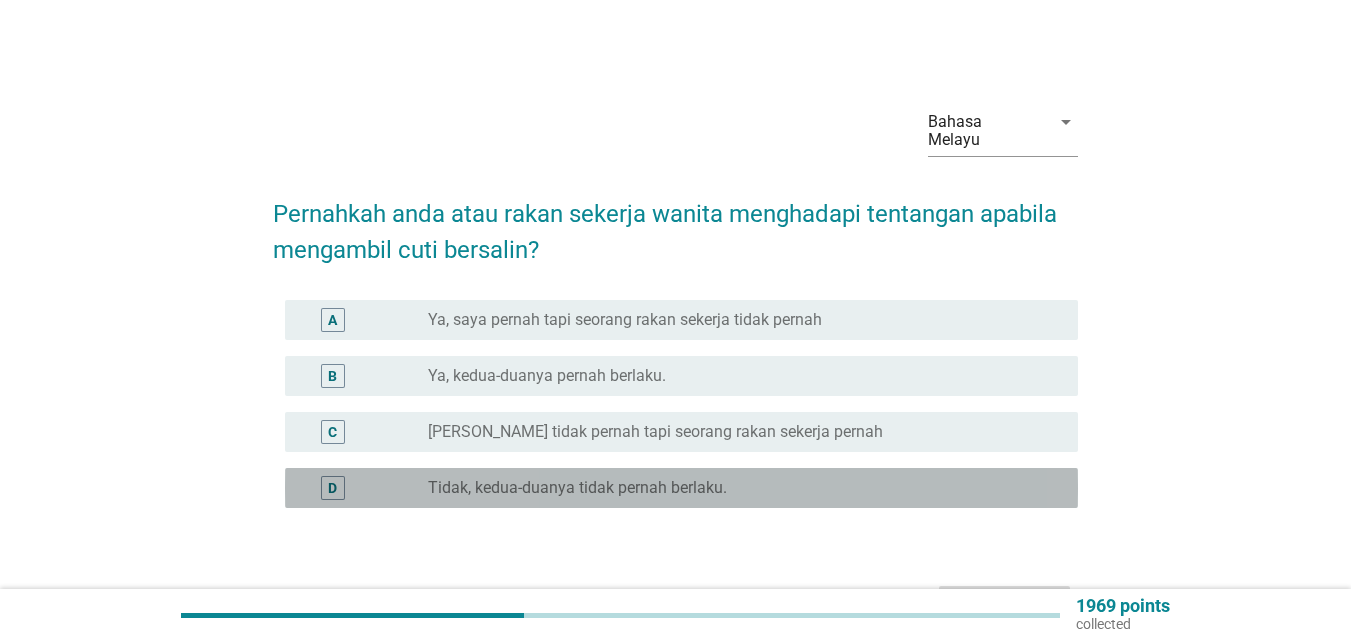 click on "radio_button_unchecked Tidak, kedua-duanya tidak pernah berlaku." at bounding box center [737, 488] 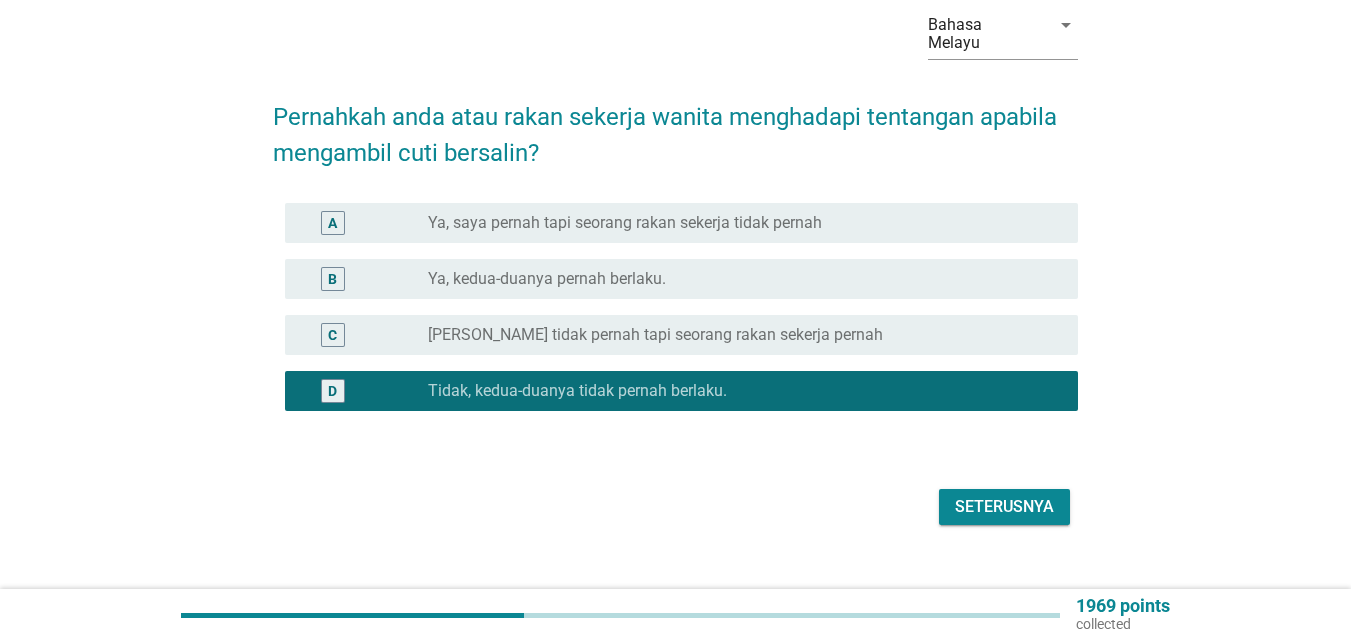 scroll, scrollTop: 111, scrollLeft: 0, axis: vertical 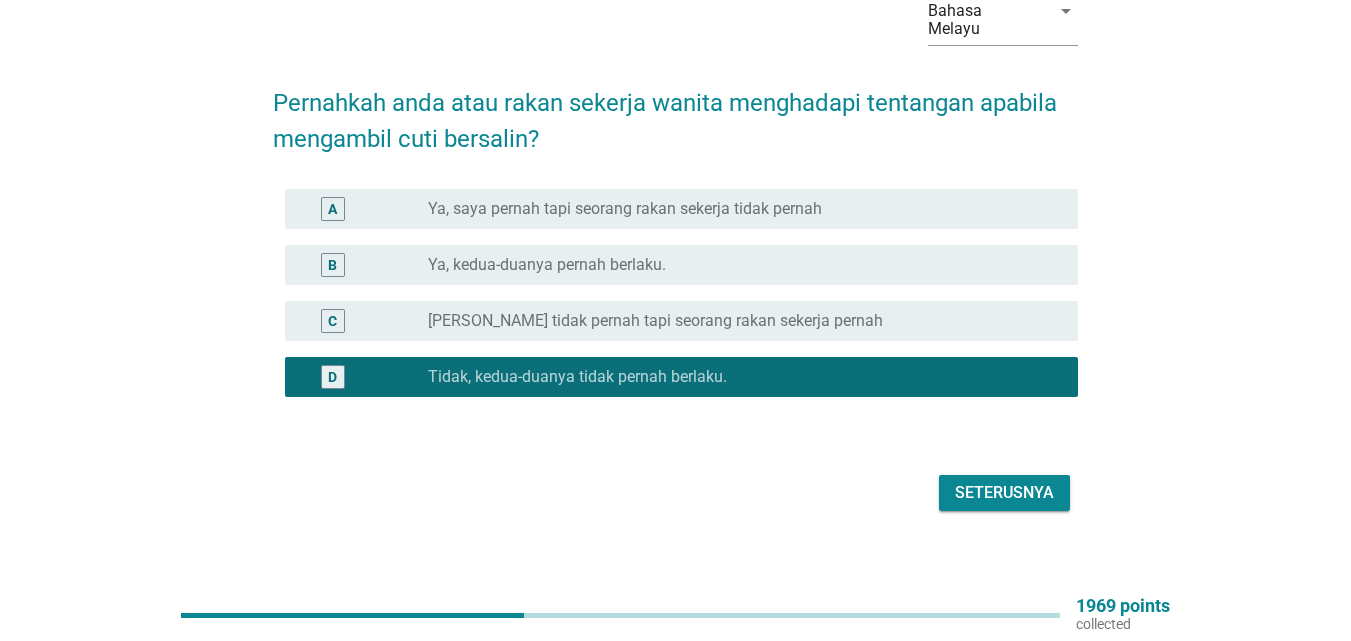 click on "Seterusnya" at bounding box center [1004, 493] 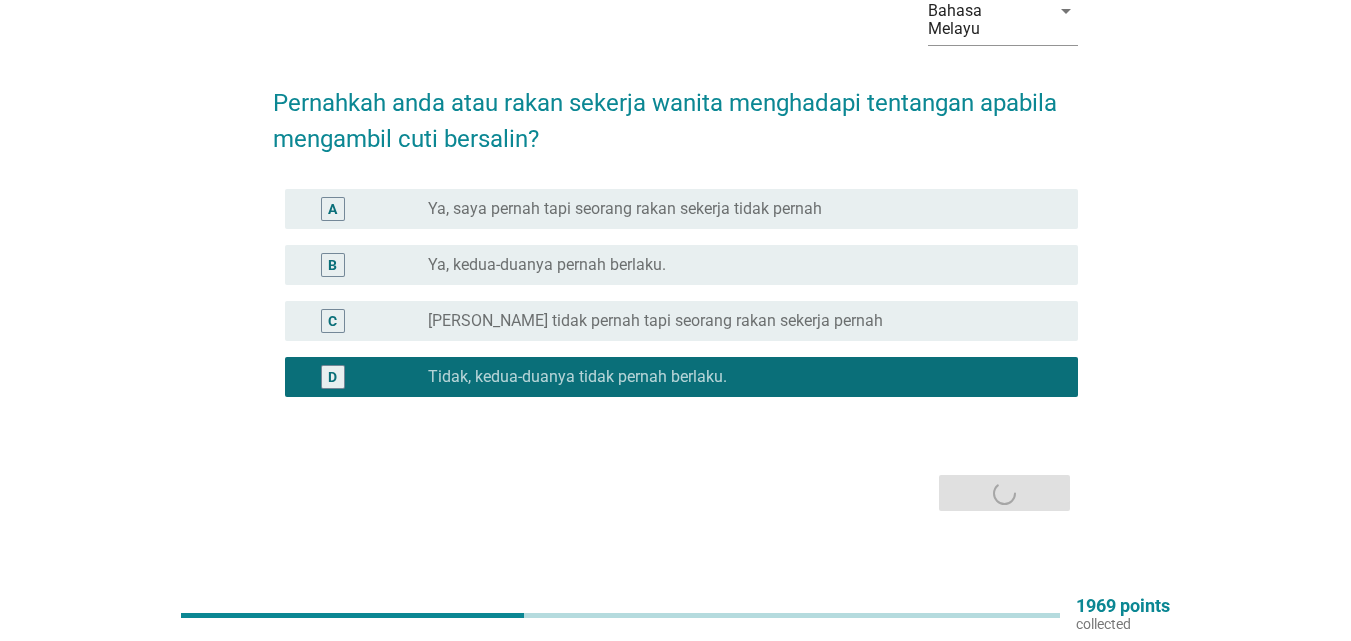 scroll, scrollTop: 0, scrollLeft: 0, axis: both 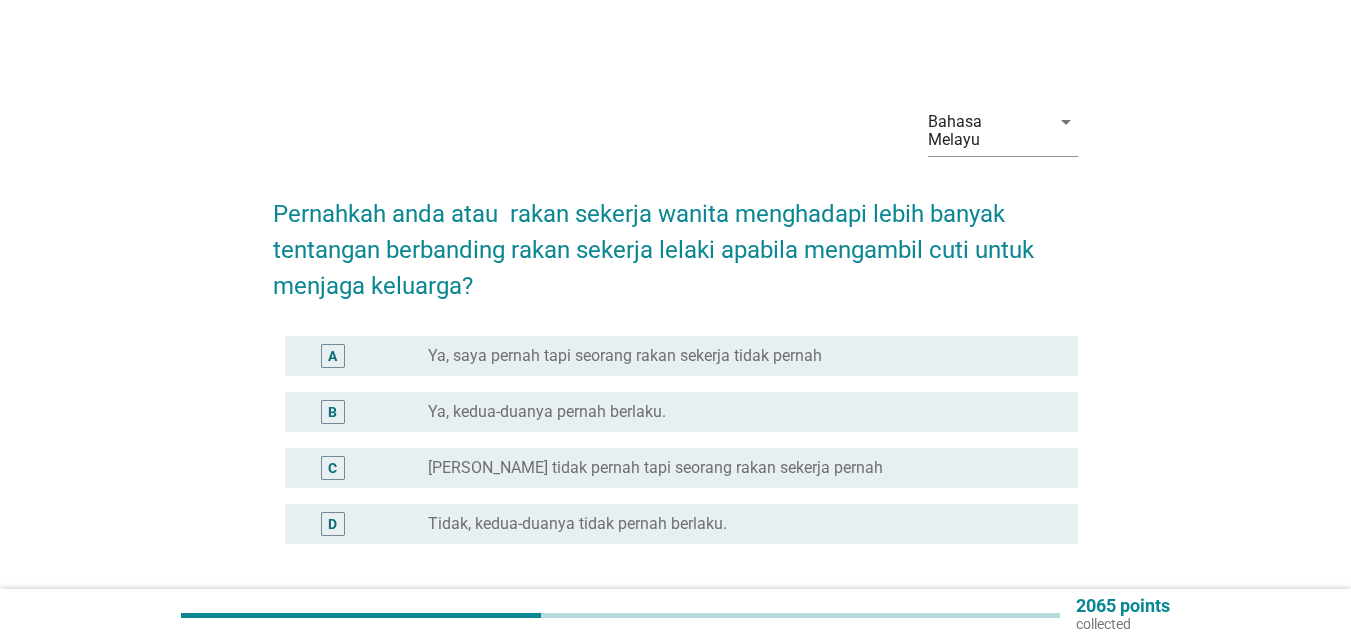 click on "radio_button_unchecked Tidak, kedua-duanya tidak pernah berlaku." at bounding box center [745, 524] 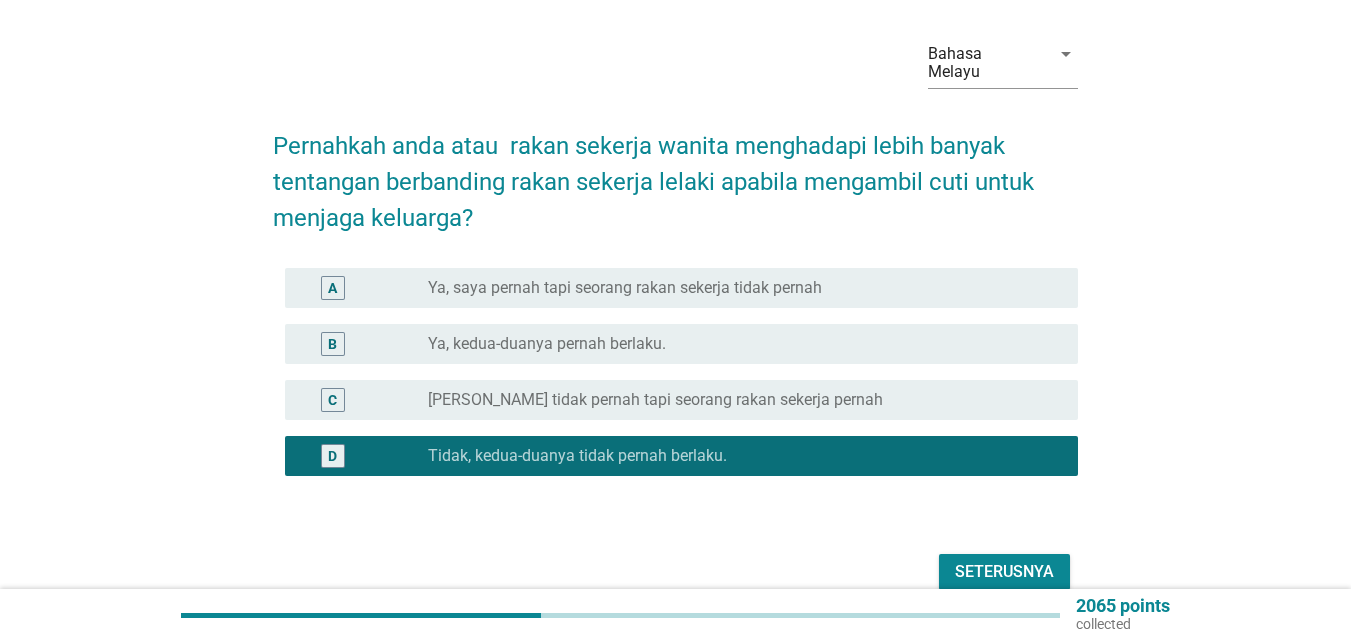 scroll, scrollTop: 147, scrollLeft: 0, axis: vertical 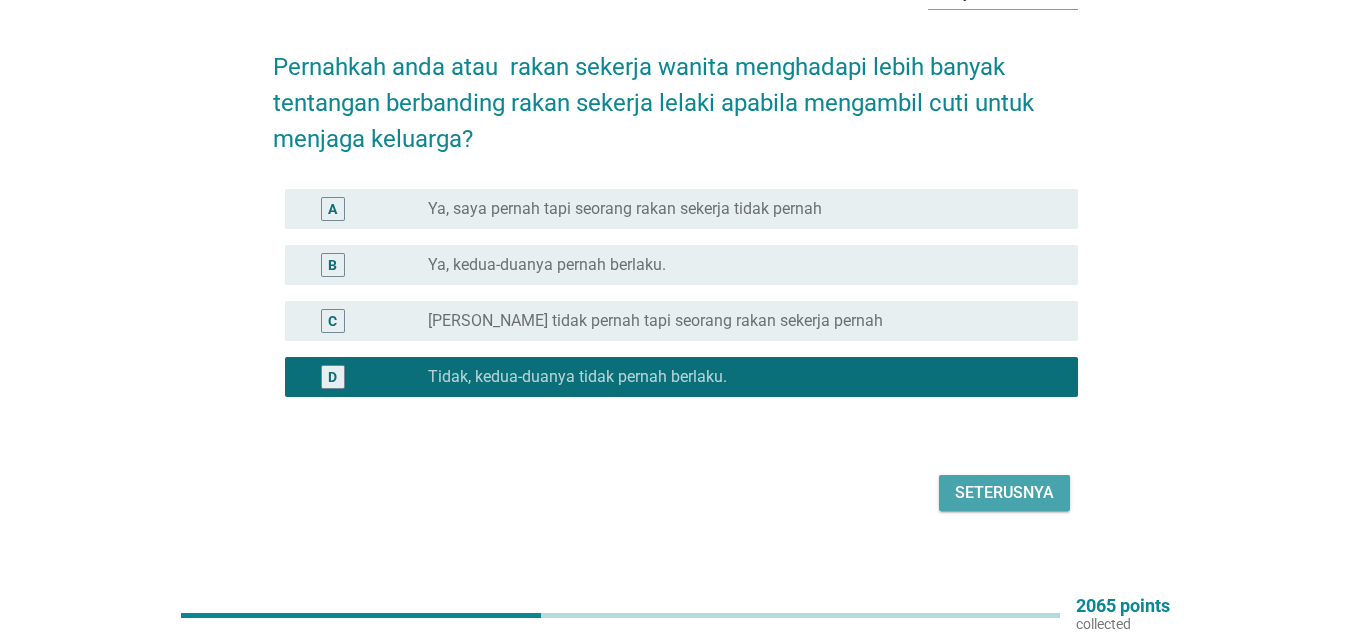 click on "Seterusnya" at bounding box center (1004, 493) 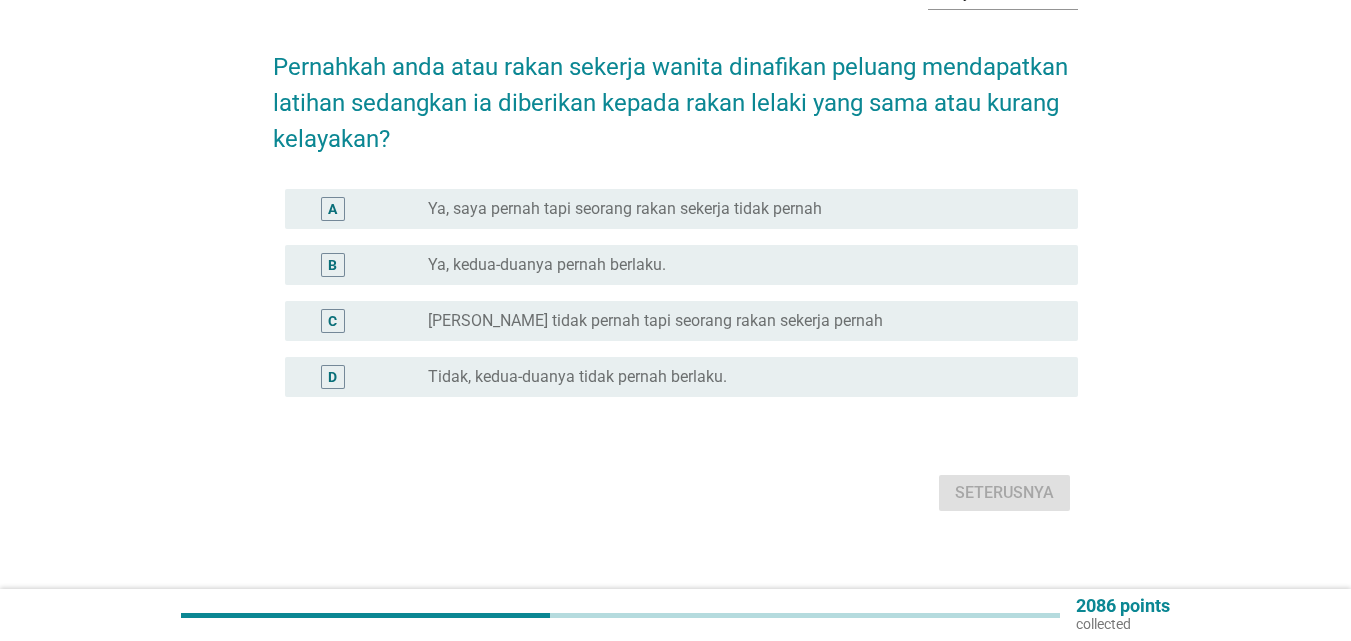 scroll, scrollTop: 0, scrollLeft: 0, axis: both 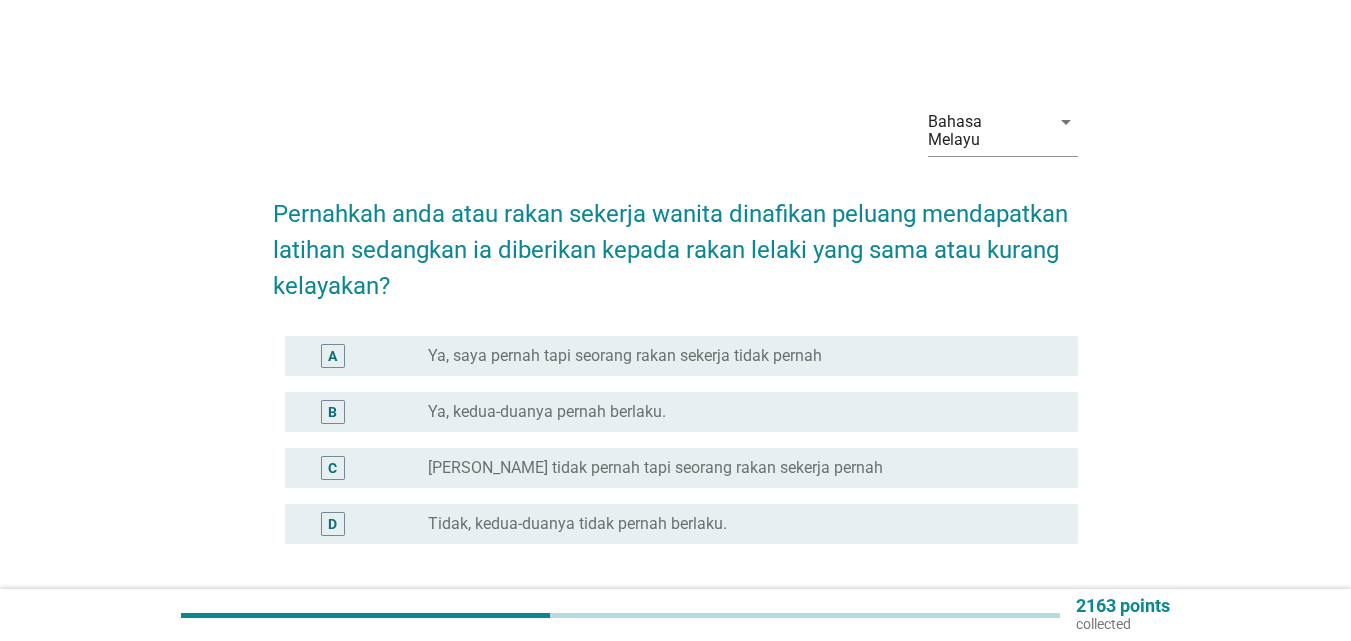 click on "D     radio_button_unchecked Tidak, kedua-duanya tidak pernah berlaku." at bounding box center [681, 524] 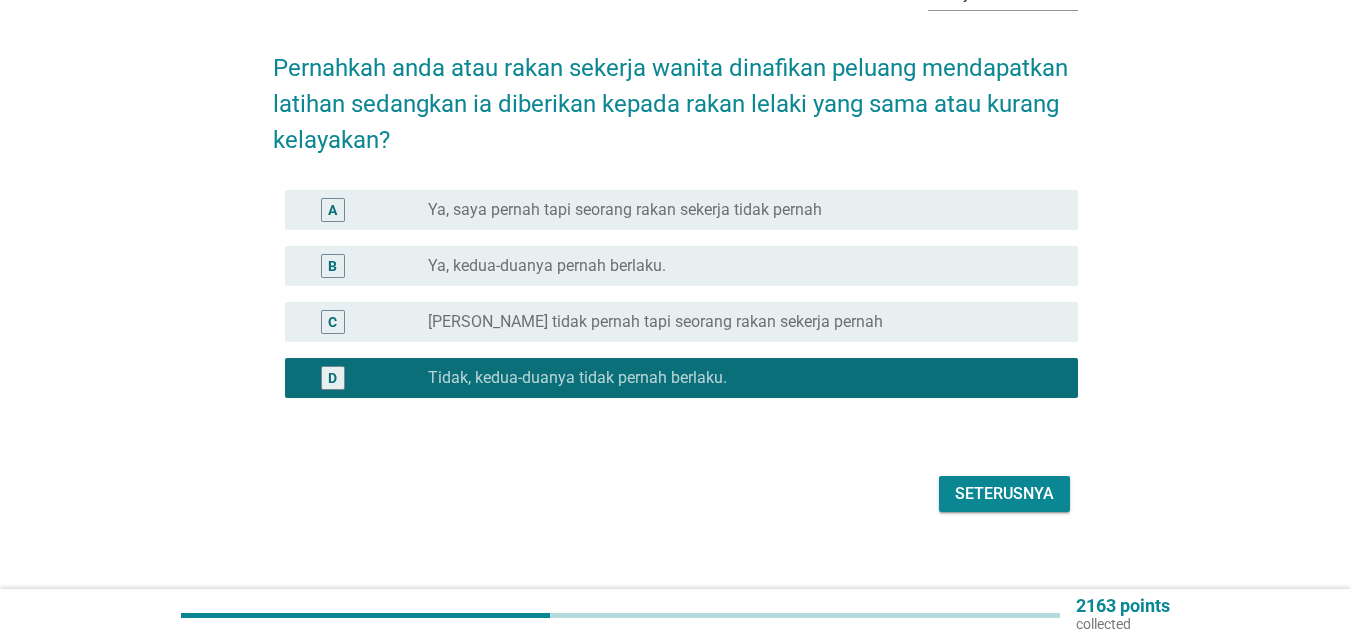 scroll, scrollTop: 147, scrollLeft: 0, axis: vertical 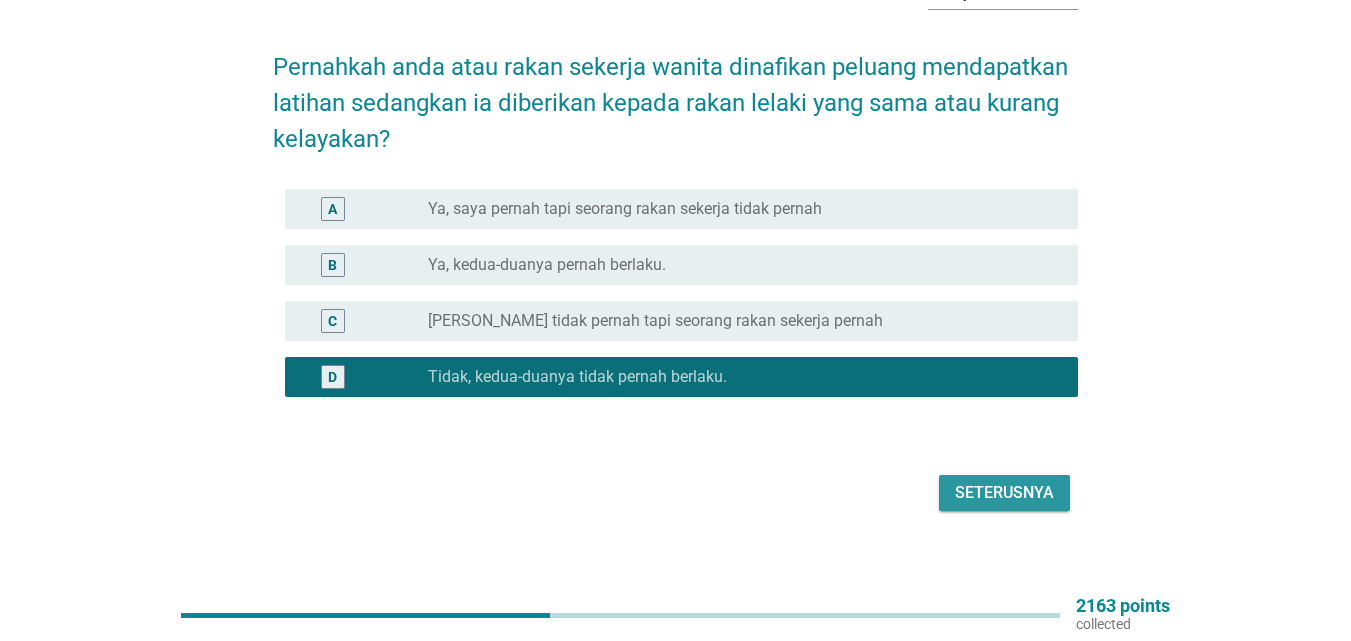 click on "Seterusnya" at bounding box center (1004, 493) 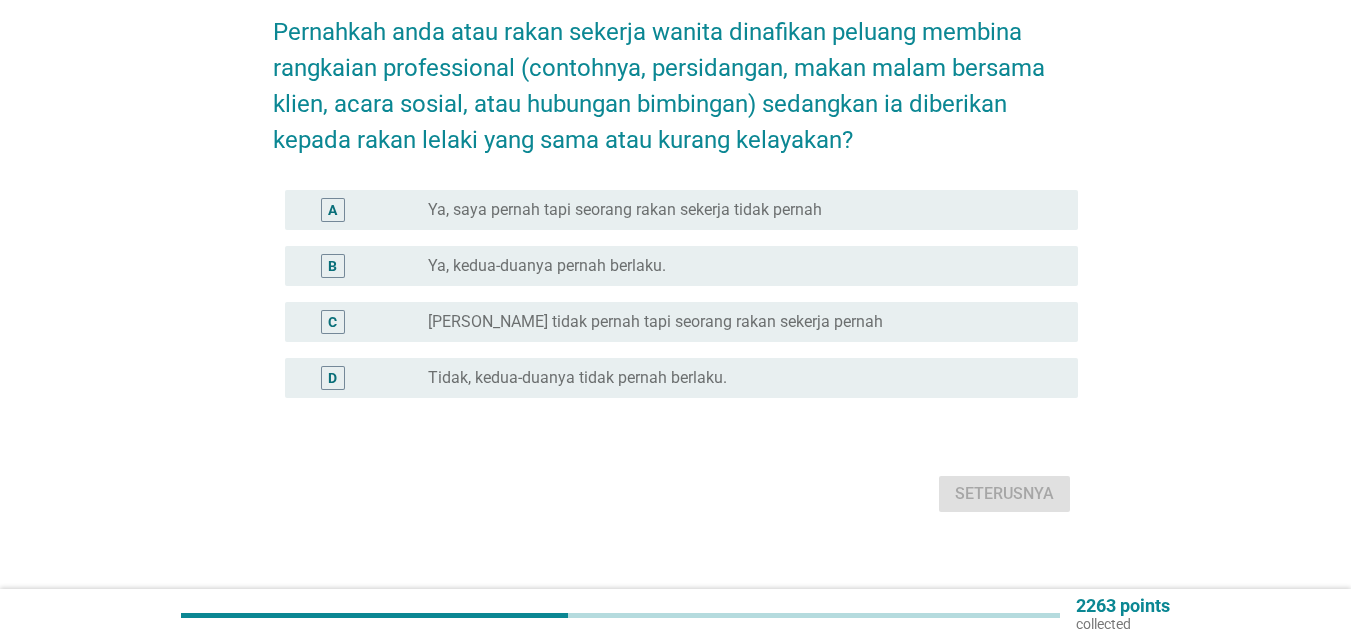 scroll, scrollTop: 183, scrollLeft: 0, axis: vertical 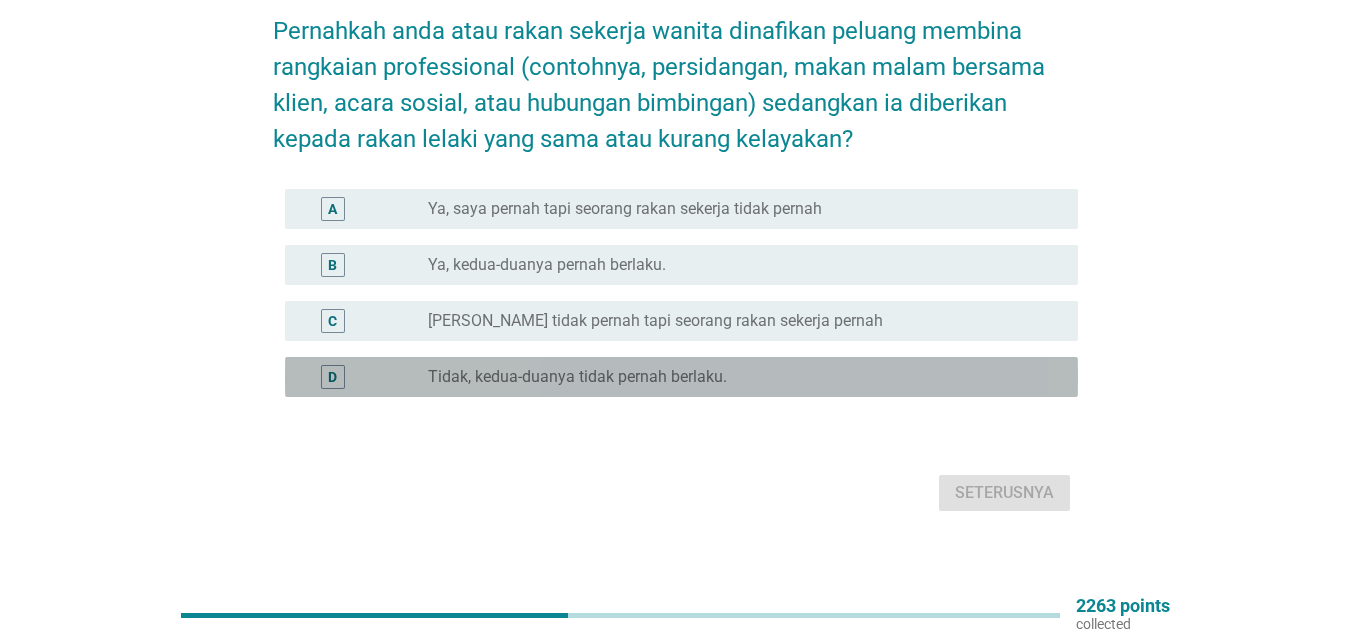 click on "Tidak, kedua-duanya tidak pernah berlaku." at bounding box center [577, 377] 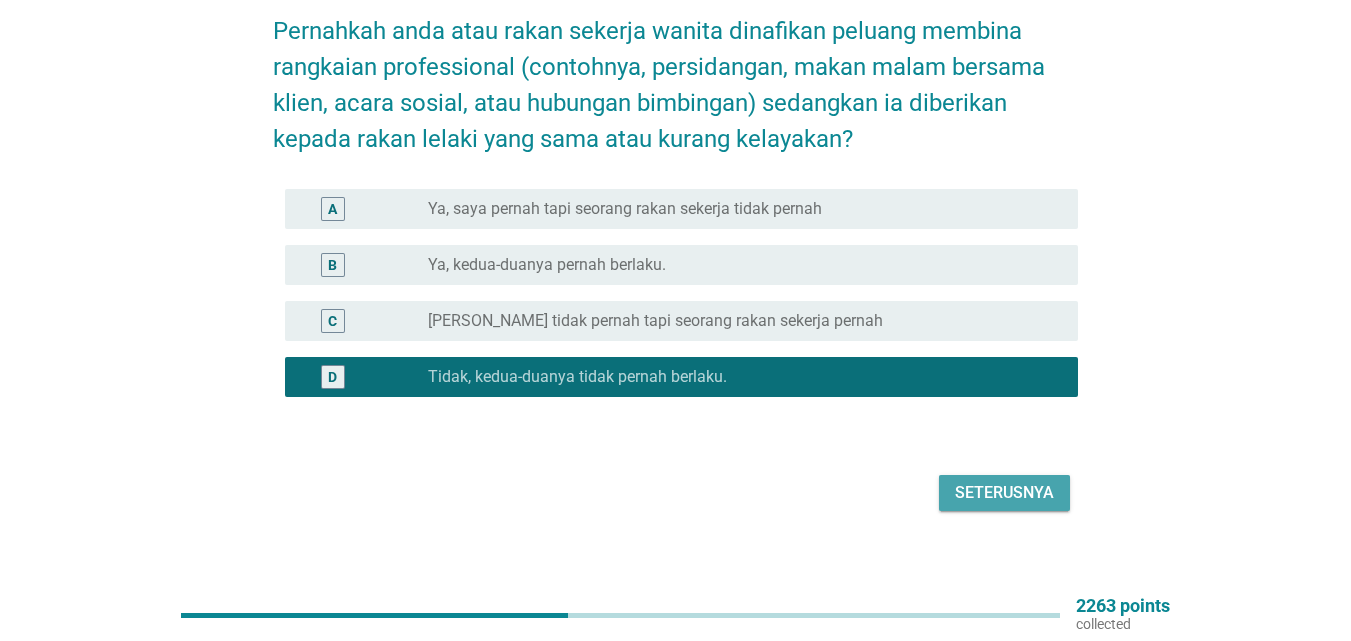 click on "Seterusnya" at bounding box center (1004, 493) 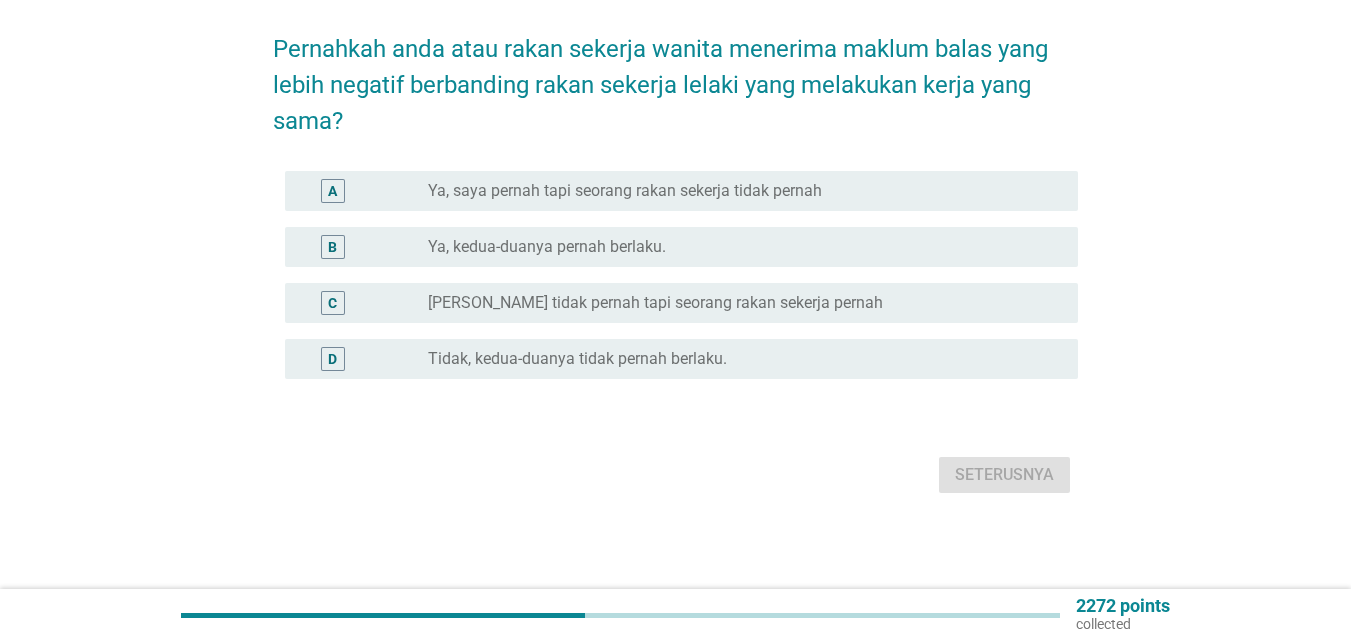 scroll, scrollTop: 0, scrollLeft: 0, axis: both 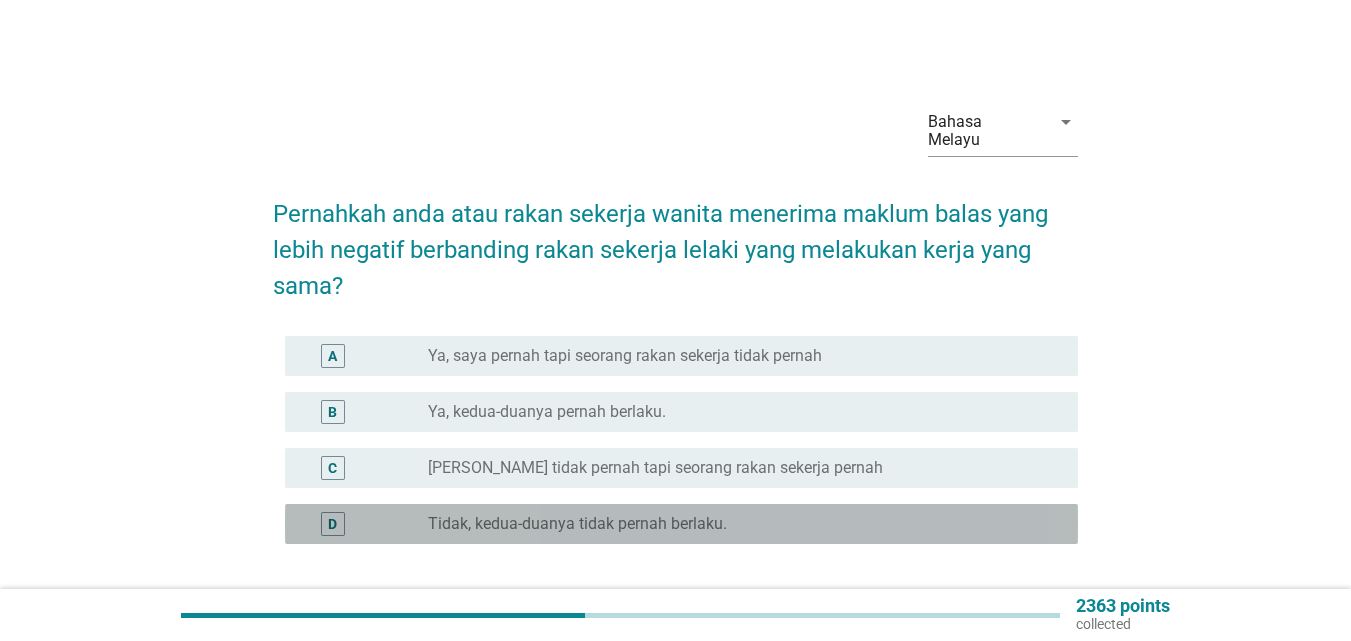click on "D     radio_button_unchecked Tidak, kedua-duanya tidak pernah berlaku." at bounding box center [681, 524] 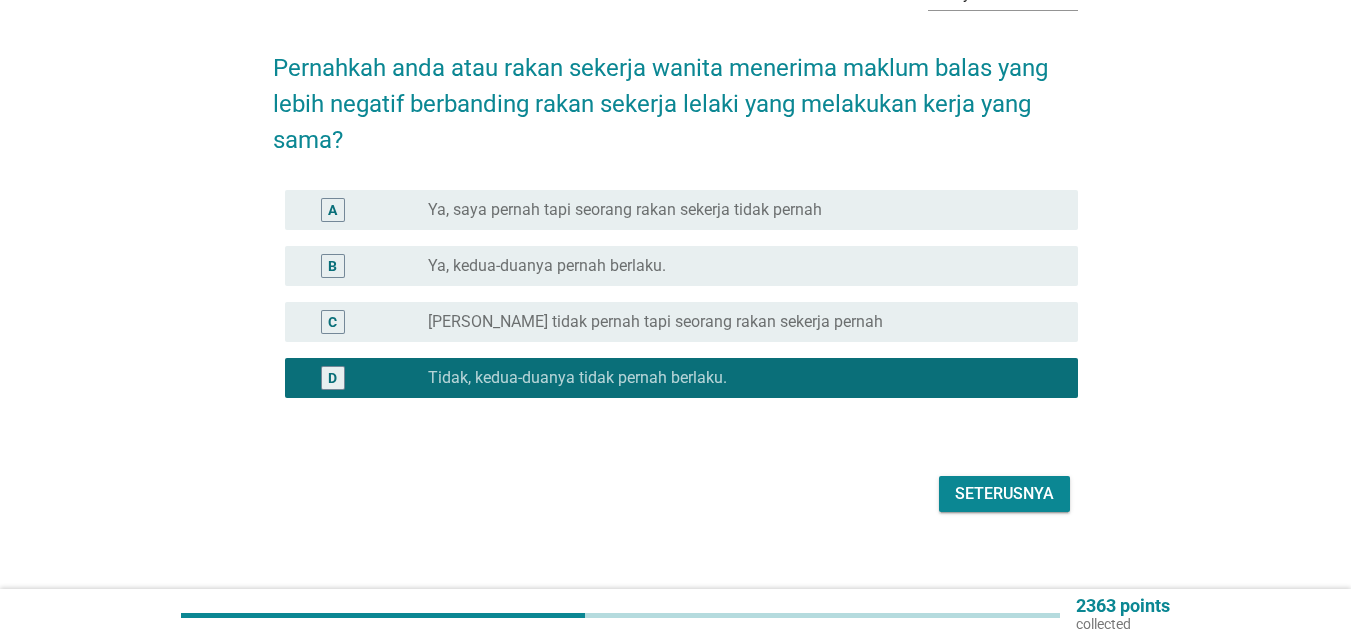 scroll, scrollTop: 147, scrollLeft: 0, axis: vertical 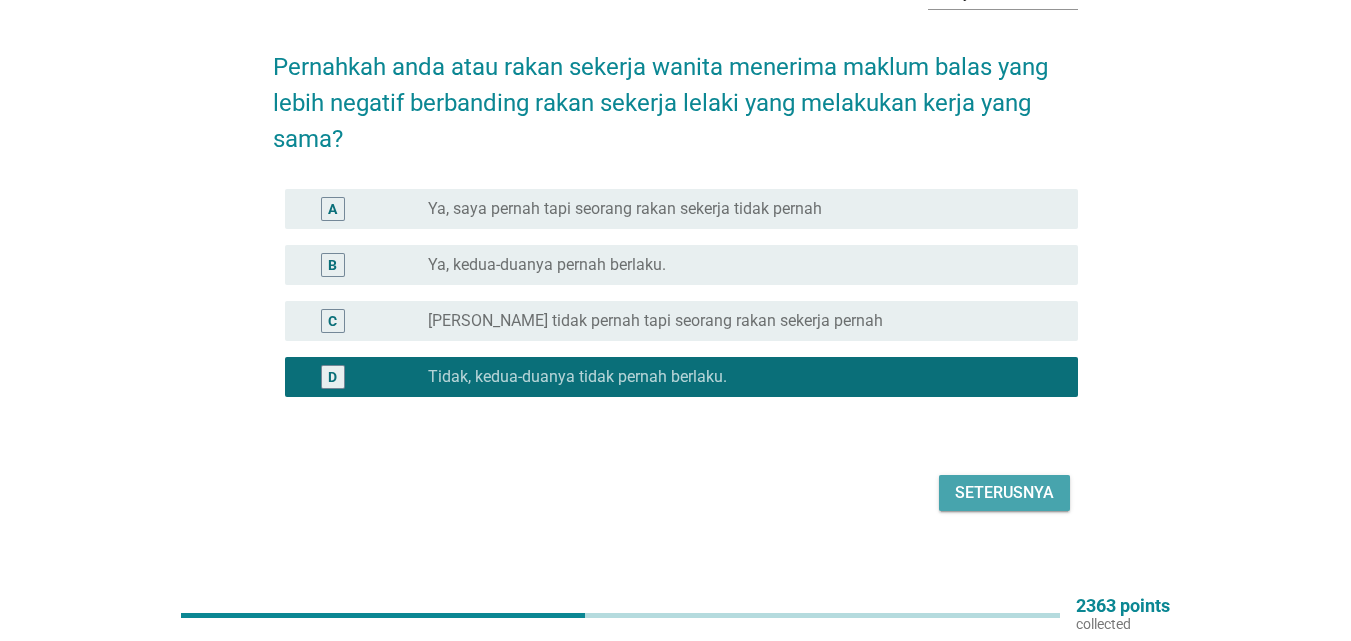 click on "Seterusnya" at bounding box center [1004, 493] 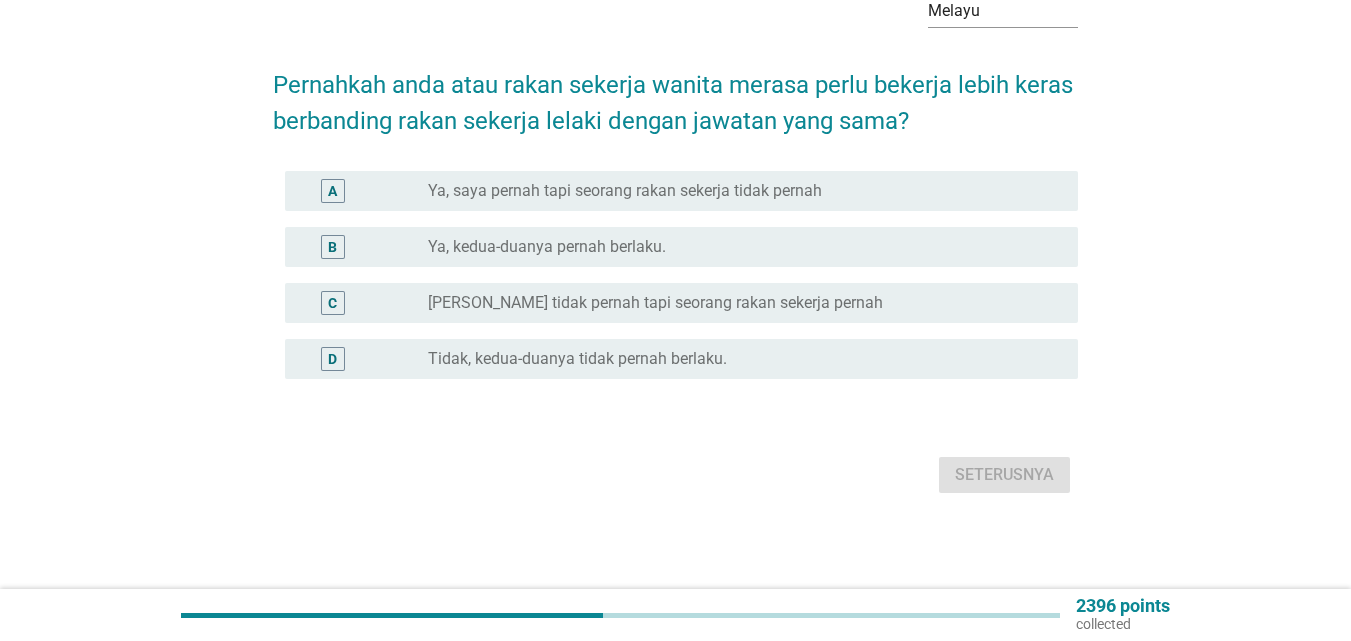 scroll, scrollTop: 0, scrollLeft: 0, axis: both 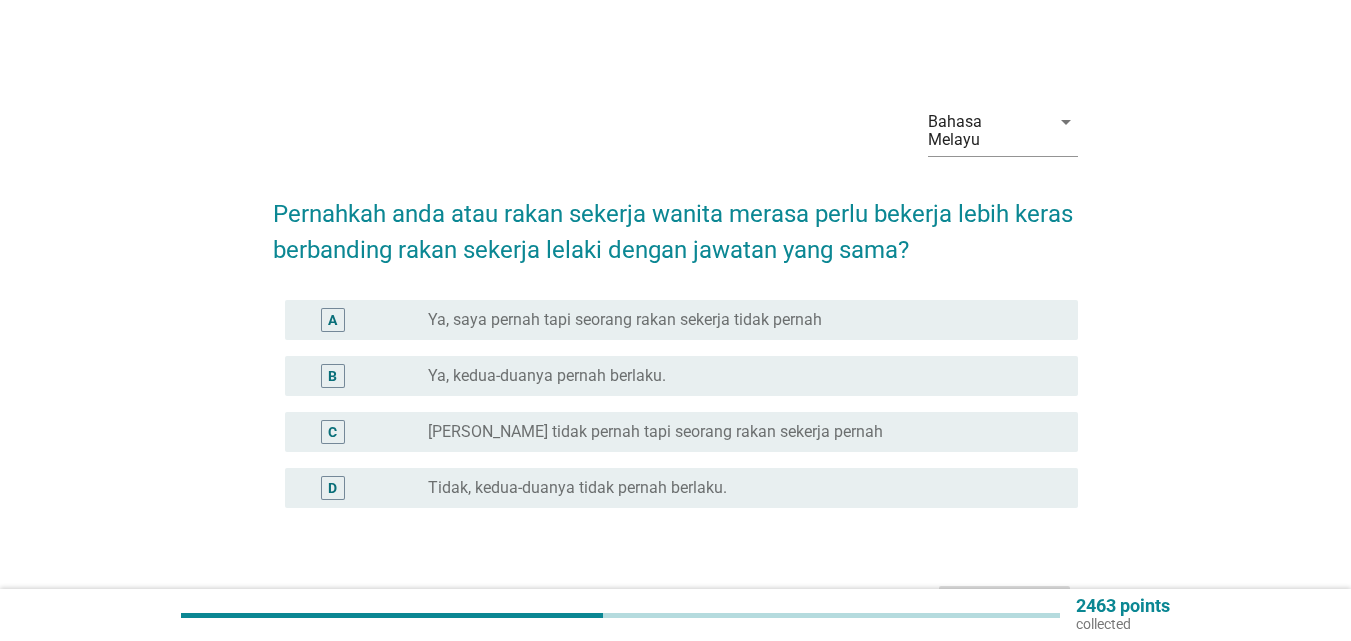 click on "radio_button_unchecked Ya, kedua-duanya pernah berlaku." at bounding box center [737, 376] 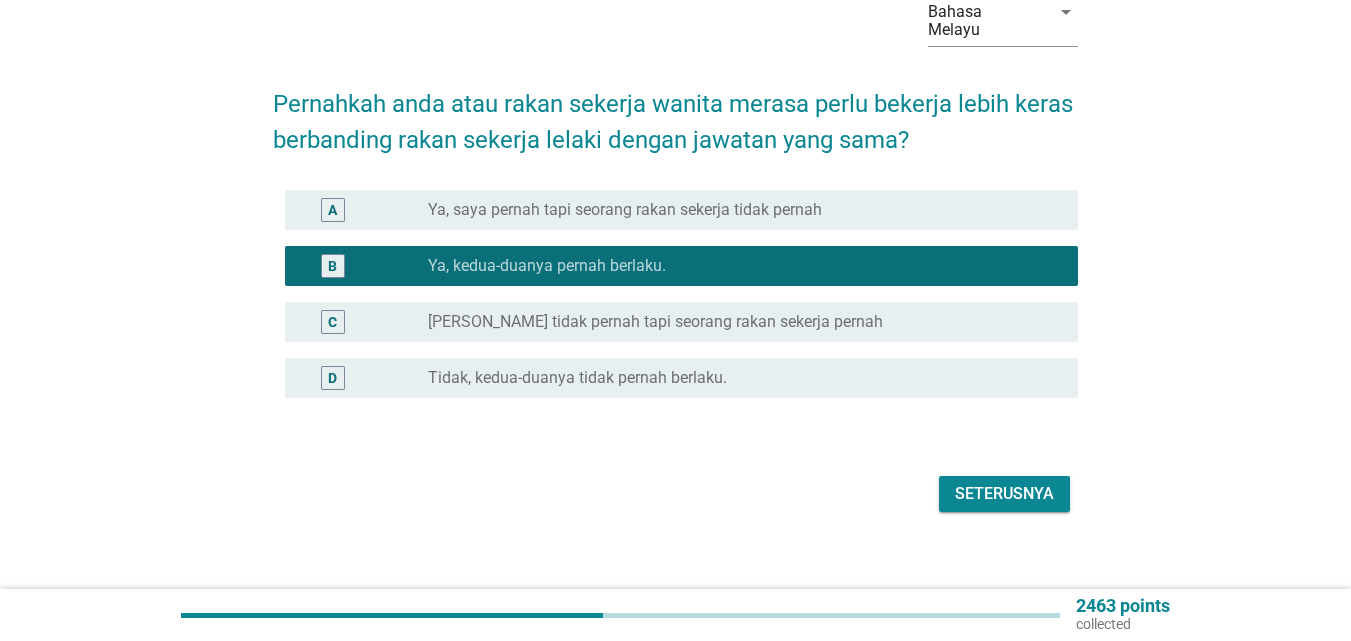 scroll, scrollTop: 111, scrollLeft: 0, axis: vertical 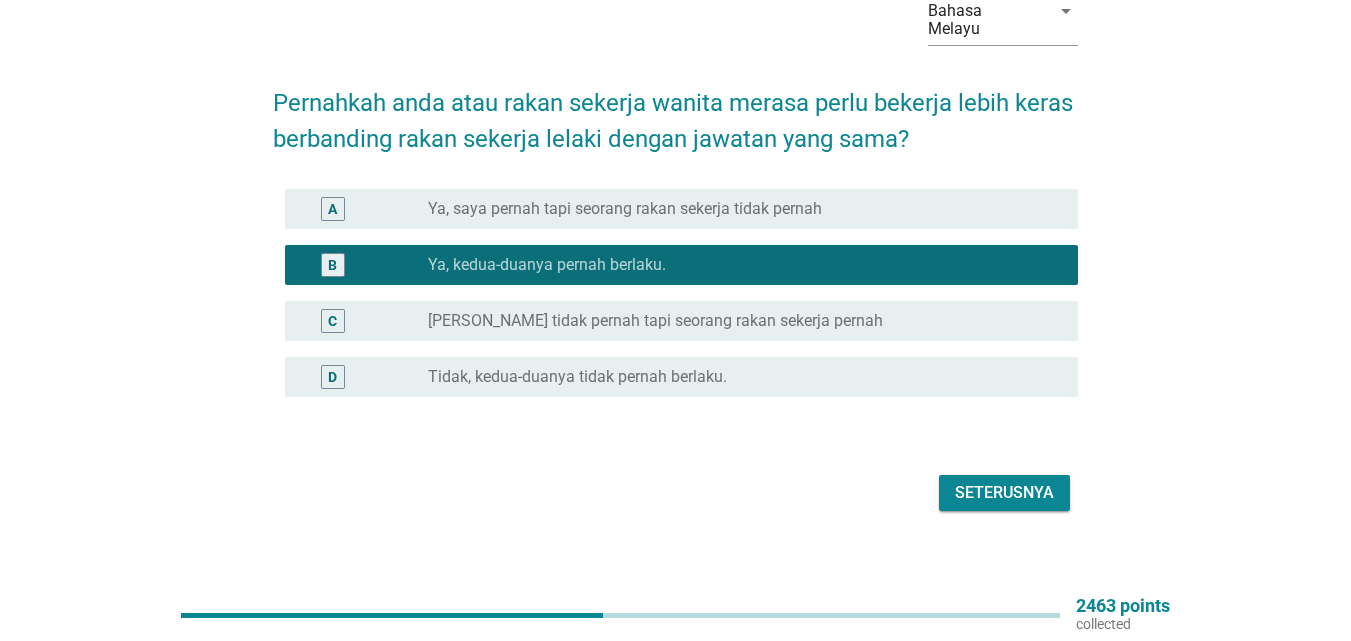 click on "Seterusnya" at bounding box center [1004, 493] 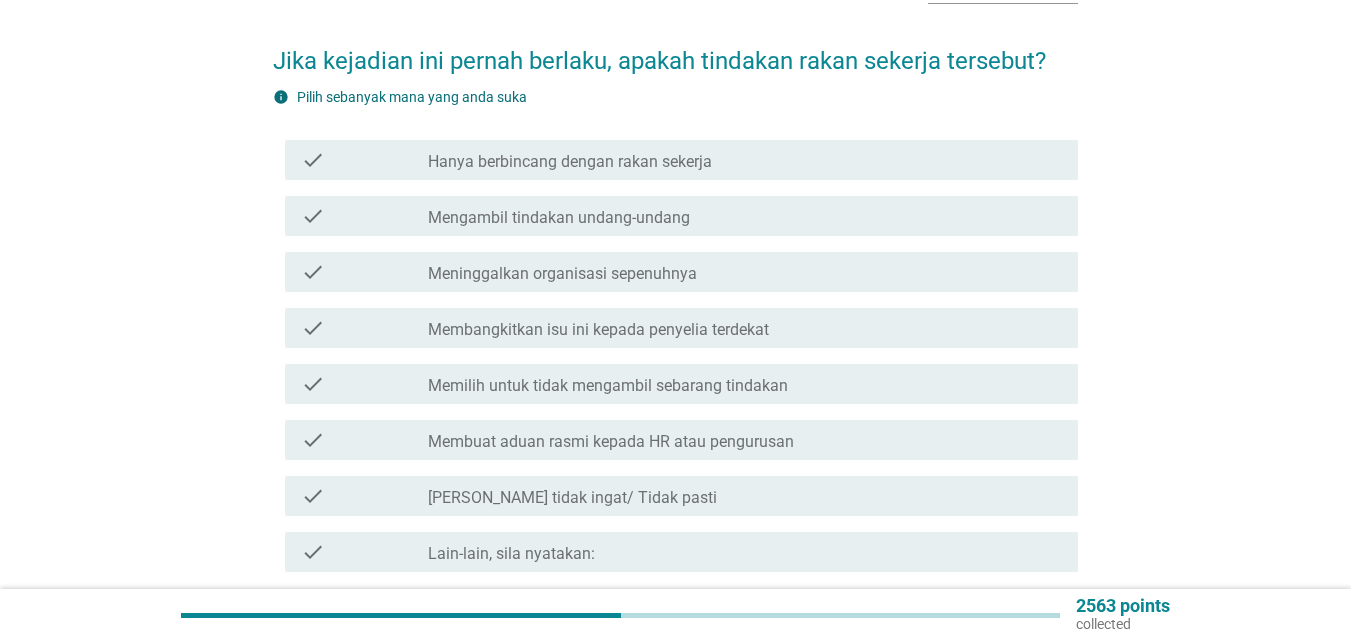 scroll, scrollTop: 200, scrollLeft: 0, axis: vertical 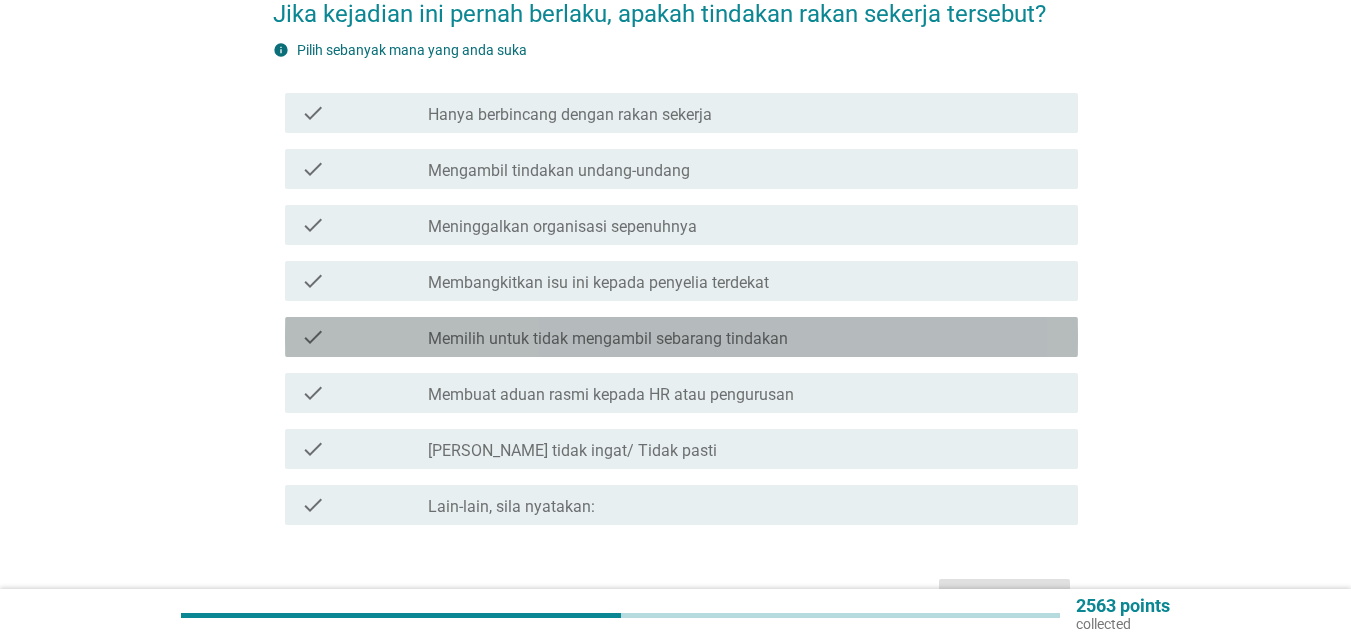 click on "Memilih untuk tidak mengambil sebarang tindakan" at bounding box center (608, 339) 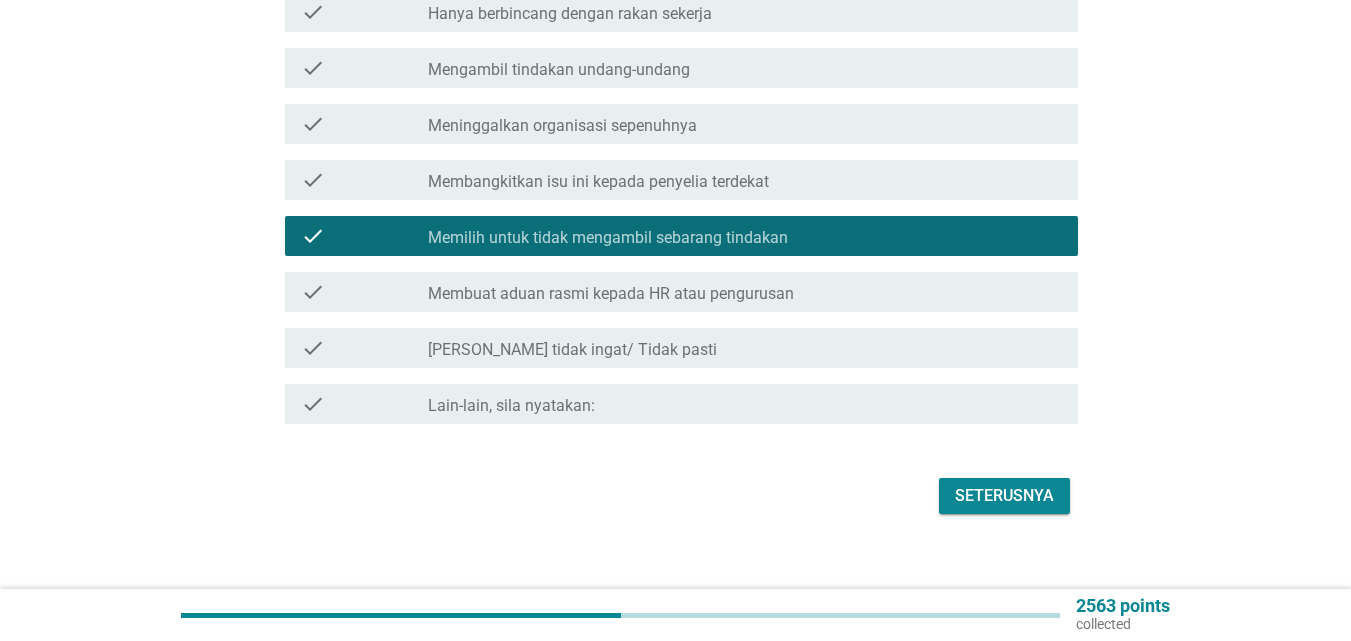 scroll, scrollTop: 304, scrollLeft: 0, axis: vertical 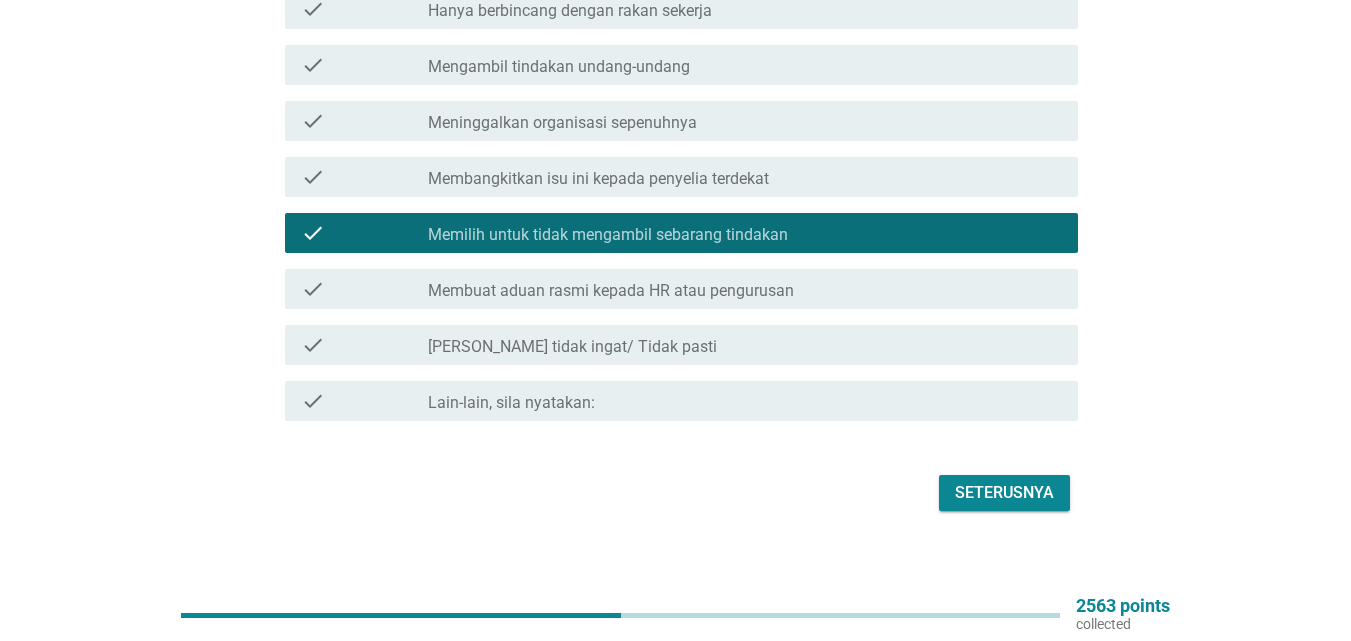 click on "check_box_outline_blank Membangkitkan isu ini kepada penyelia terdekat" at bounding box center [745, 177] 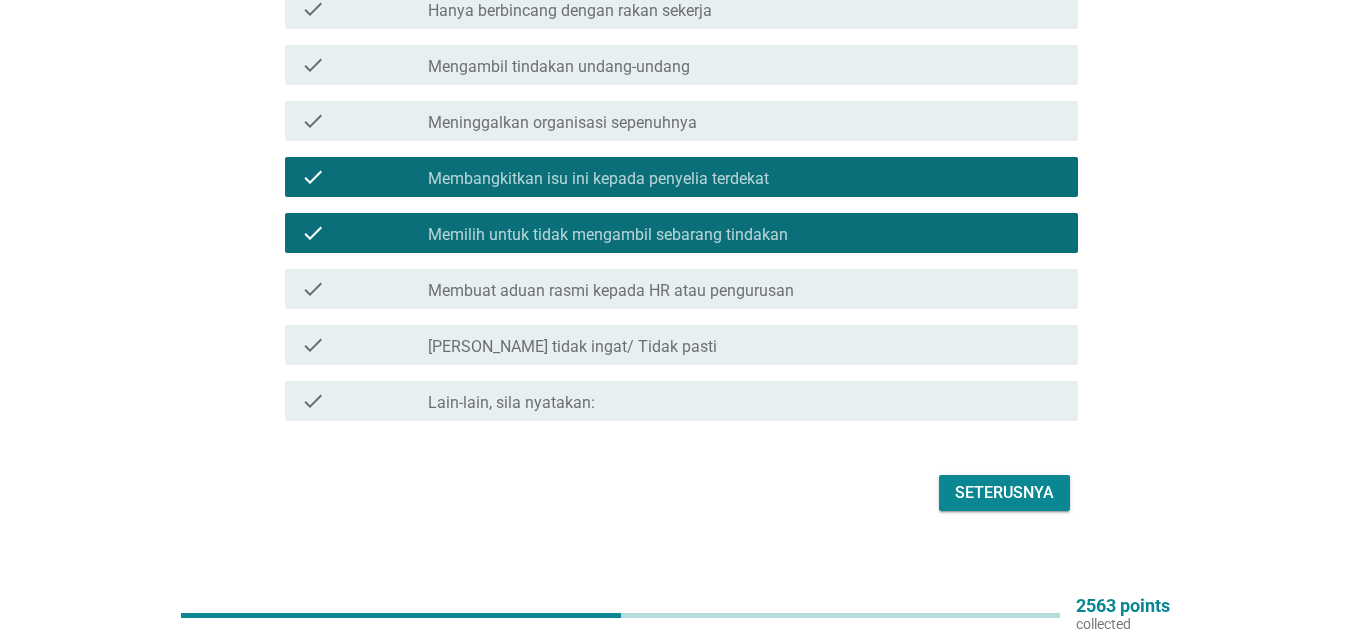 click on "check     check_box Memilih untuk tidak mengambil sebarang tindakan" at bounding box center (681, 233) 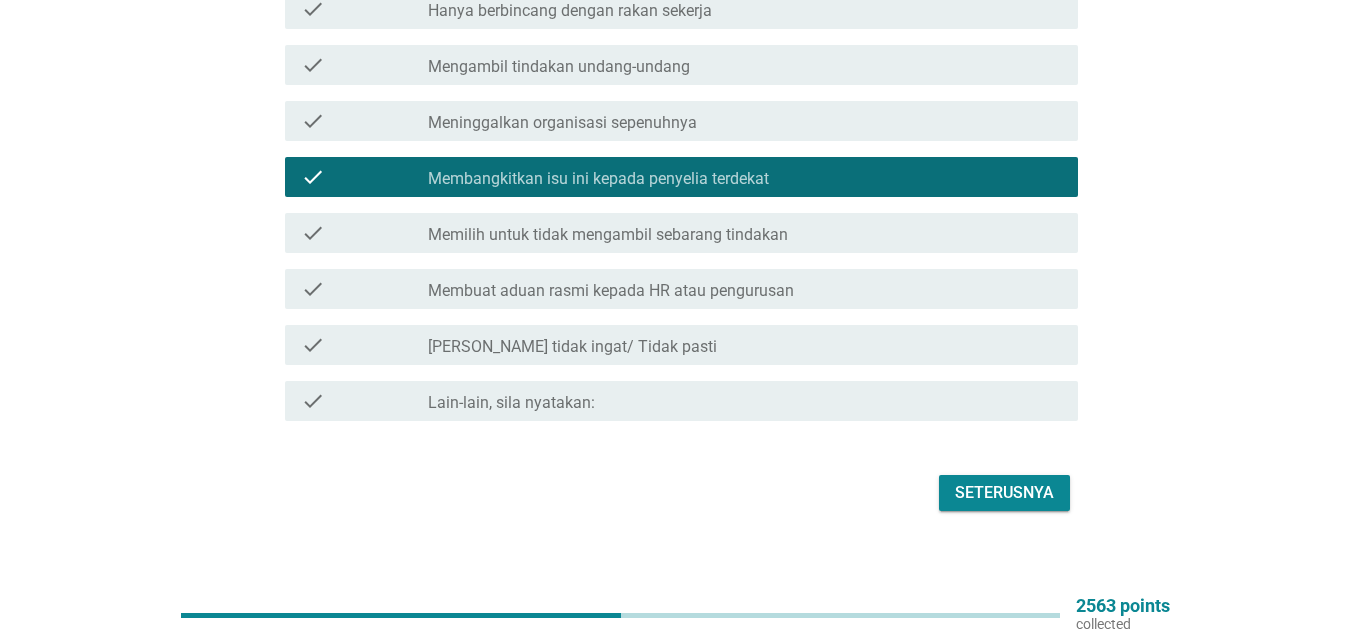 click on "Seterusnya" at bounding box center [1004, 493] 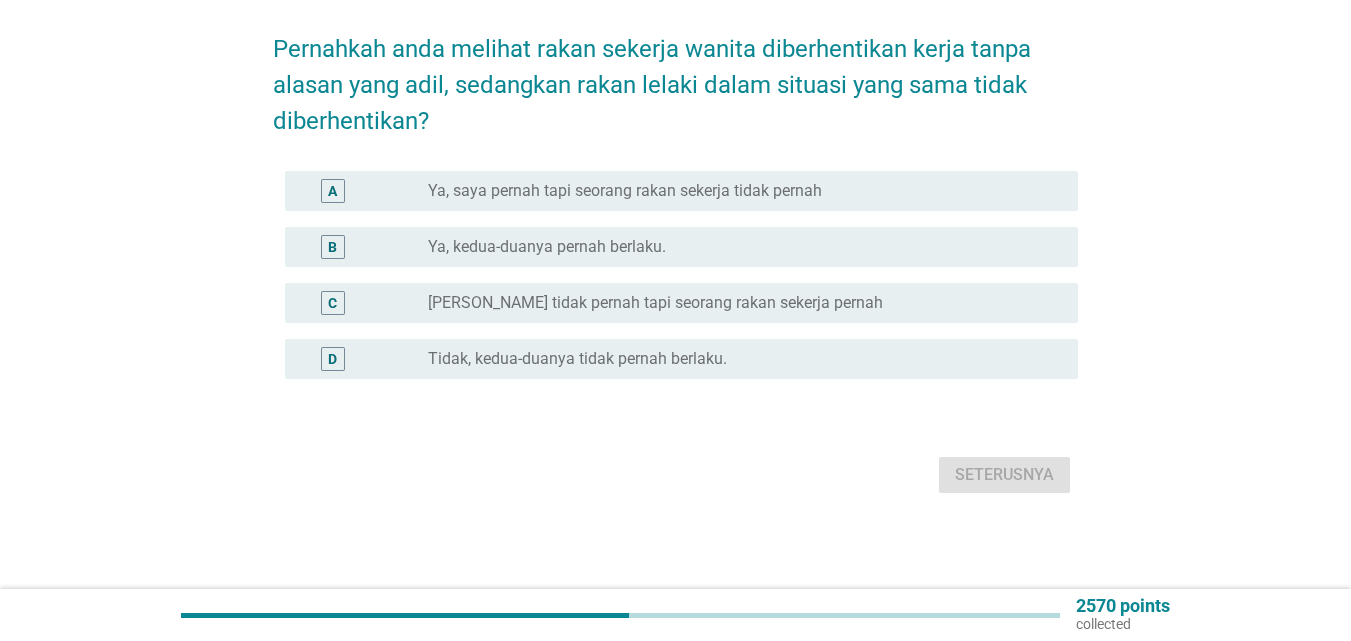 scroll, scrollTop: 0, scrollLeft: 0, axis: both 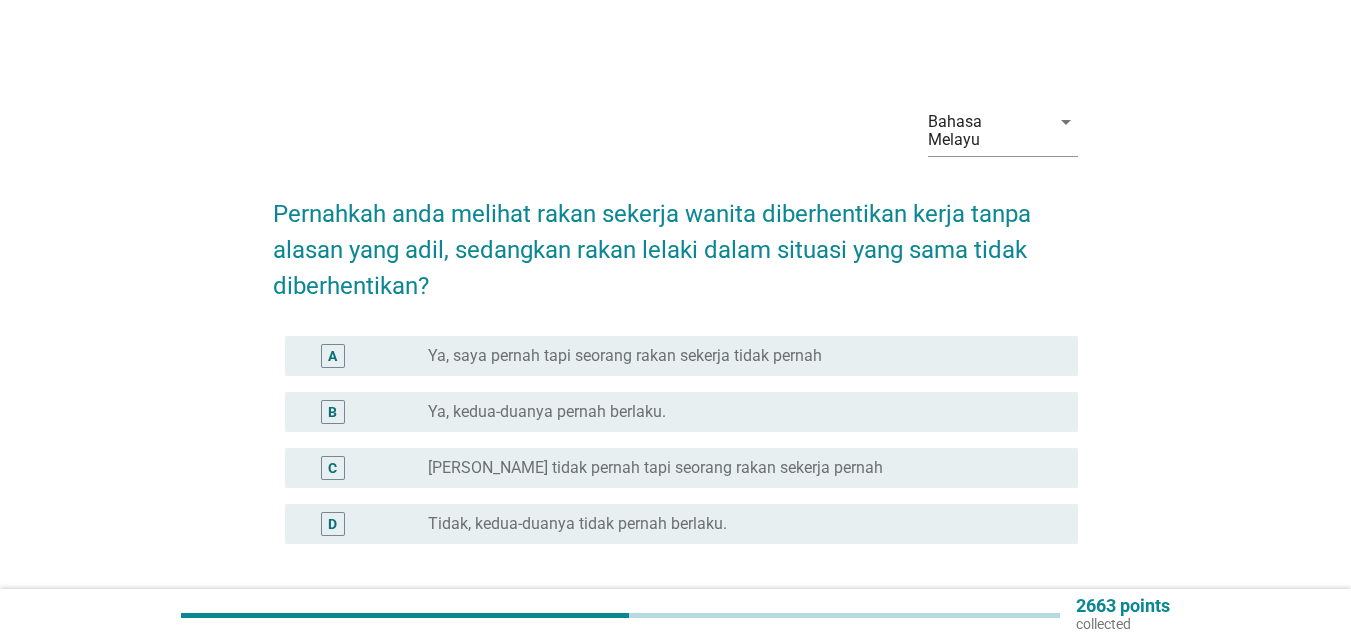 click on "radio_button_unchecked Tidak, kedua-duanya tidak pernah berlaku." at bounding box center (737, 524) 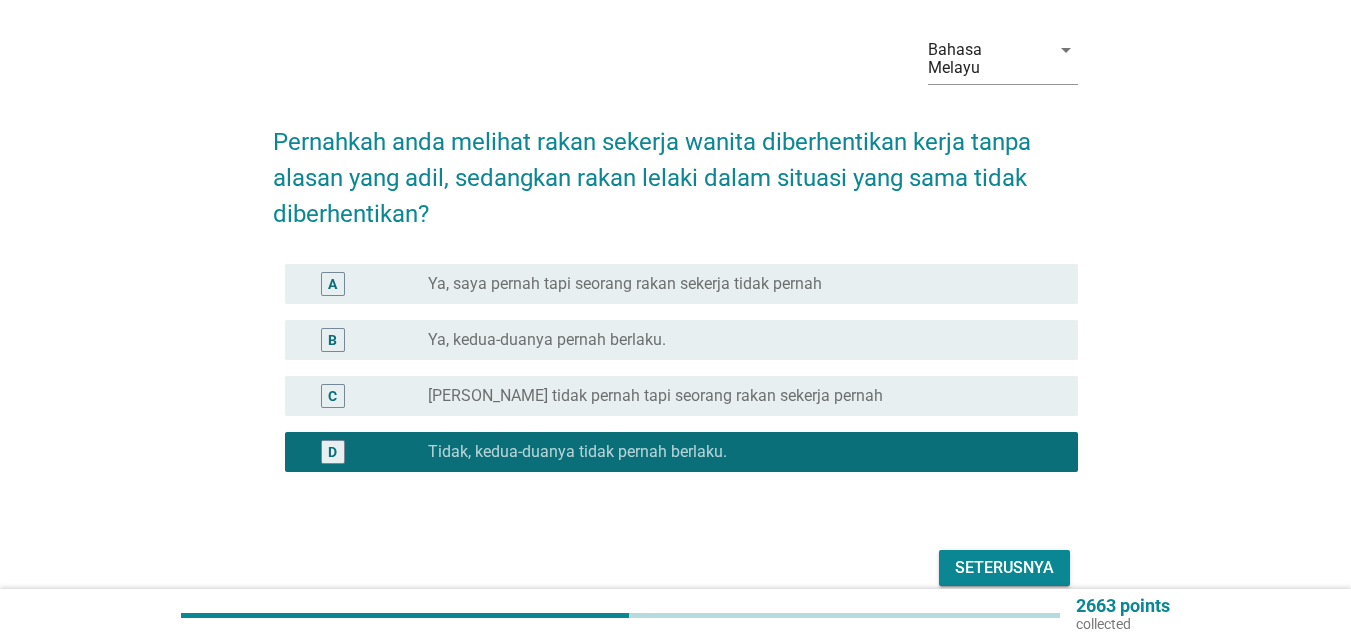 scroll, scrollTop: 147, scrollLeft: 0, axis: vertical 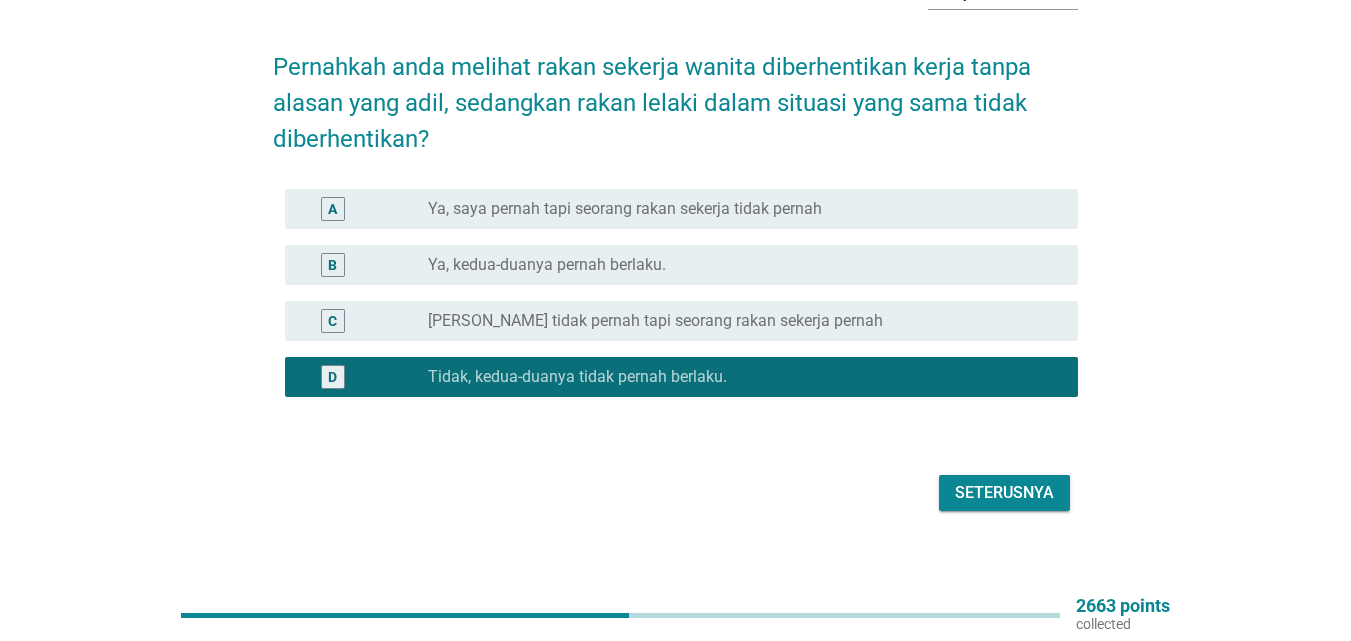click on "Seterusnya" at bounding box center (1004, 493) 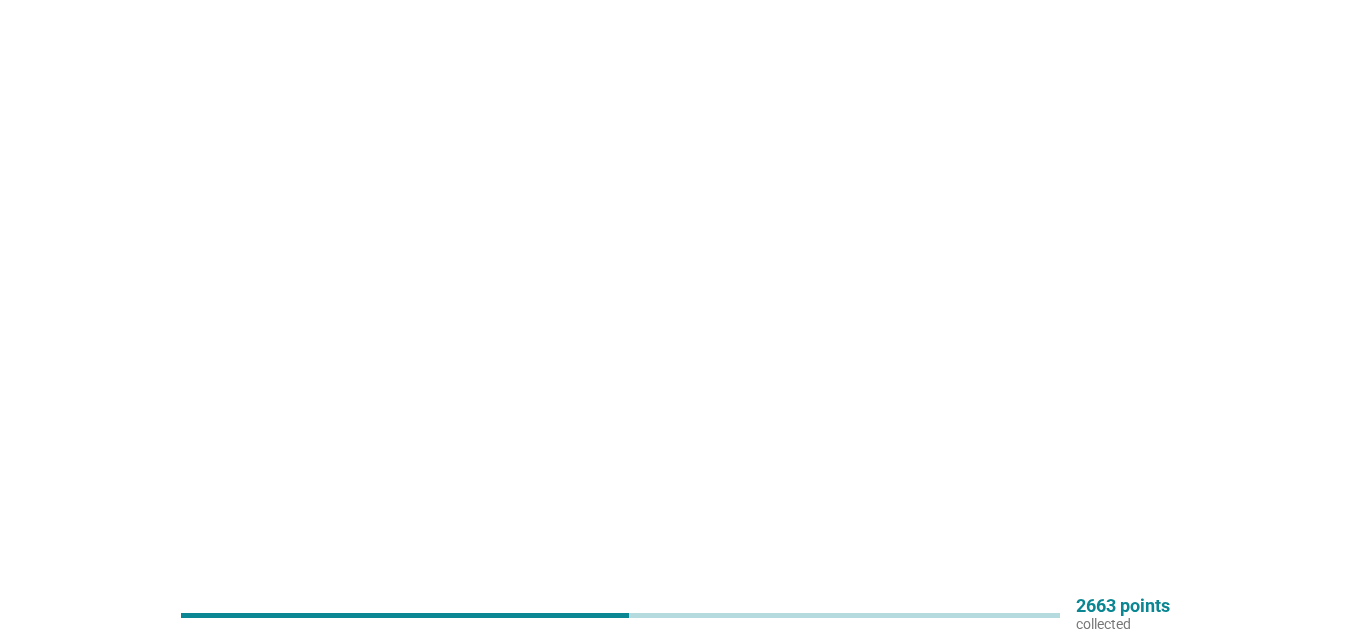 scroll, scrollTop: 0, scrollLeft: 0, axis: both 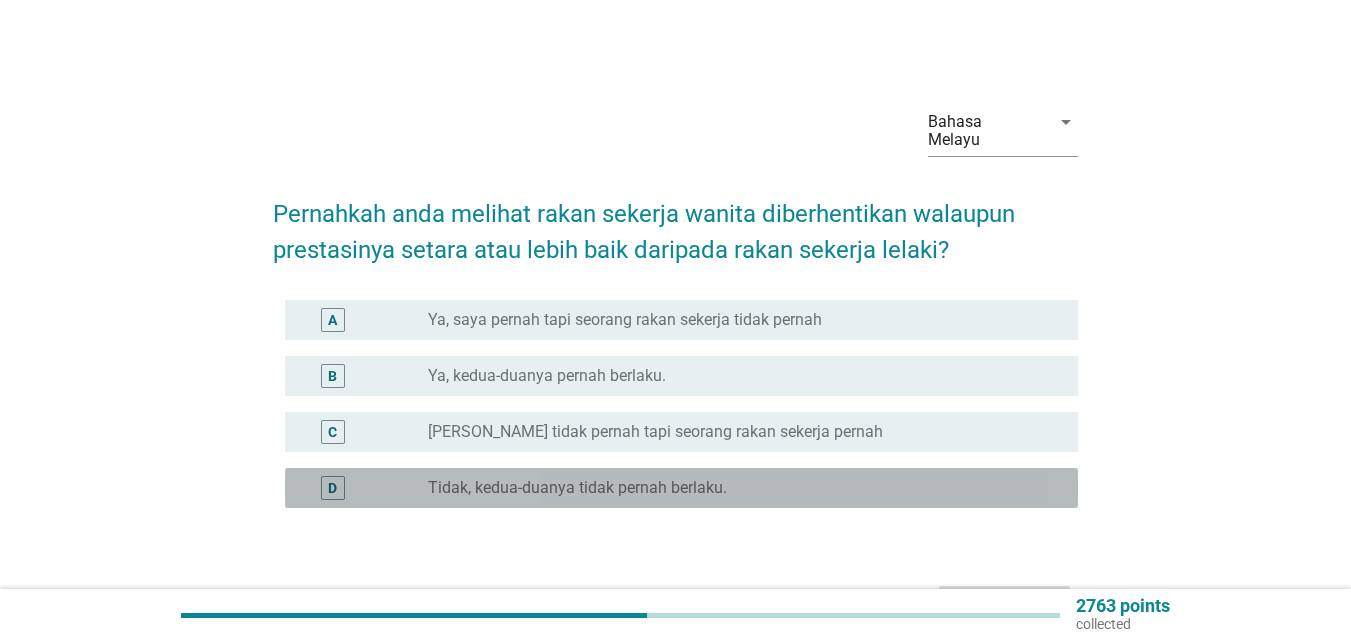 click on "Tidak, kedua-duanya tidak pernah berlaku." at bounding box center (577, 488) 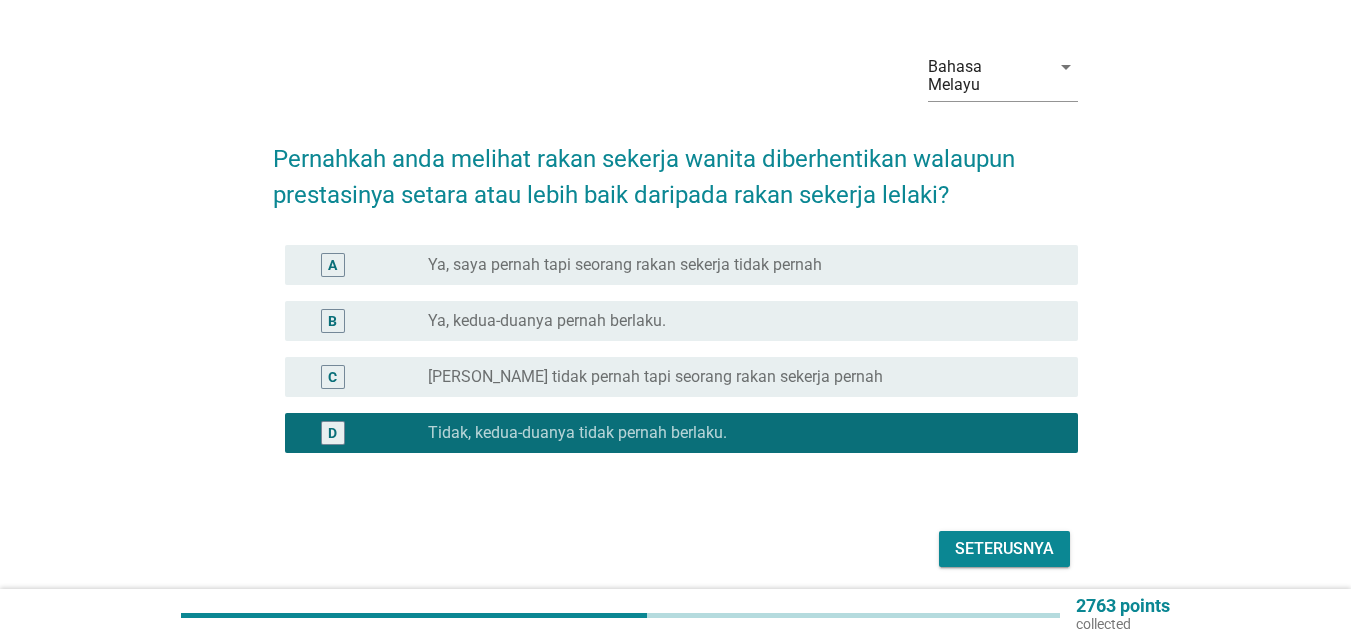 scroll, scrollTop: 111, scrollLeft: 0, axis: vertical 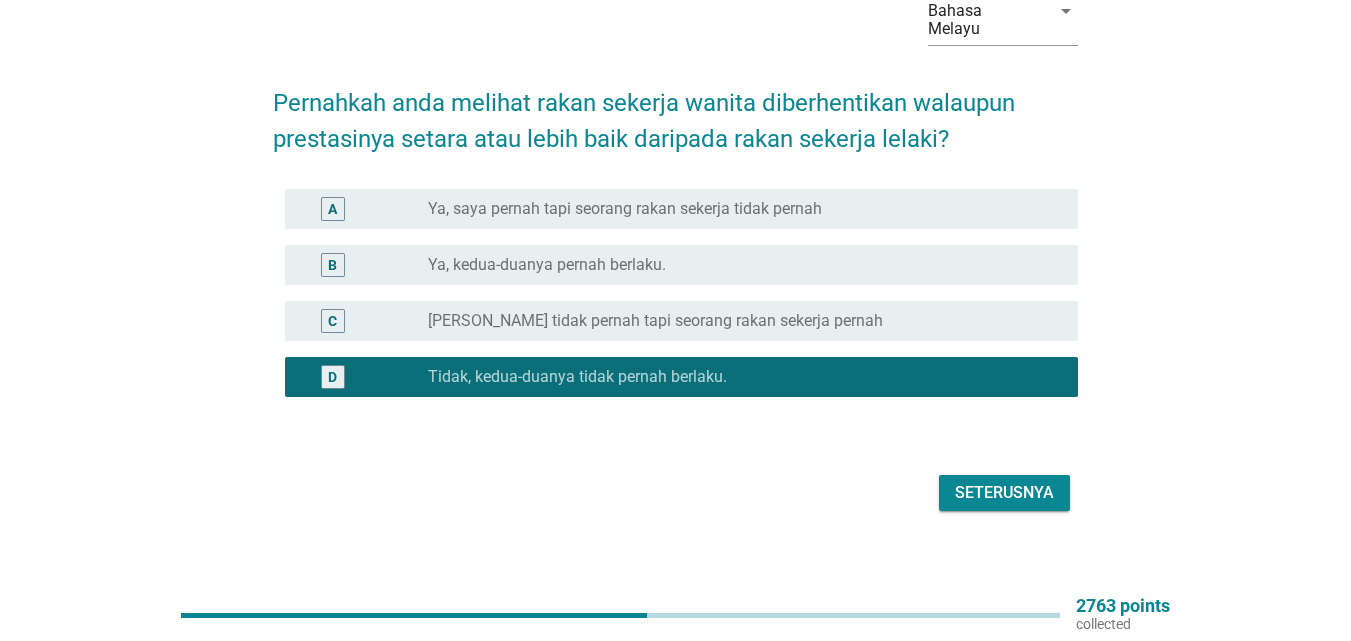 click on "Seterusnya" at bounding box center (1004, 493) 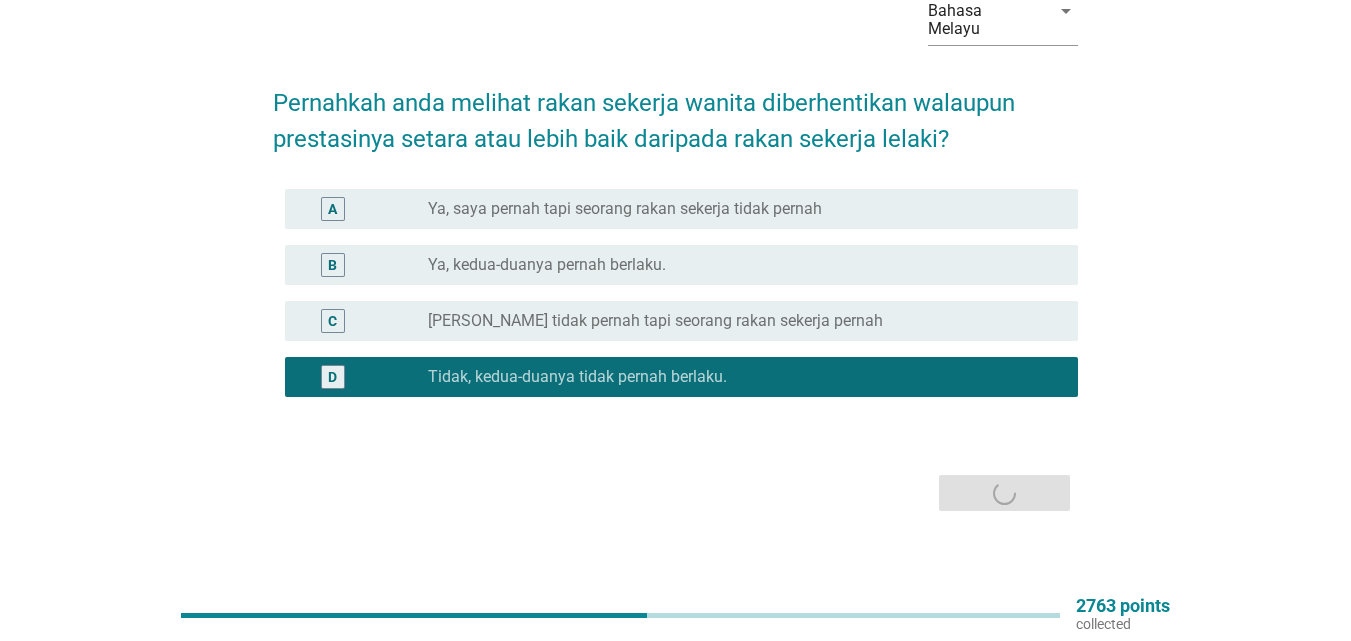 scroll, scrollTop: 0, scrollLeft: 0, axis: both 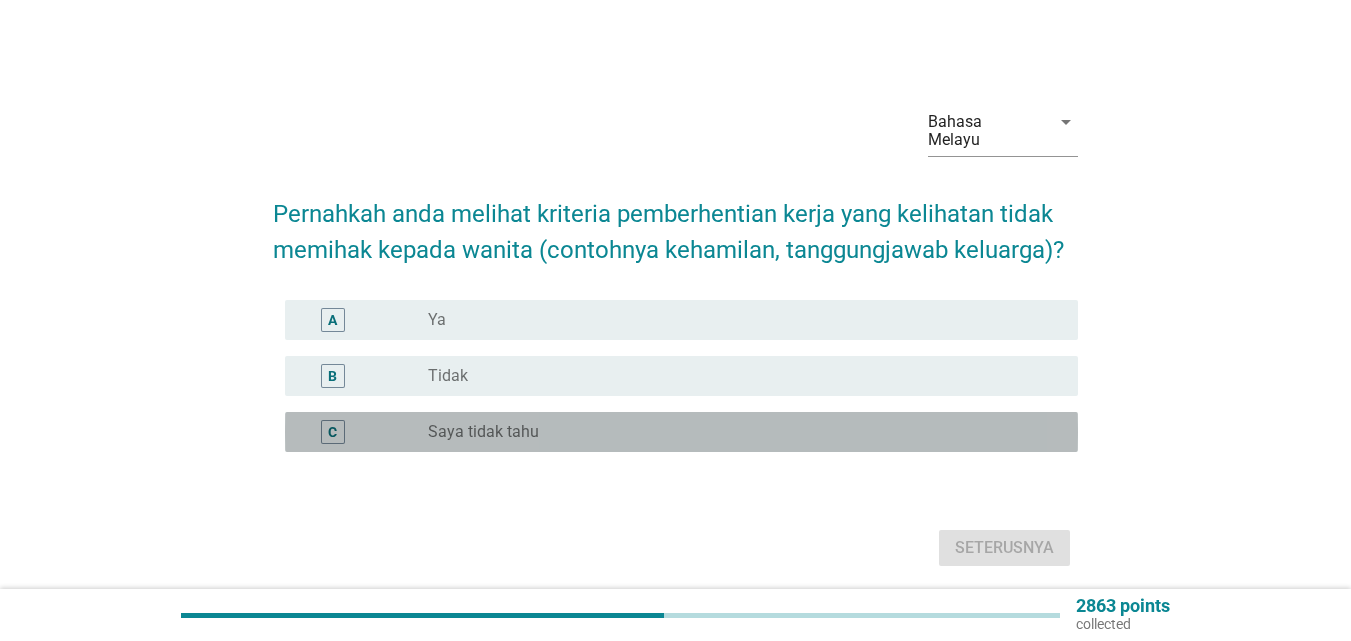 click on "C     radio_button_unchecked Saya tidak tahu" at bounding box center (681, 432) 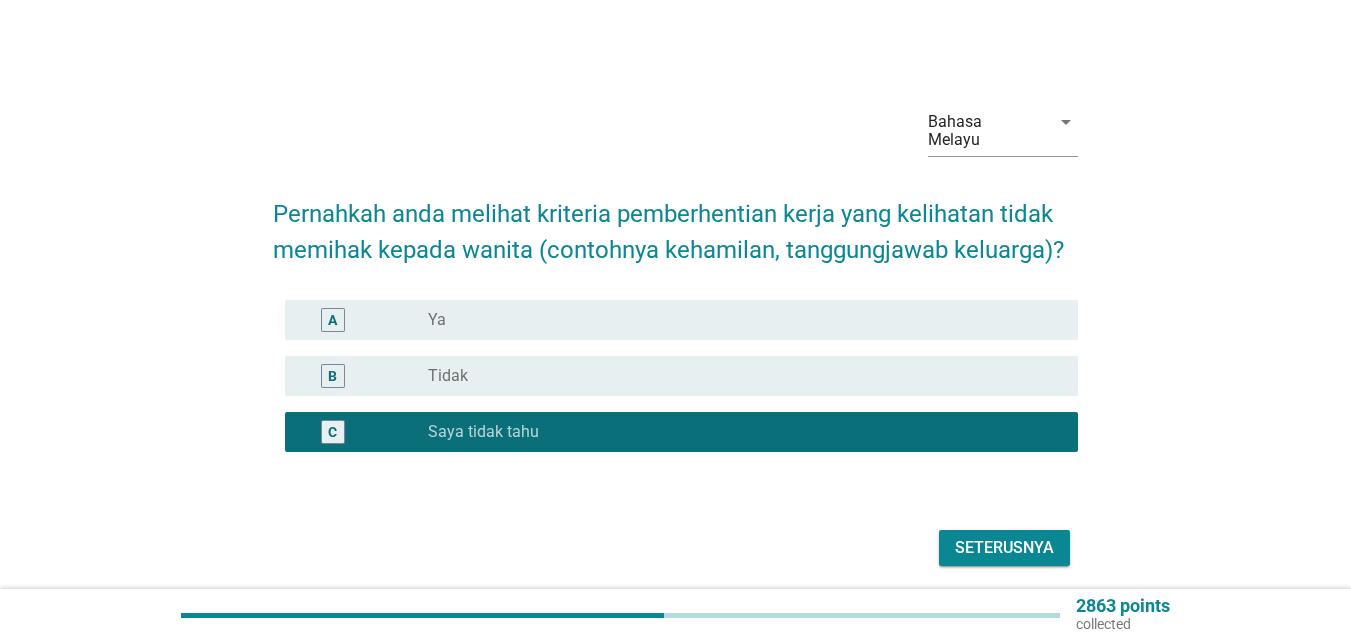 click on "radio_button_unchecked Tidak" at bounding box center (737, 376) 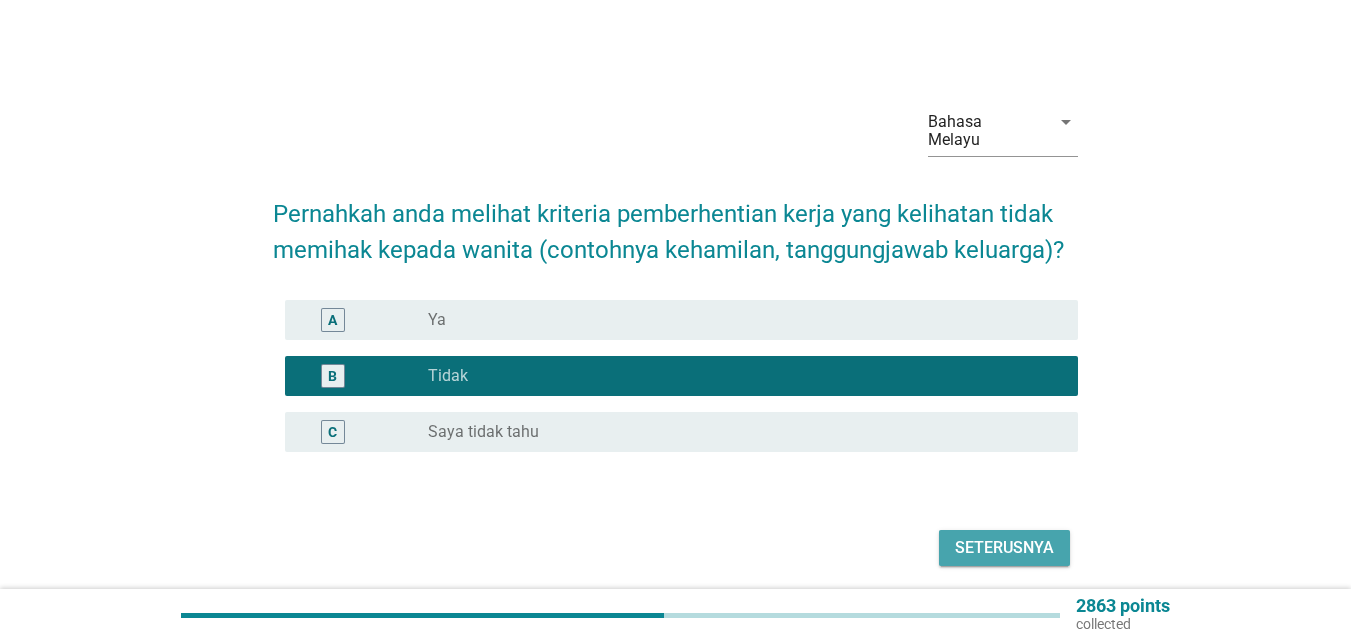 click on "Seterusnya" at bounding box center (1004, 548) 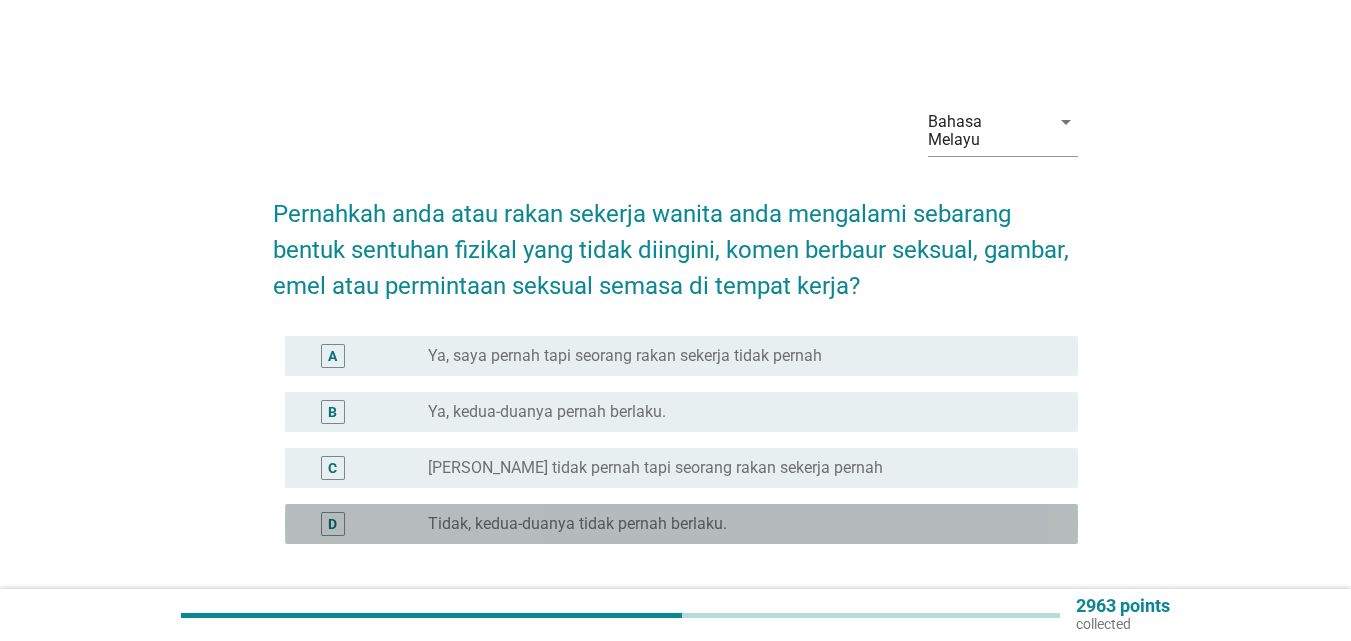 click on "radio_button_unchecked Tidak, kedua-duanya tidak pernah berlaku." at bounding box center (745, 524) 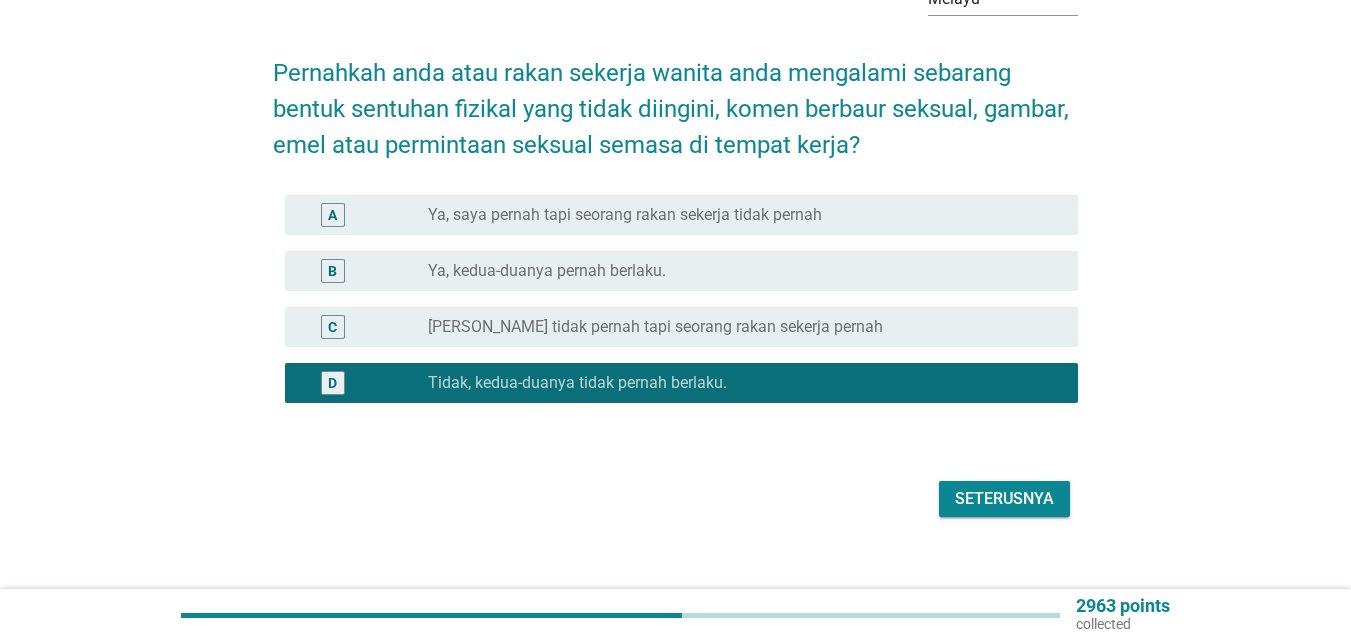 scroll, scrollTop: 147, scrollLeft: 0, axis: vertical 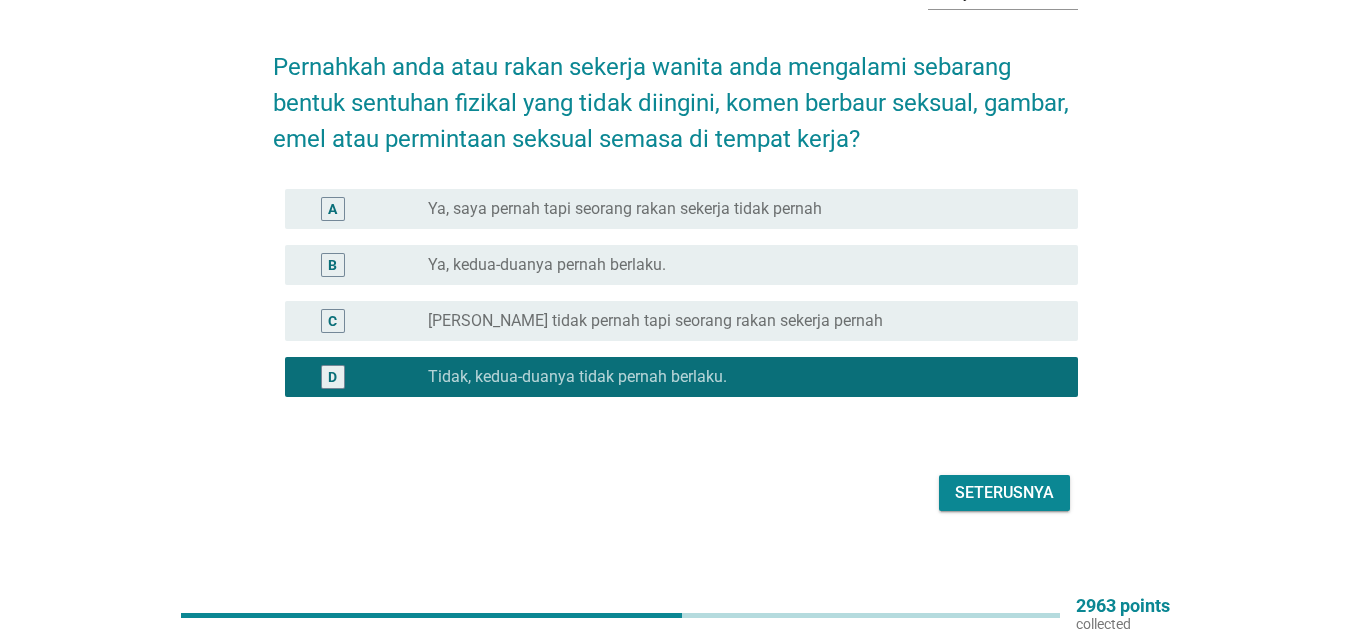 click on "Seterusnya" at bounding box center (1004, 493) 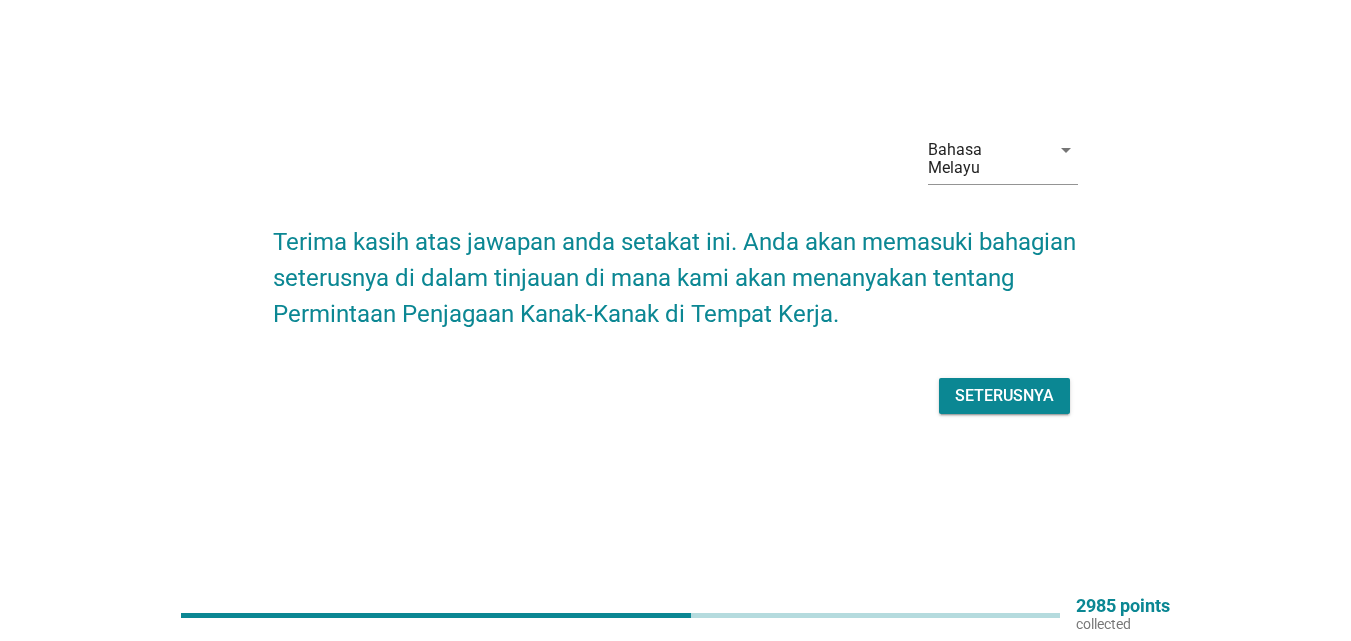 scroll, scrollTop: 0, scrollLeft: 0, axis: both 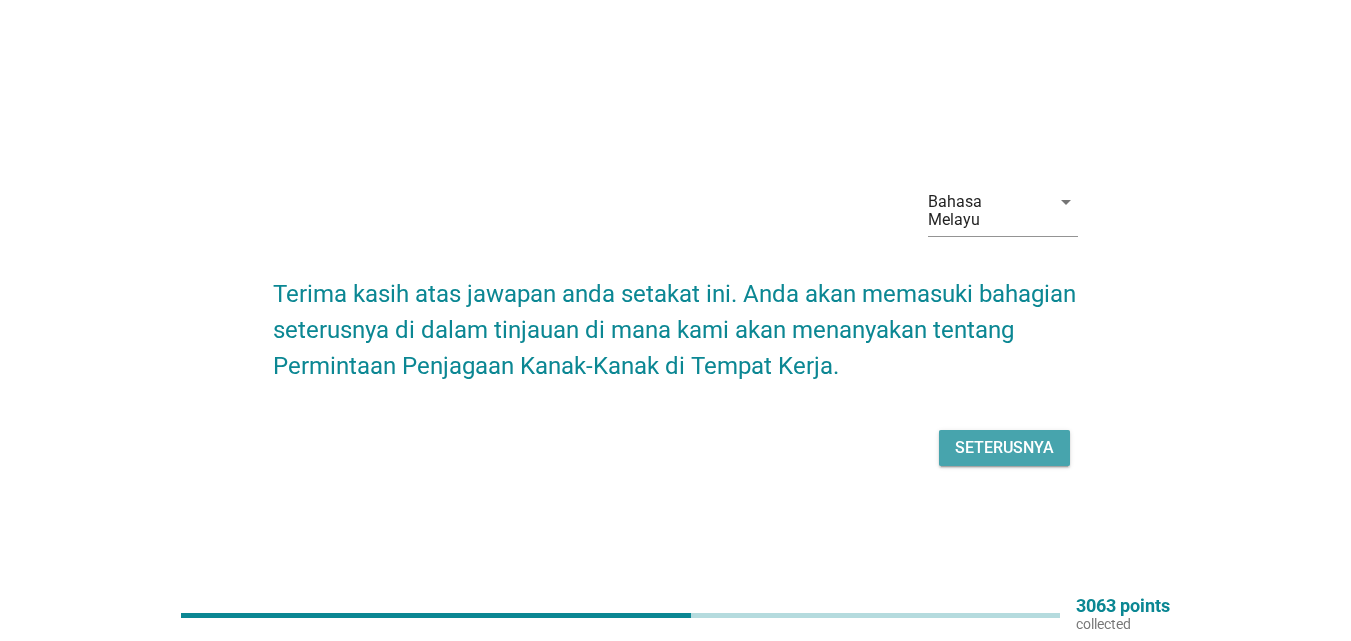 click on "Seterusnya" at bounding box center [1004, 448] 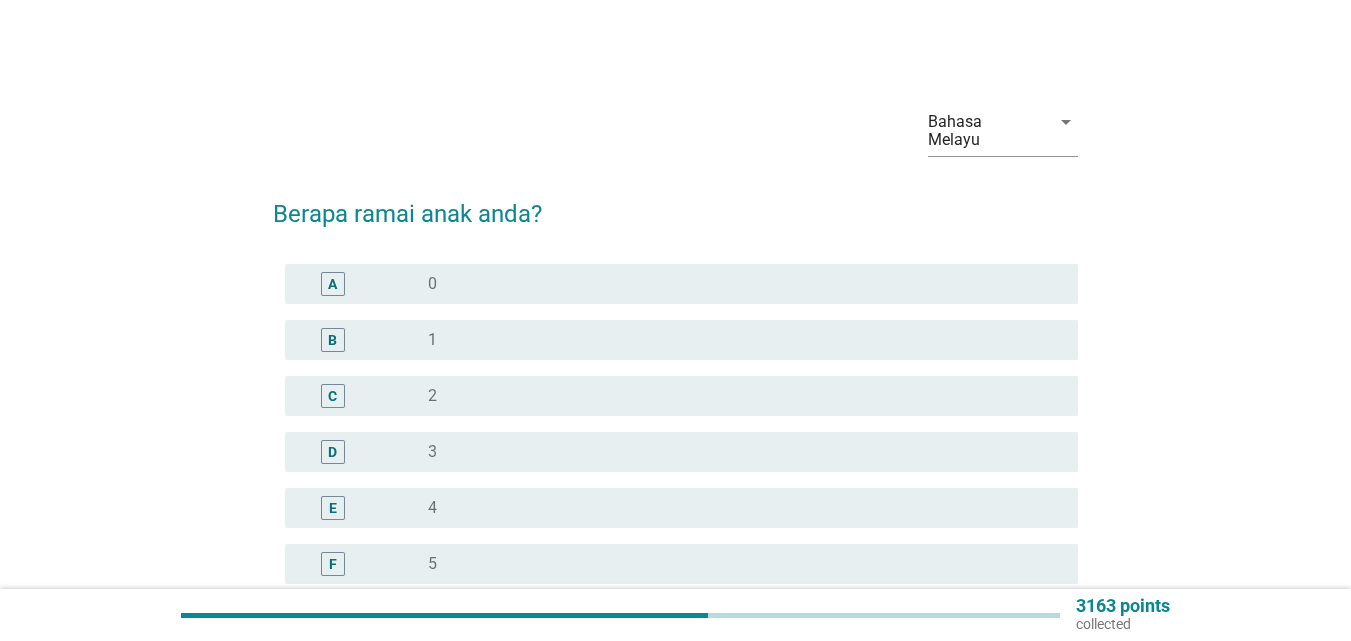 click on "radio_button_unchecked 1" at bounding box center (737, 340) 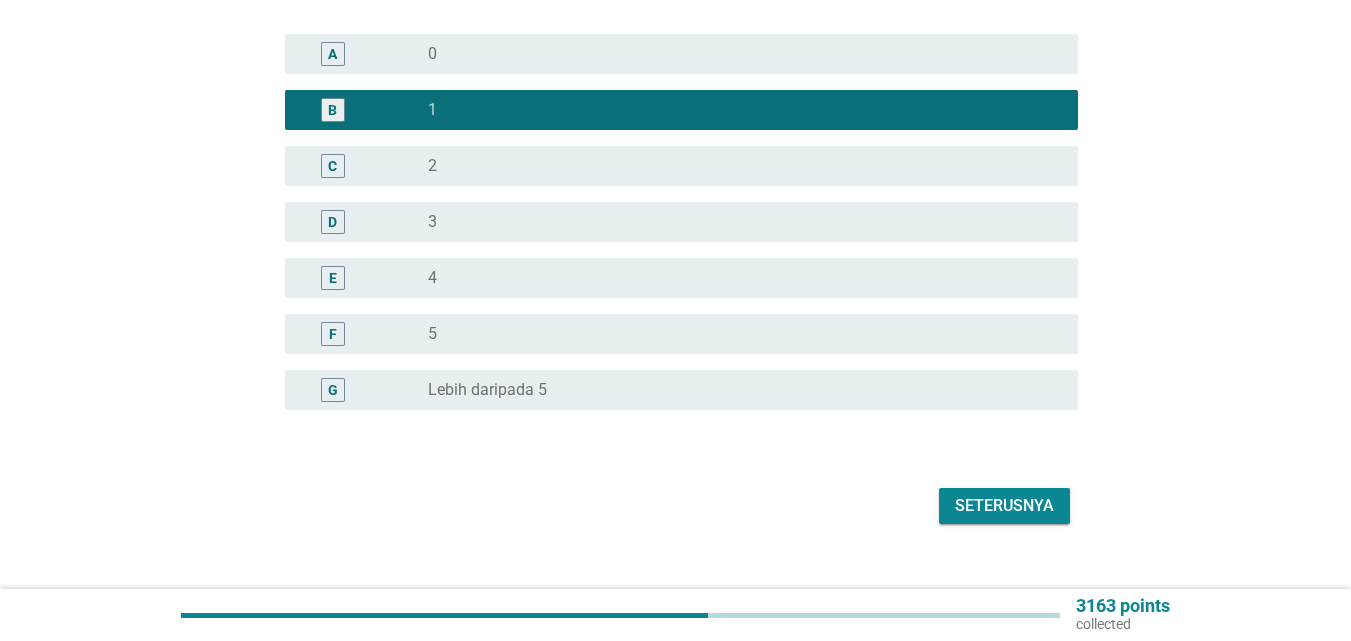 scroll, scrollTop: 243, scrollLeft: 0, axis: vertical 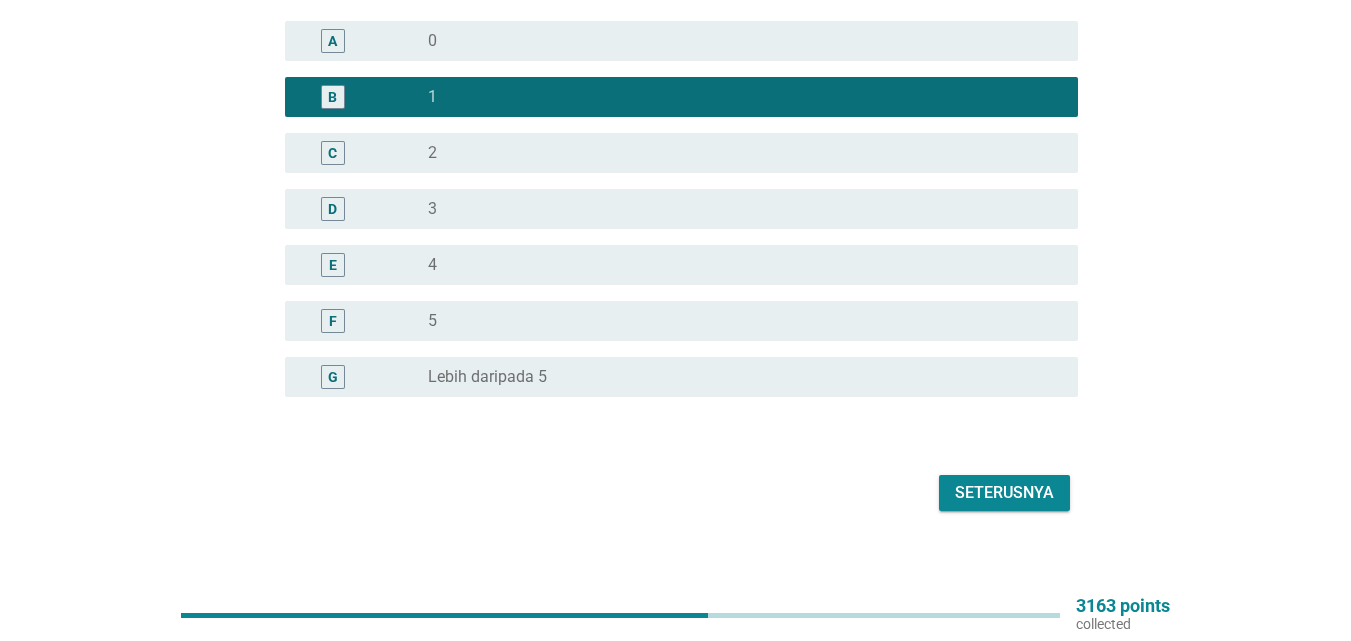 click on "Seterusnya" at bounding box center (1004, 493) 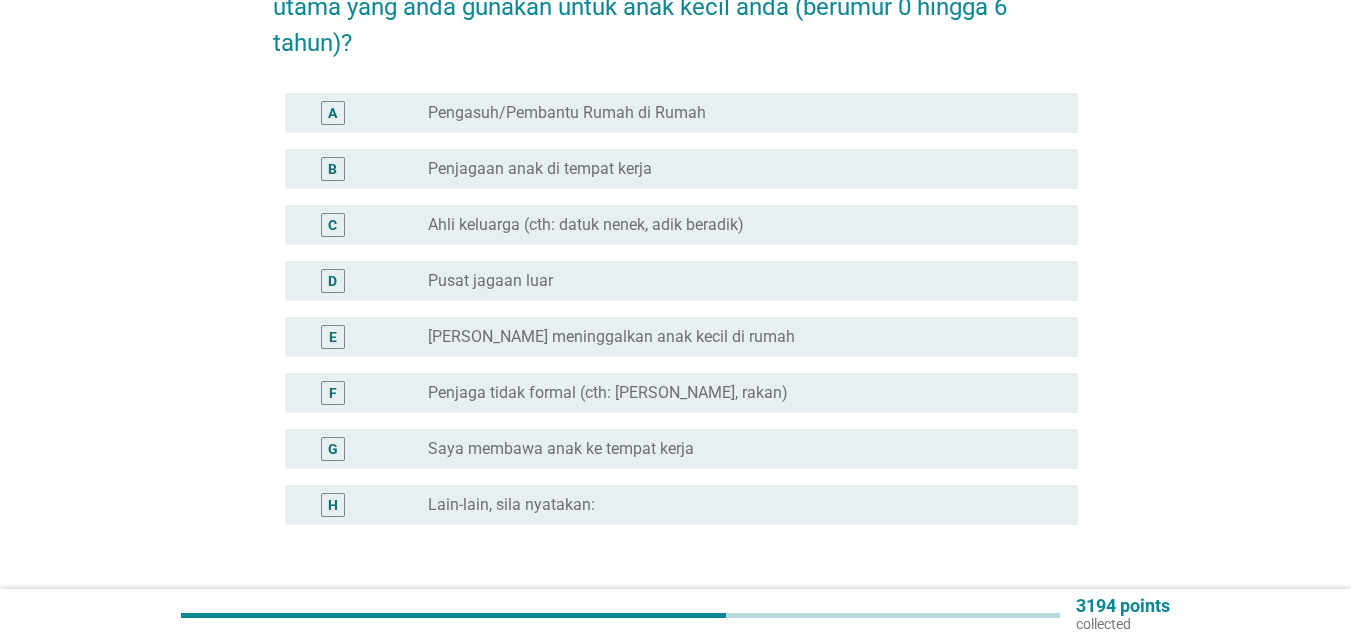 scroll, scrollTop: 0, scrollLeft: 0, axis: both 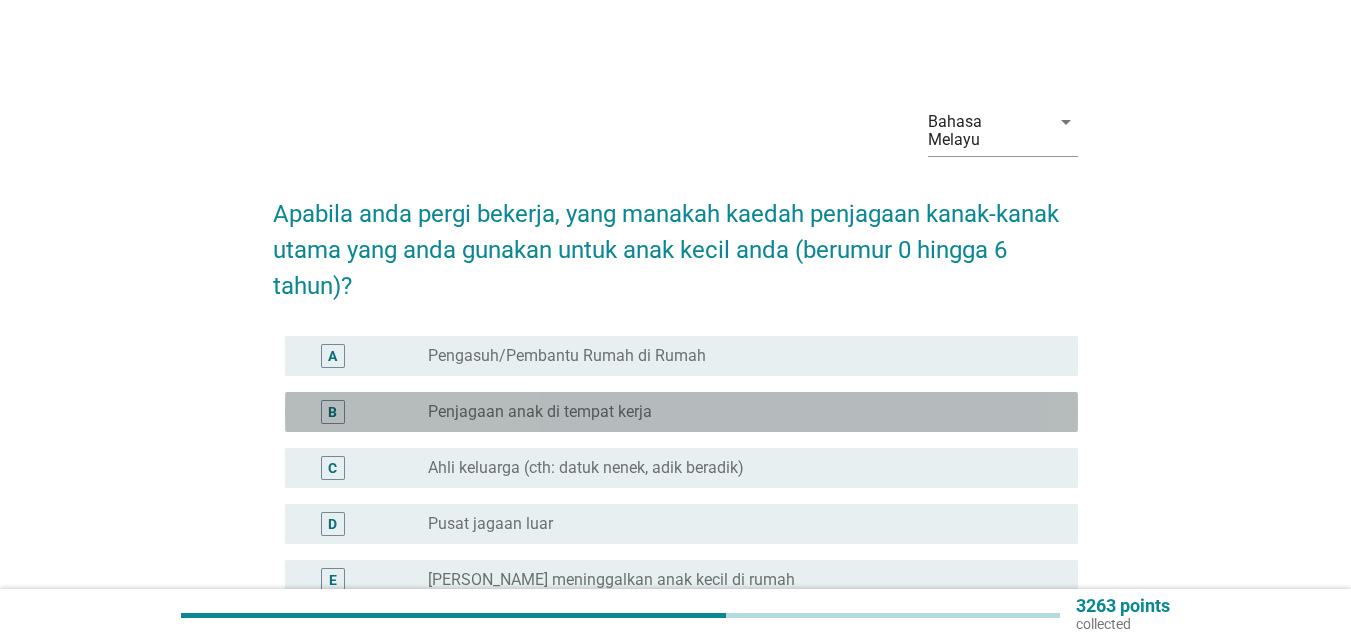 click on "radio_button_unchecked Penjagaan anak di tempat kerja" at bounding box center (737, 412) 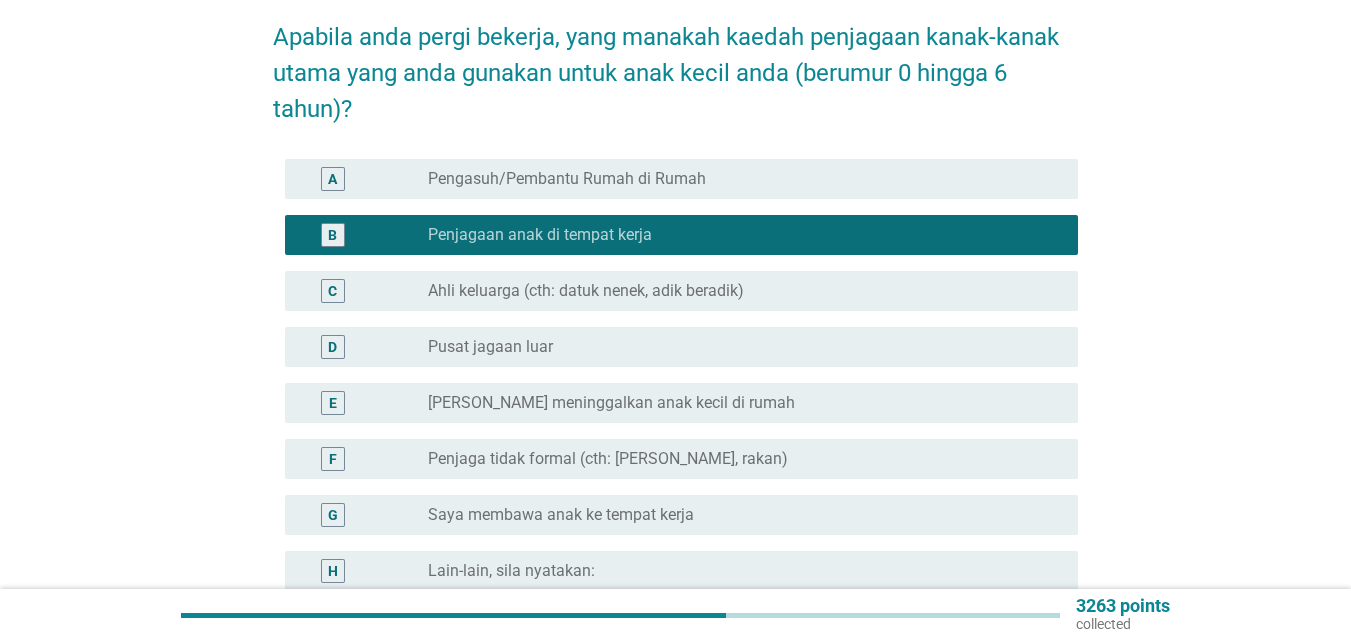 scroll, scrollTop: 300, scrollLeft: 0, axis: vertical 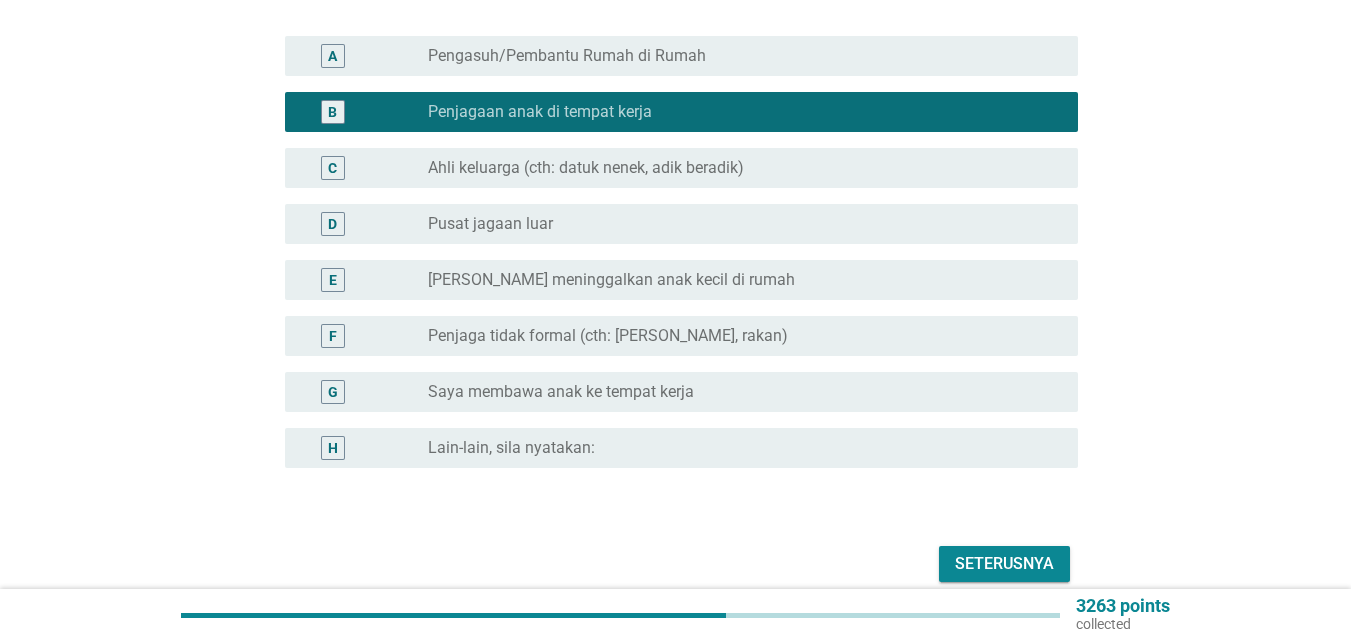 click on "Seterusnya" at bounding box center (1004, 564) 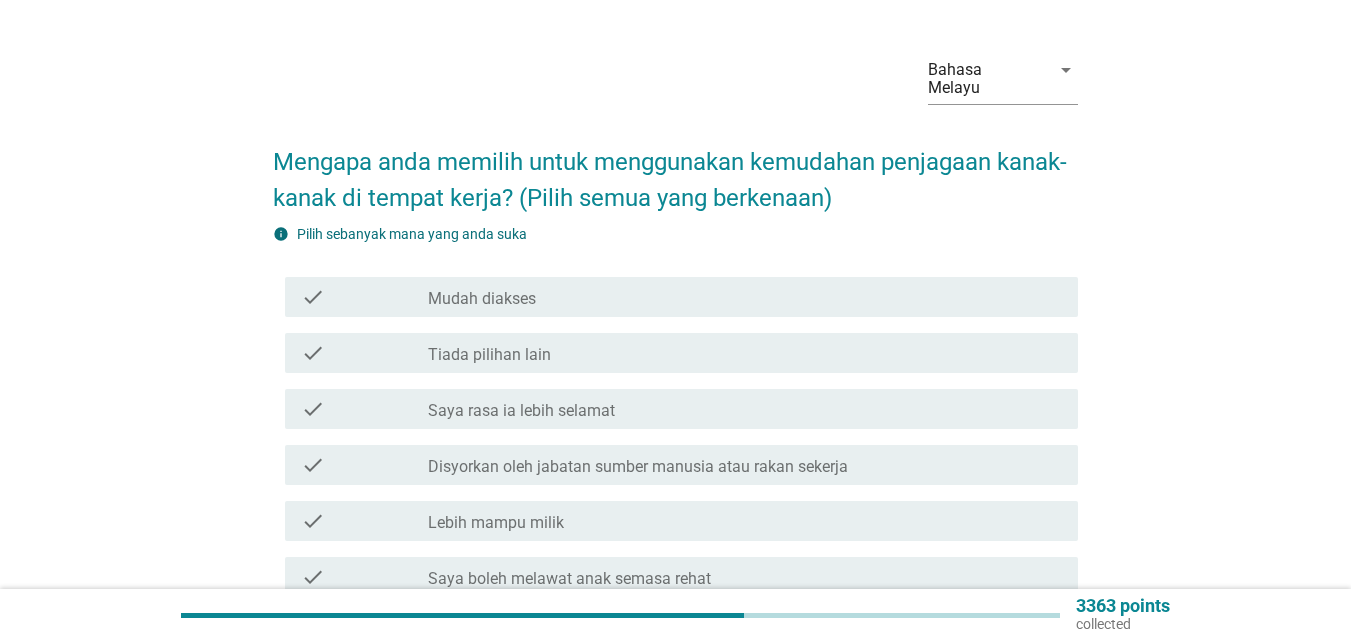 scroll, scrollTop: 100, scrollLeft: 0, axis: vertical 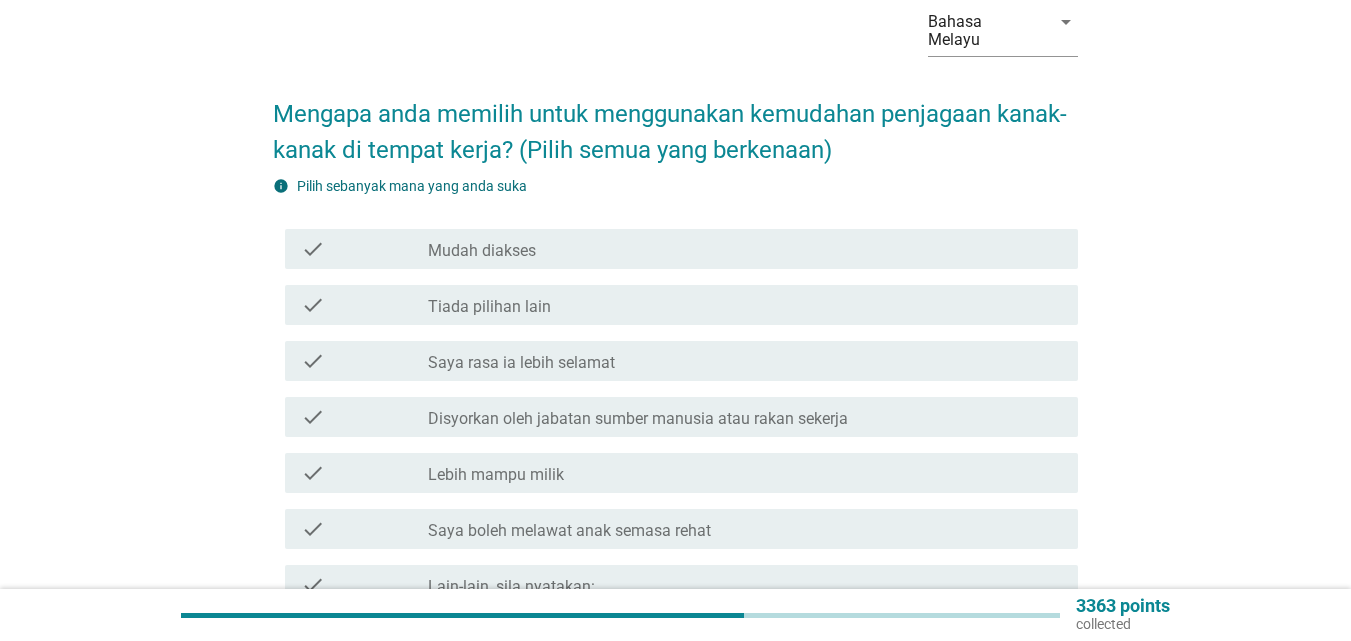 click on "check_box_outline_blank Saya rasa ia lebih selamat" at bounding box center (745, 361) 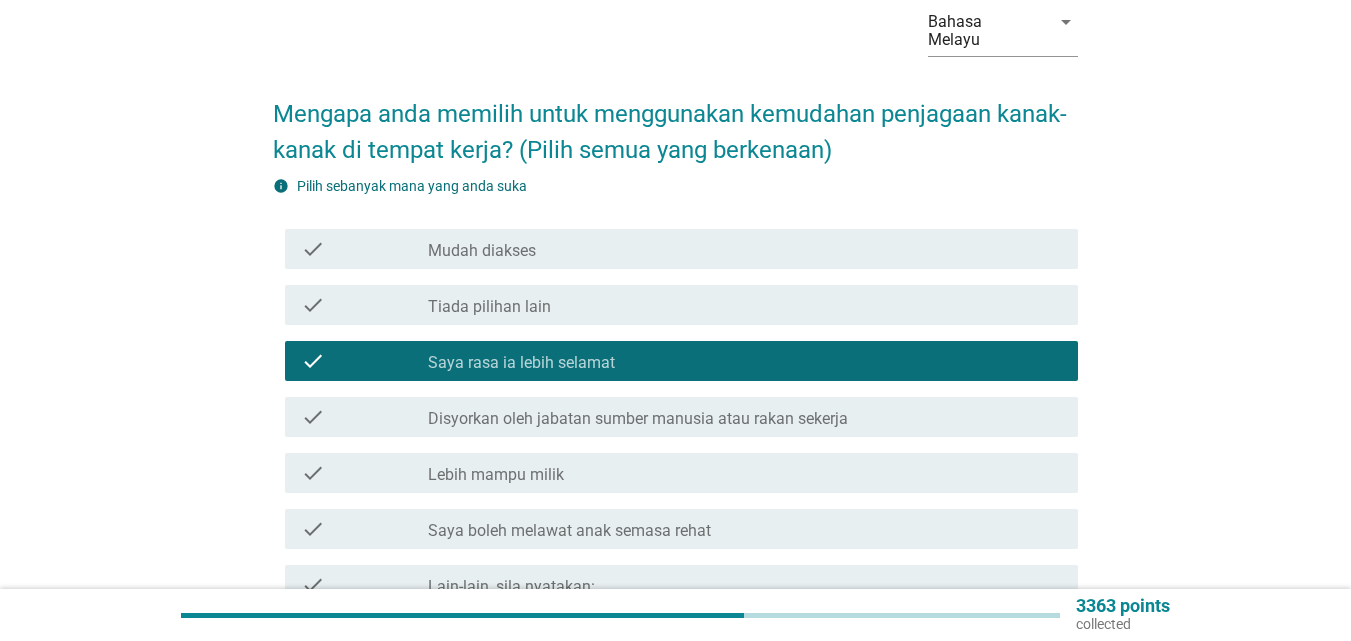 scroll, scrollTop: 200, scrollLeft: 0, axis: vertical 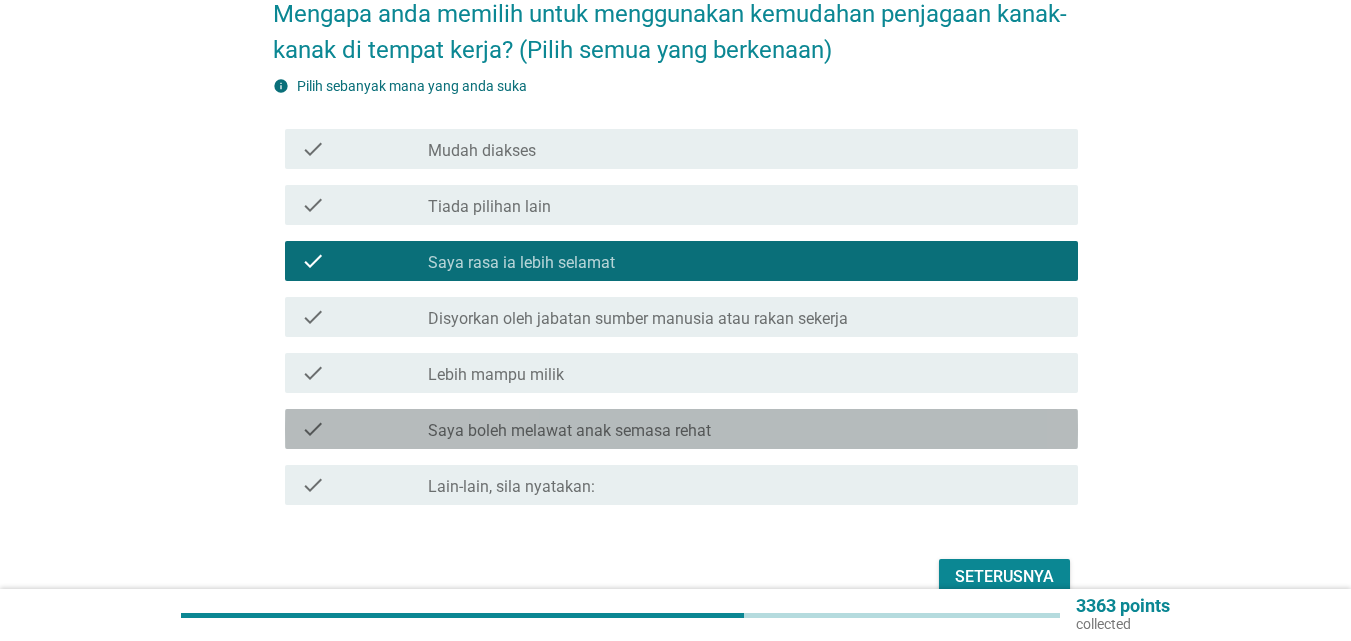 click on "check_box_outline_blank Saya boleh melawat anak semasa rehat" at bounding box center (745, 429) 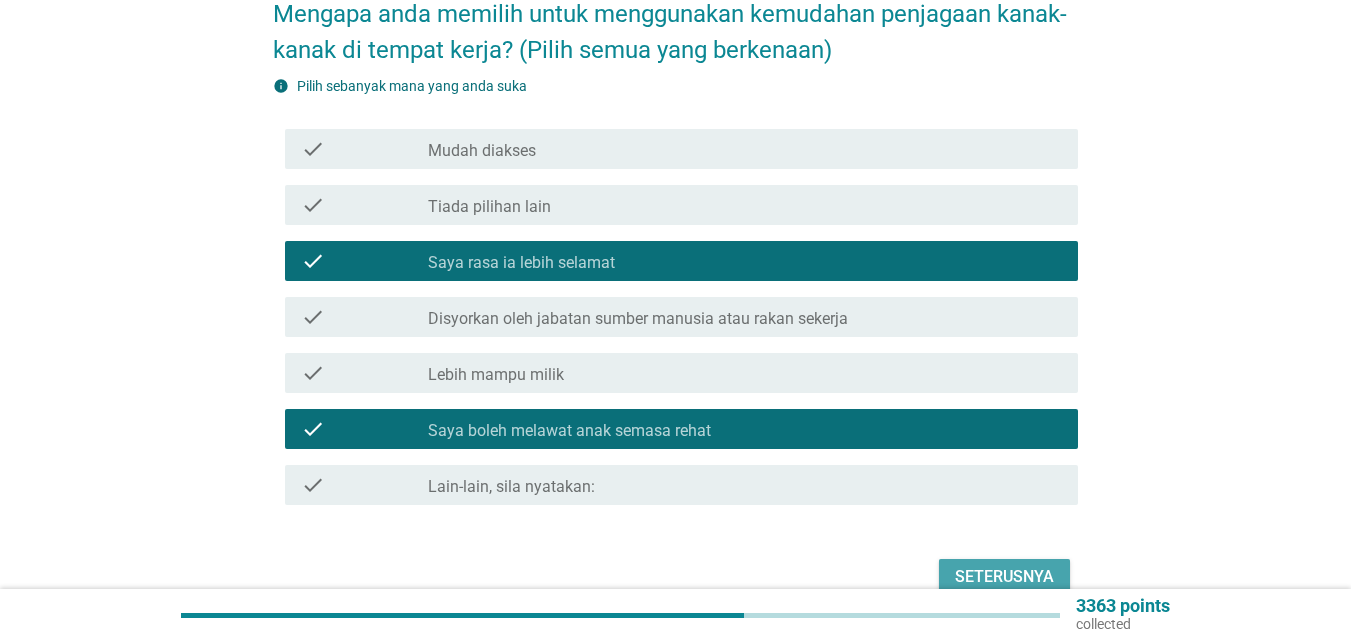 click on "Seterusnya" at bounding box center [1004, 577] 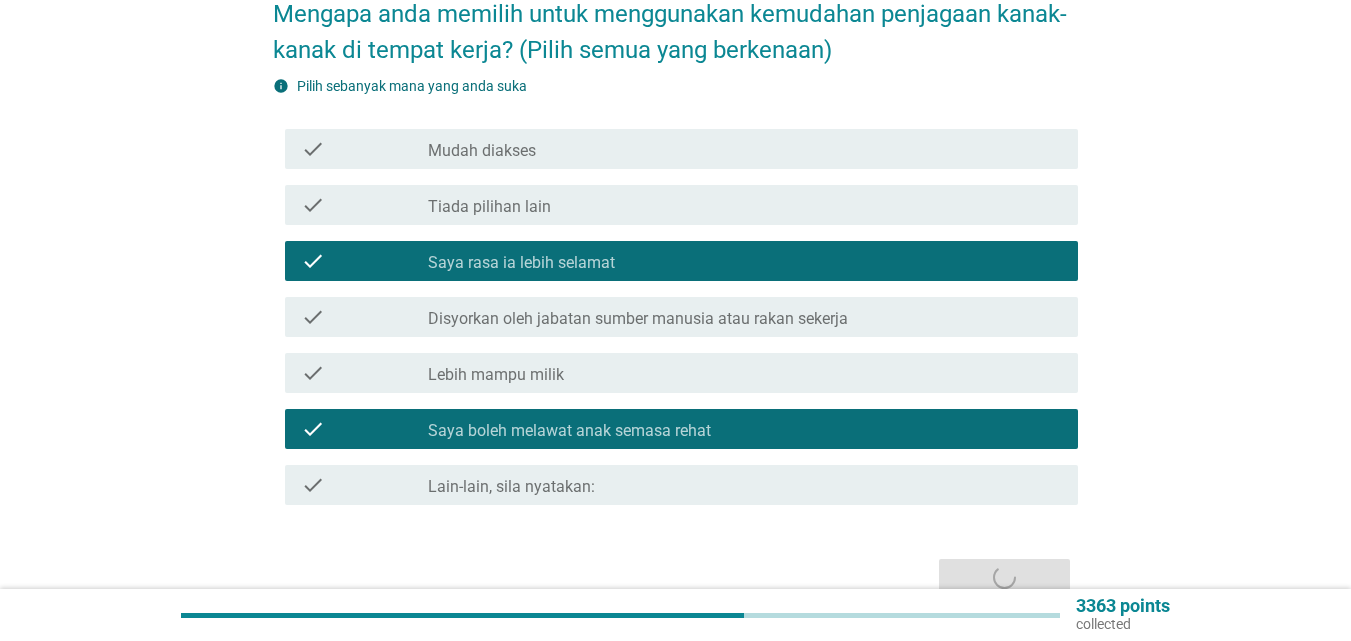 scroll, scrollTop: 0, scrollLeft: 0, axis: both 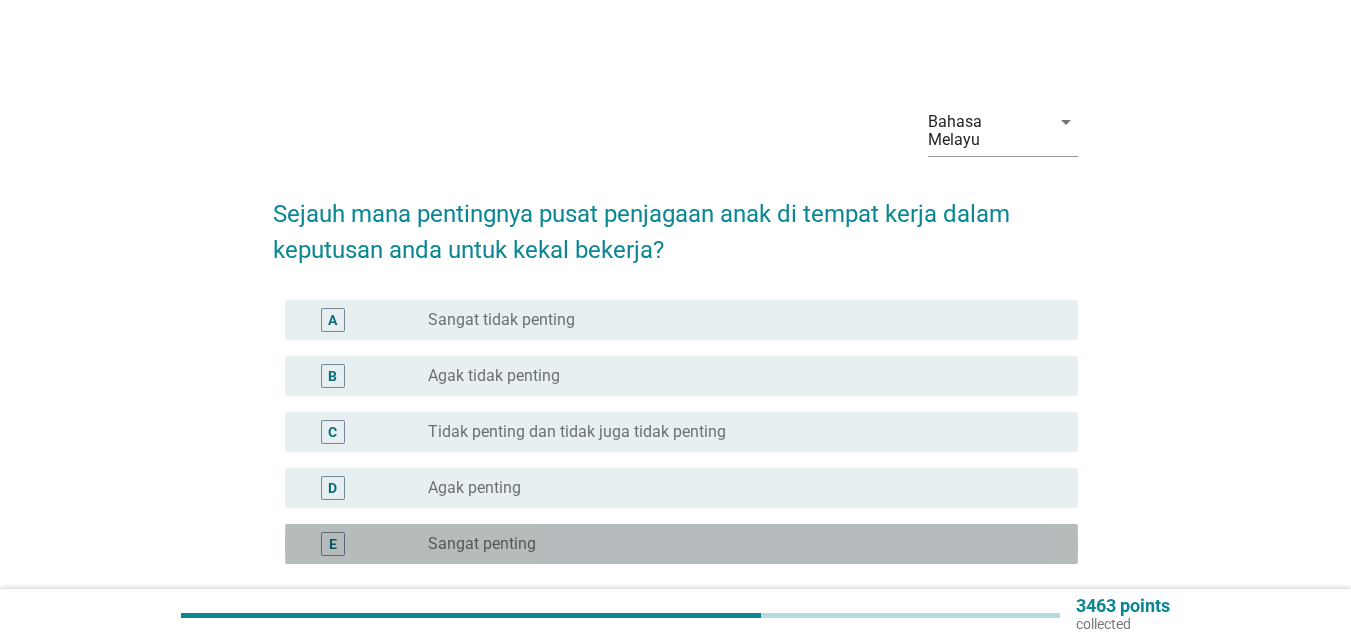 click on "radio_button_unchecked Sangat penting" at bounding box center (737, 544) 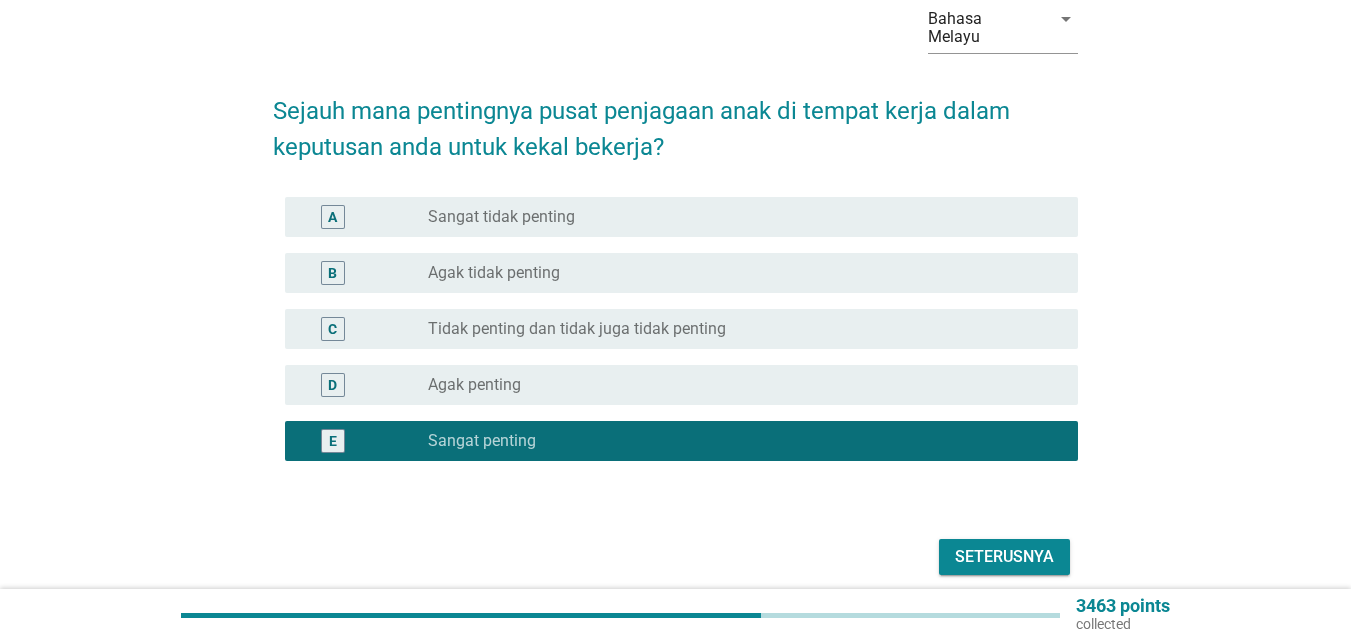 scroll, scrollTop: 167, scrollLeft: 0, axis: vertical 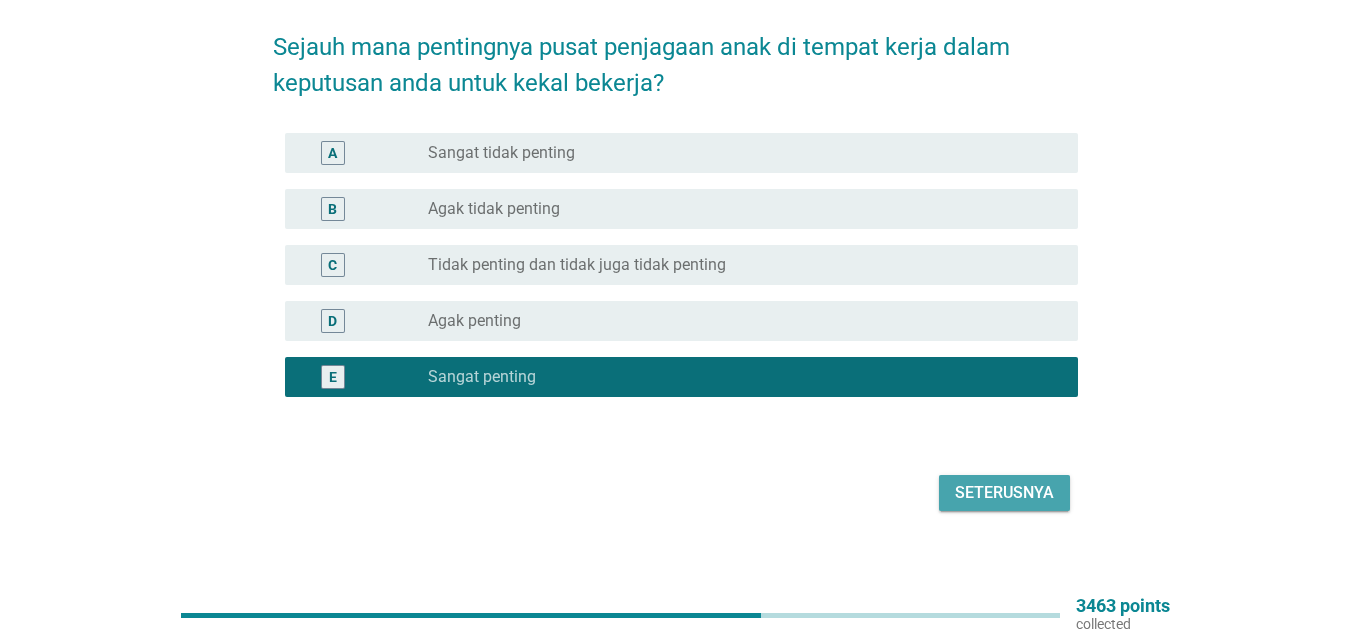 click on "Seterusnya" at bounding box center [1004, 493] 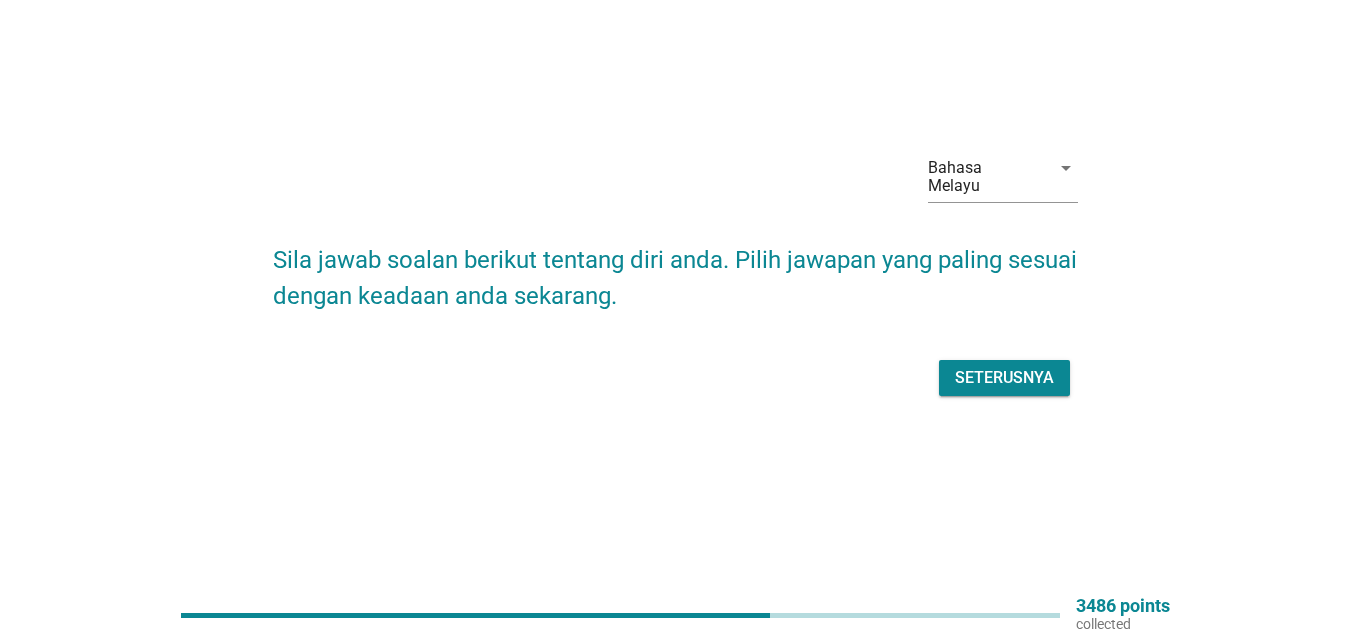 scroll, scrollTop: 0, scrollLeft: 0, axis: both 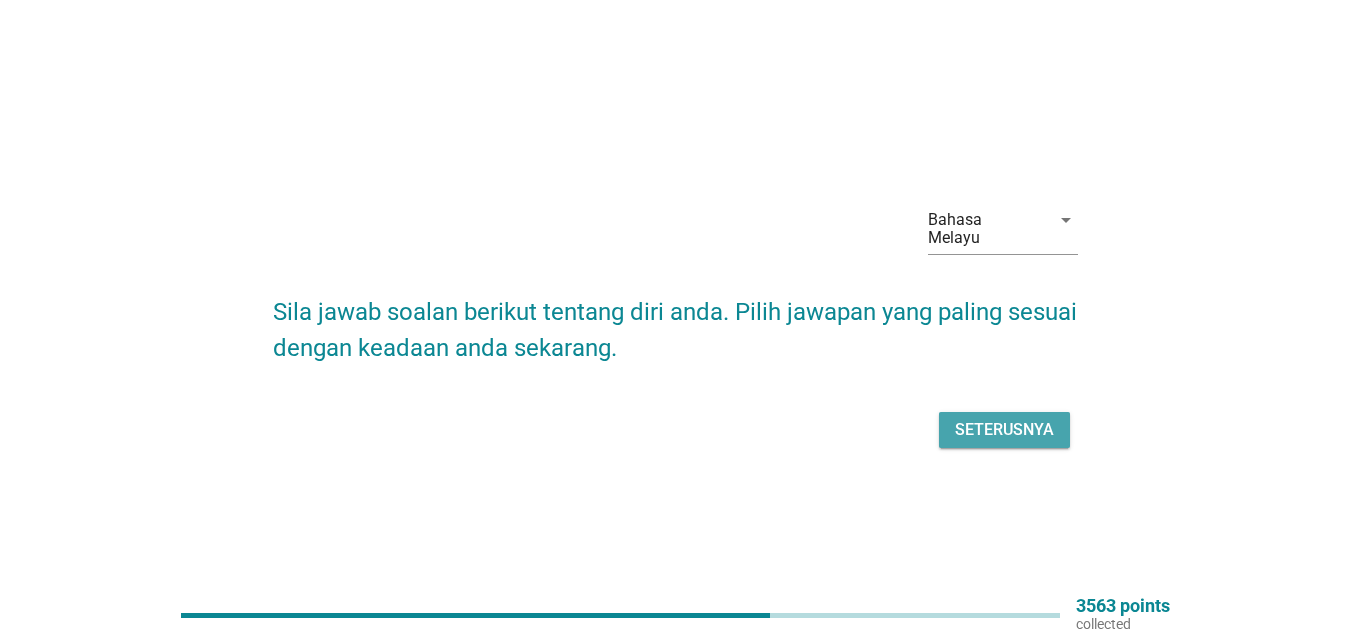 click on "Seterusnya" at bounding box center (1004, 430) 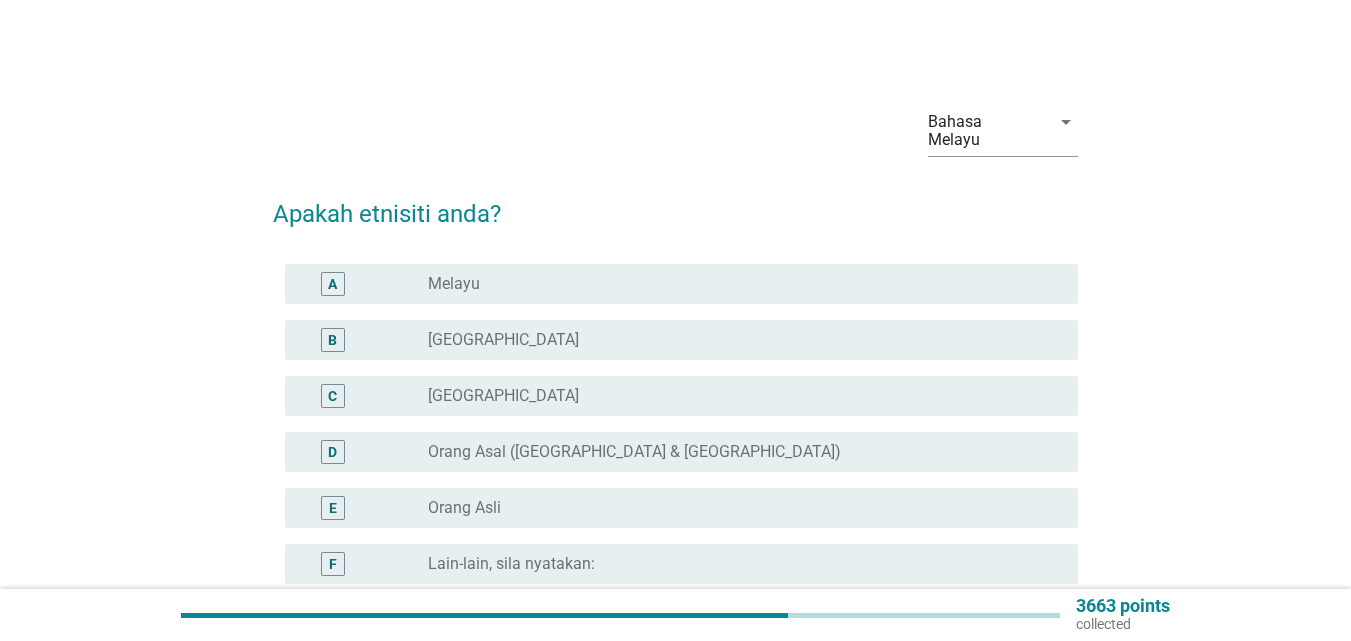 click on "radio_button_unchecked Melayu" at bounding box center (737, 284) 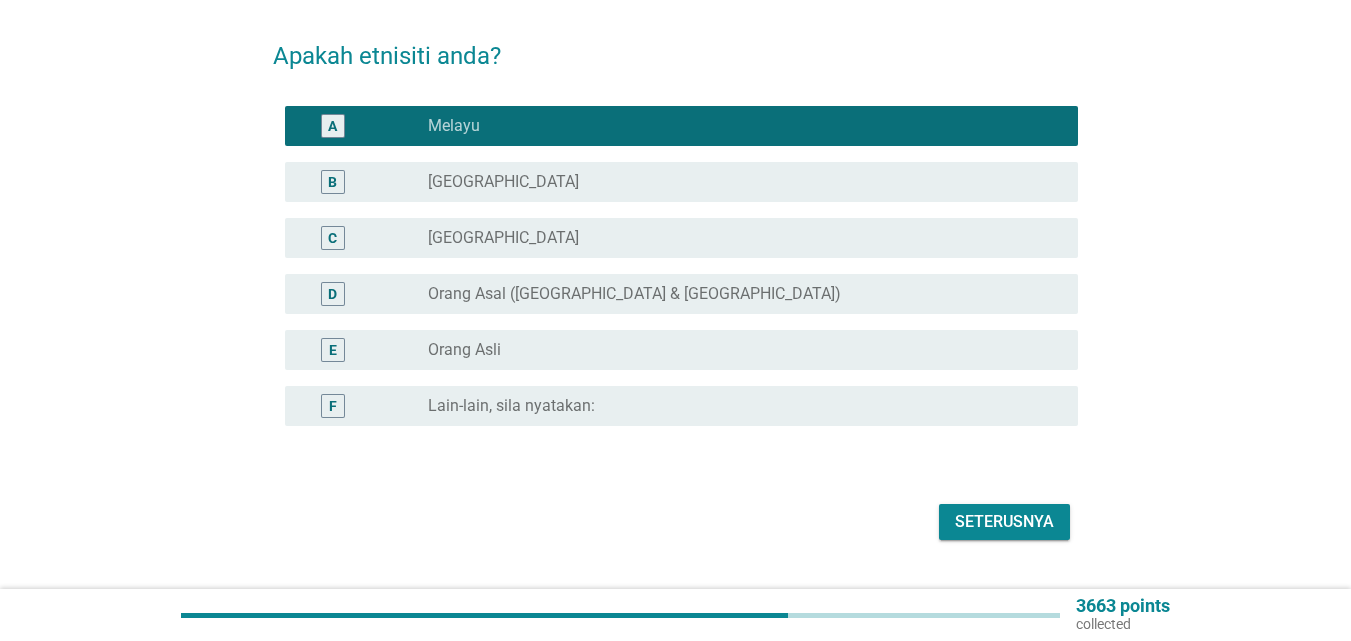 scroll, scrollTop: 187, scrollLeft: 0, axis: vertical 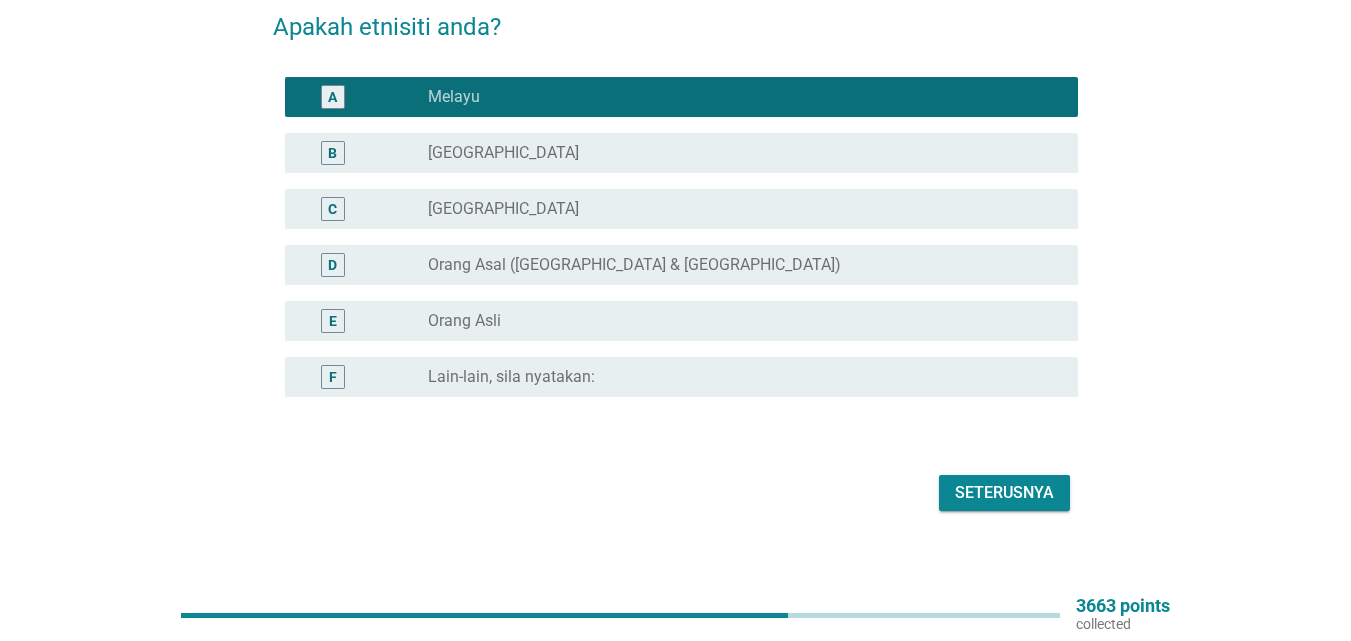 click on "Seterusnya" at bounding box center (1004, 493) 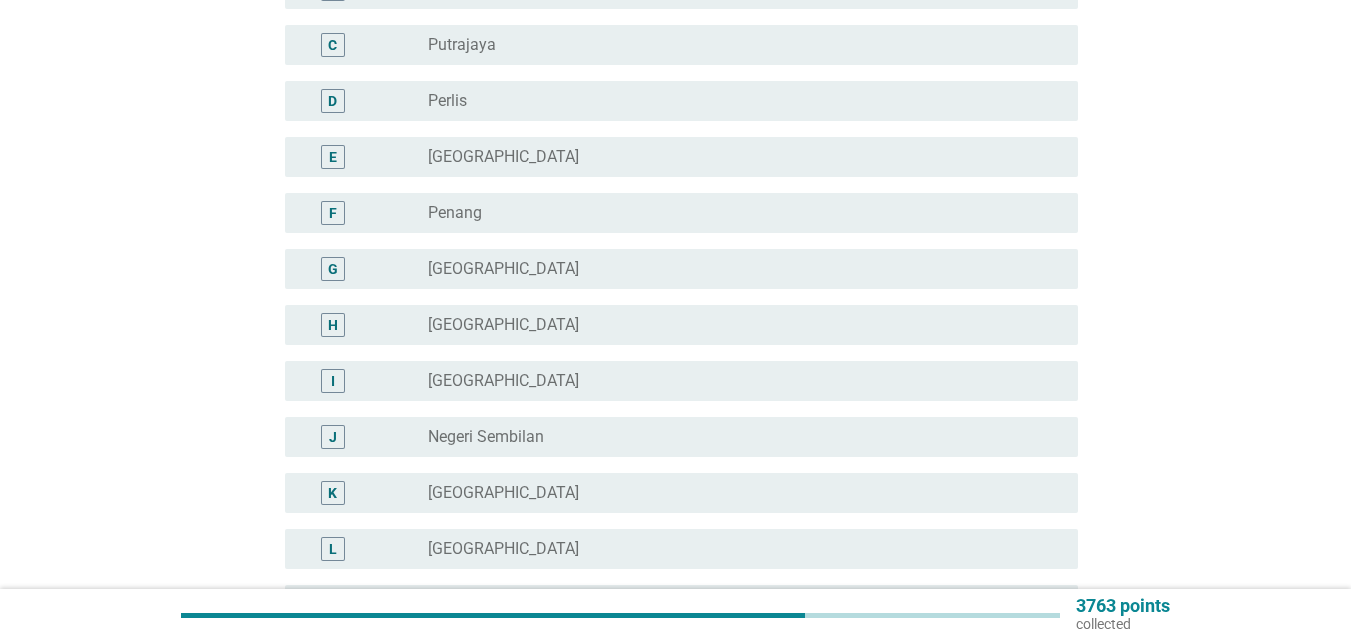 scroll, scrollTop: 500, scrollLeft: 0, axis: vertical 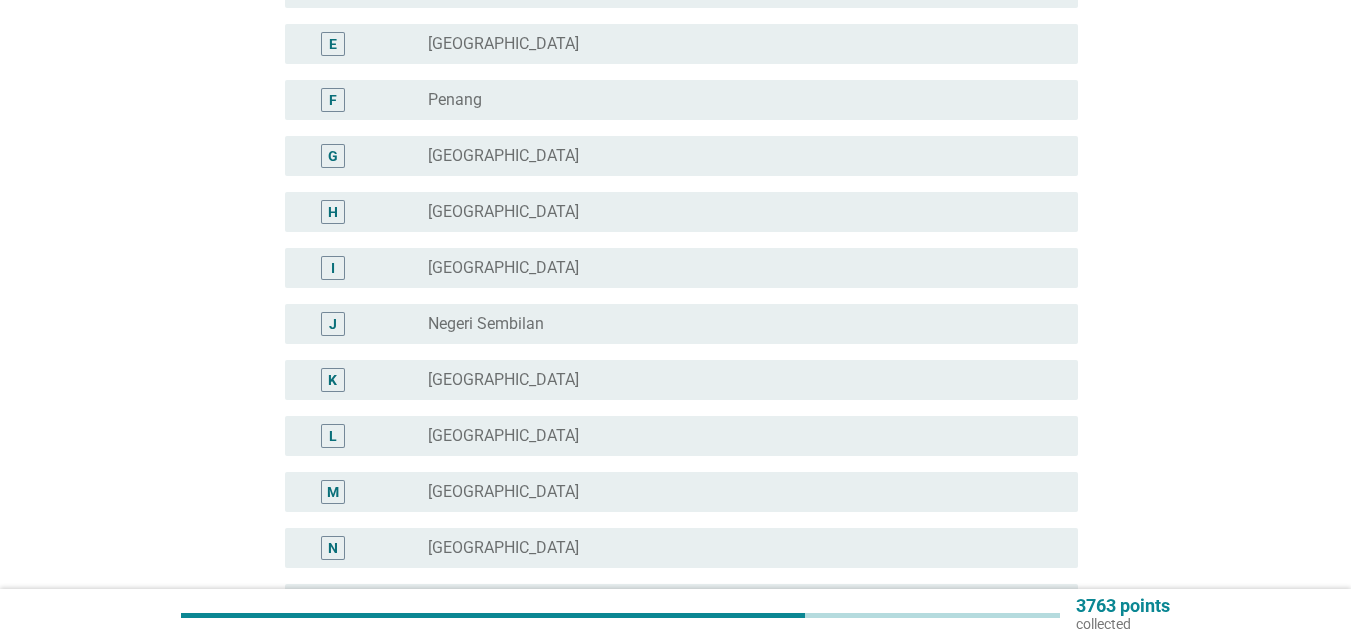 click on "radio_button_unchecked Negeri Sembilan" at bounding box center [737, 324] 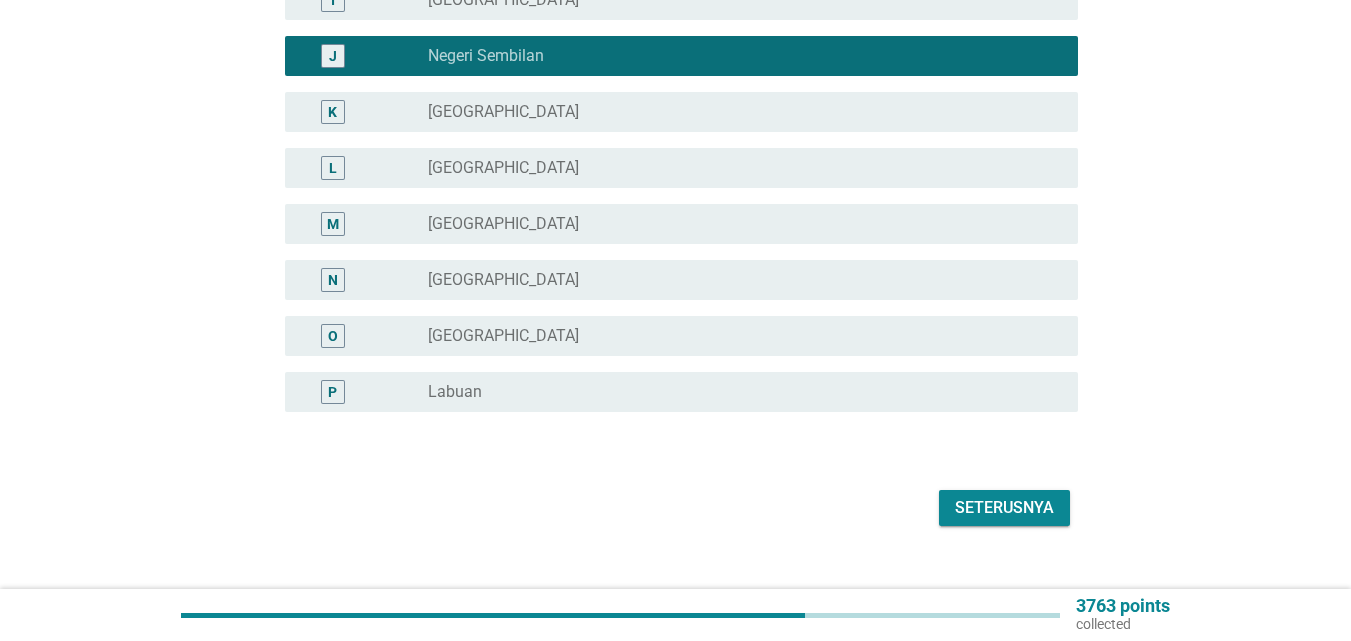 scroll, scrollTop: 783, scrollLeft: 0, axis: vertical 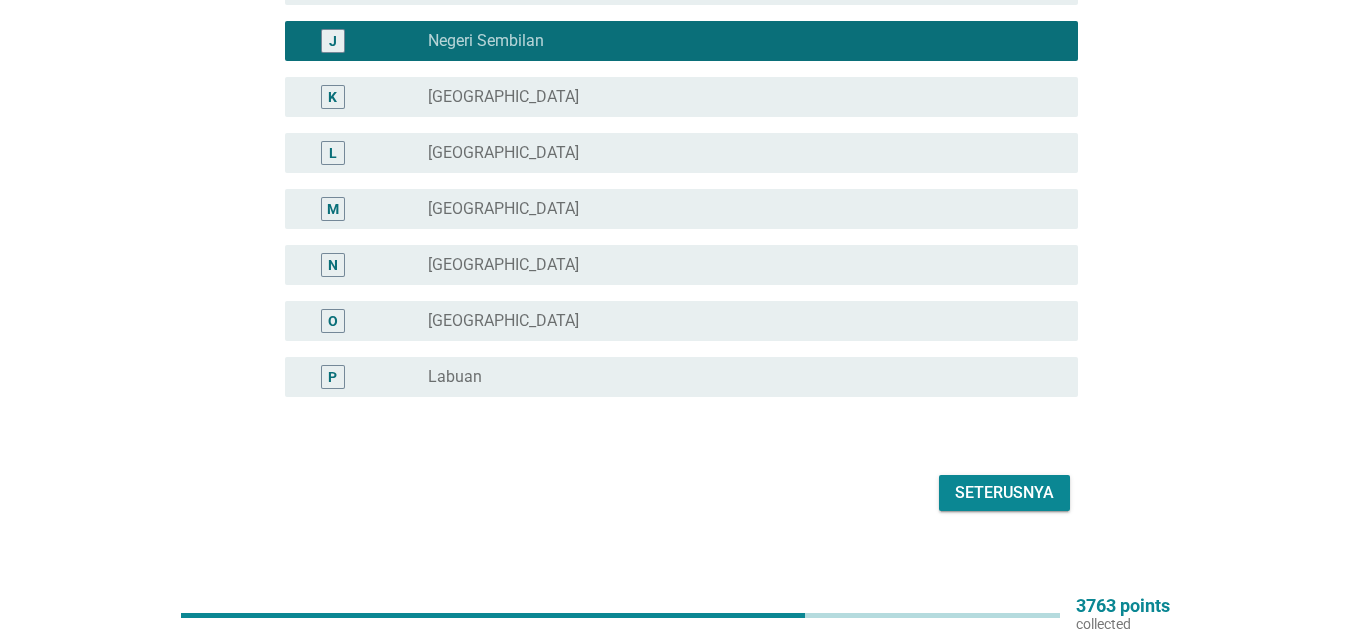 click on "Seterusnya" at bounding box center [1004, 493] 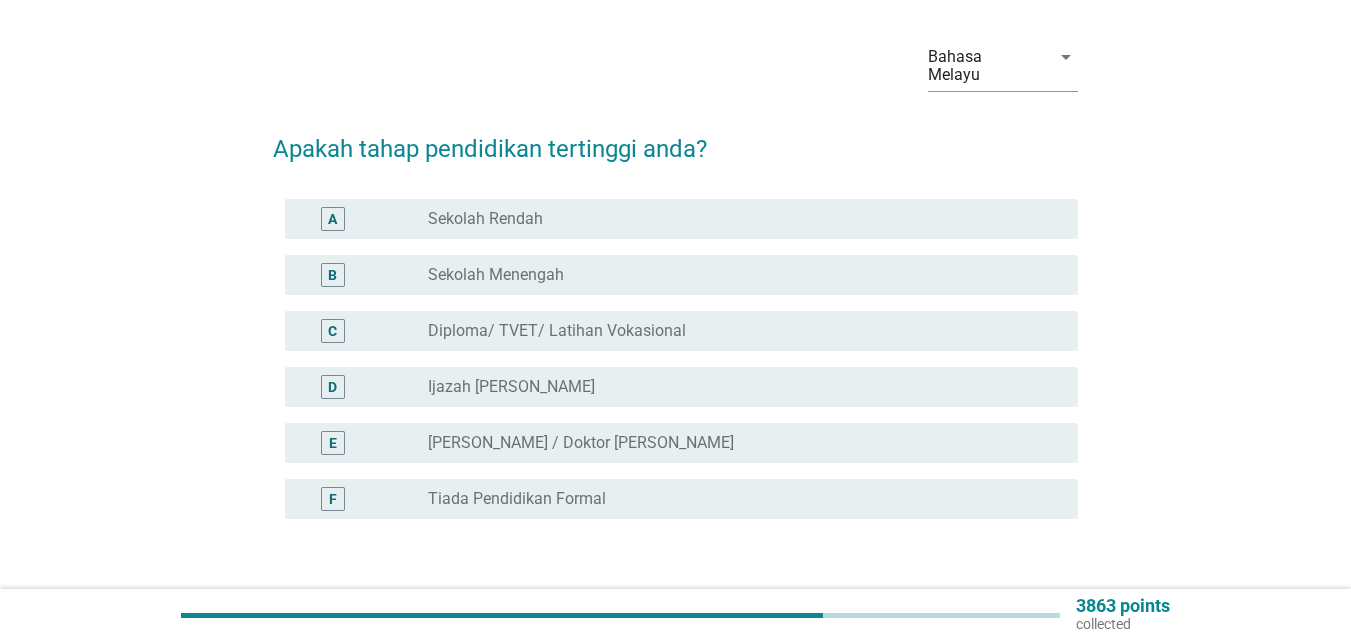 scroll, scrollTop: 100, scrollLeft: 0, axis: vertical 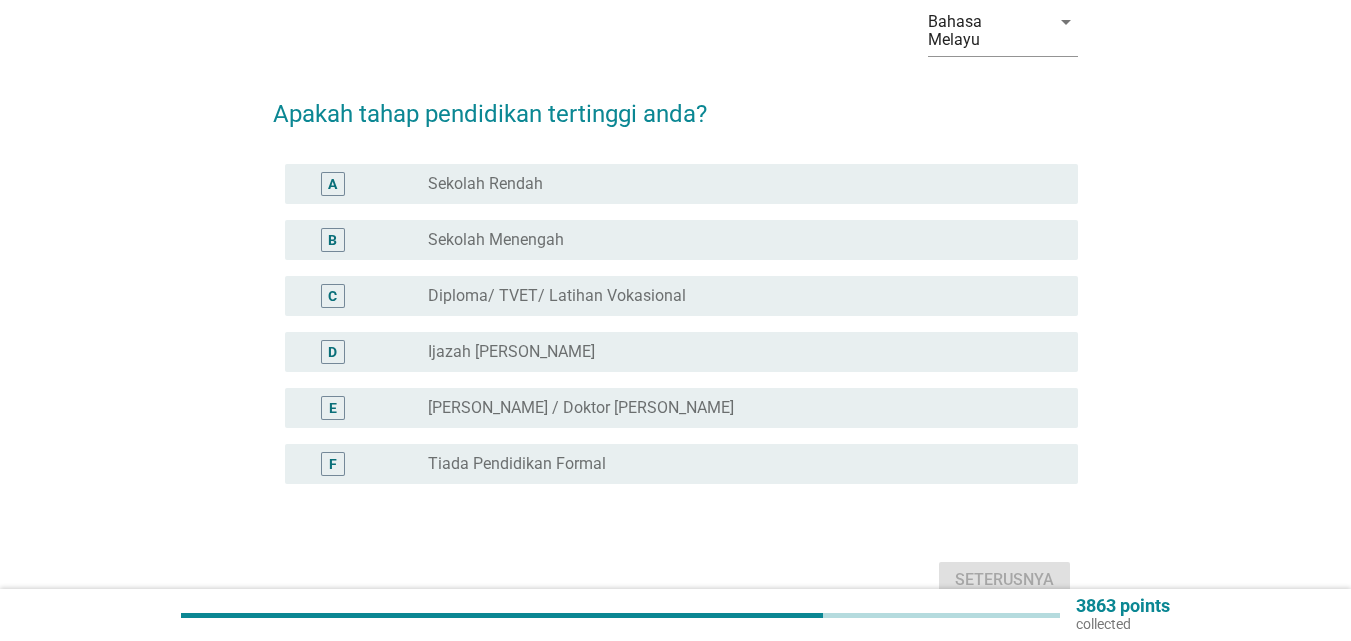 click on "C     radio_button_unchecked Diploma/ TVET/ Latihan Vokasional" at bounding box center (681, 296) 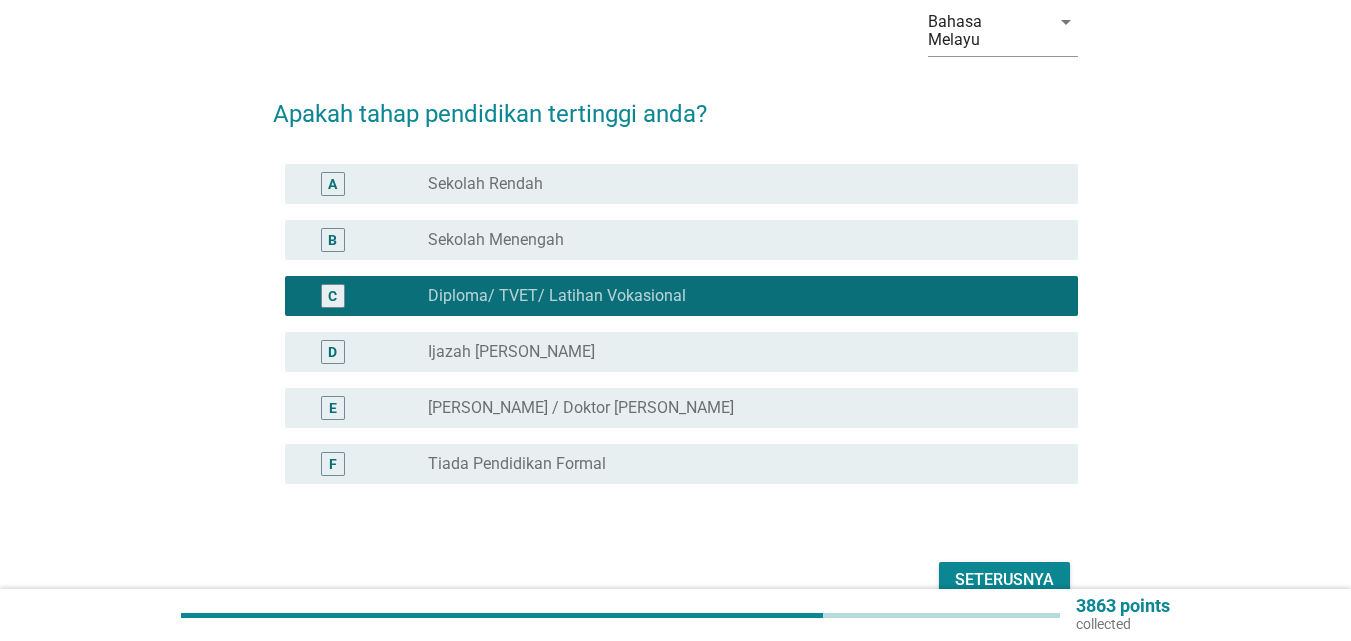 click on "Seterusnya" at bounding box center [1004, 580] 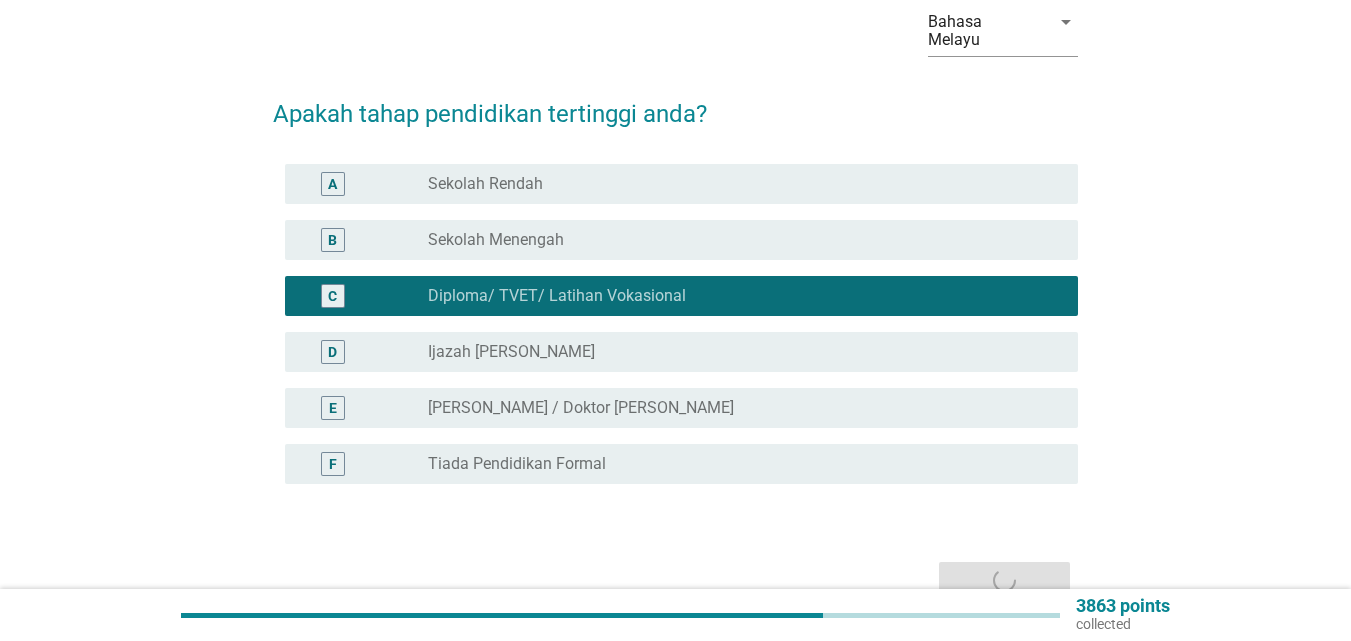 scroll, scrollTop: 0, scrollLeft: 0, axis: both 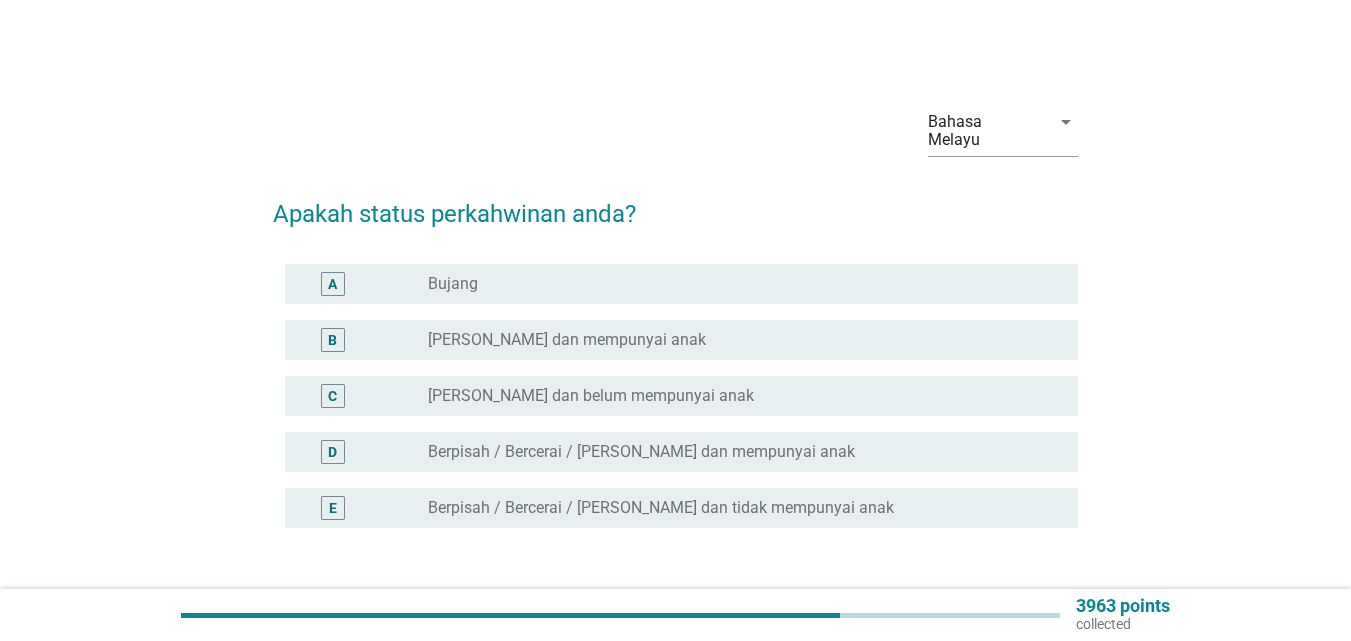 click on "Berkahwin dan mempunyai anak" at bounding box center [567, 340] 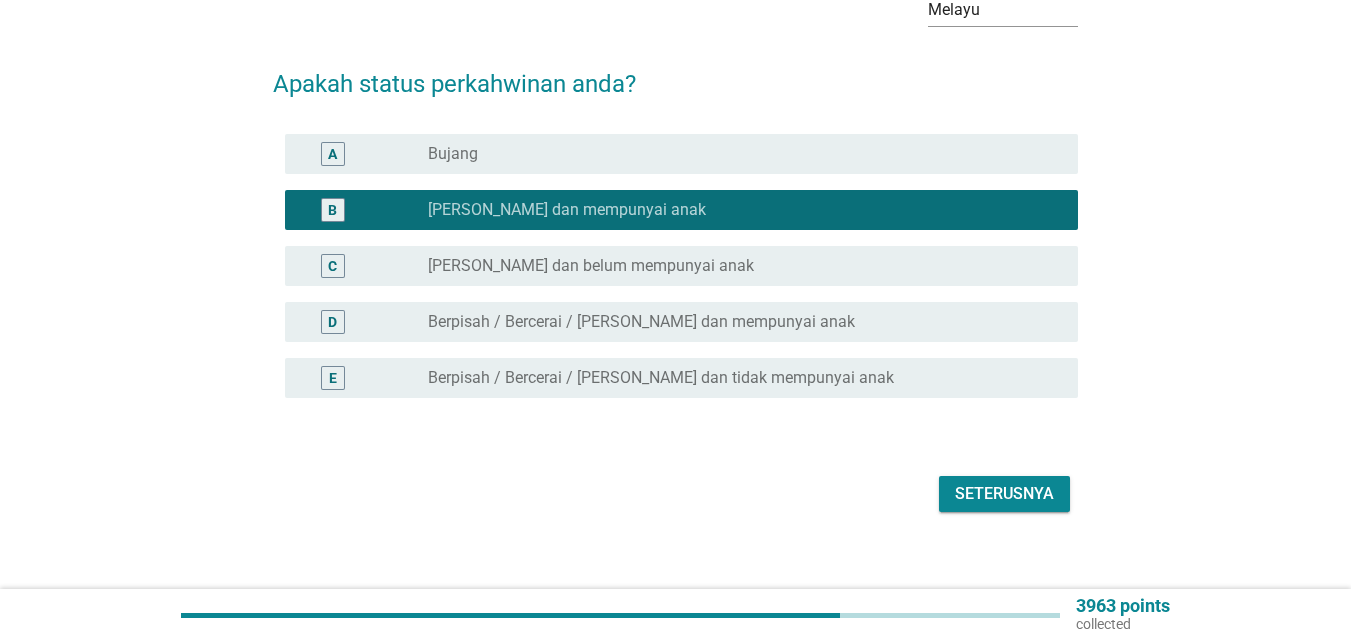 scroll, scrollTop: 131, scrollLeft: 0, axis: vertical 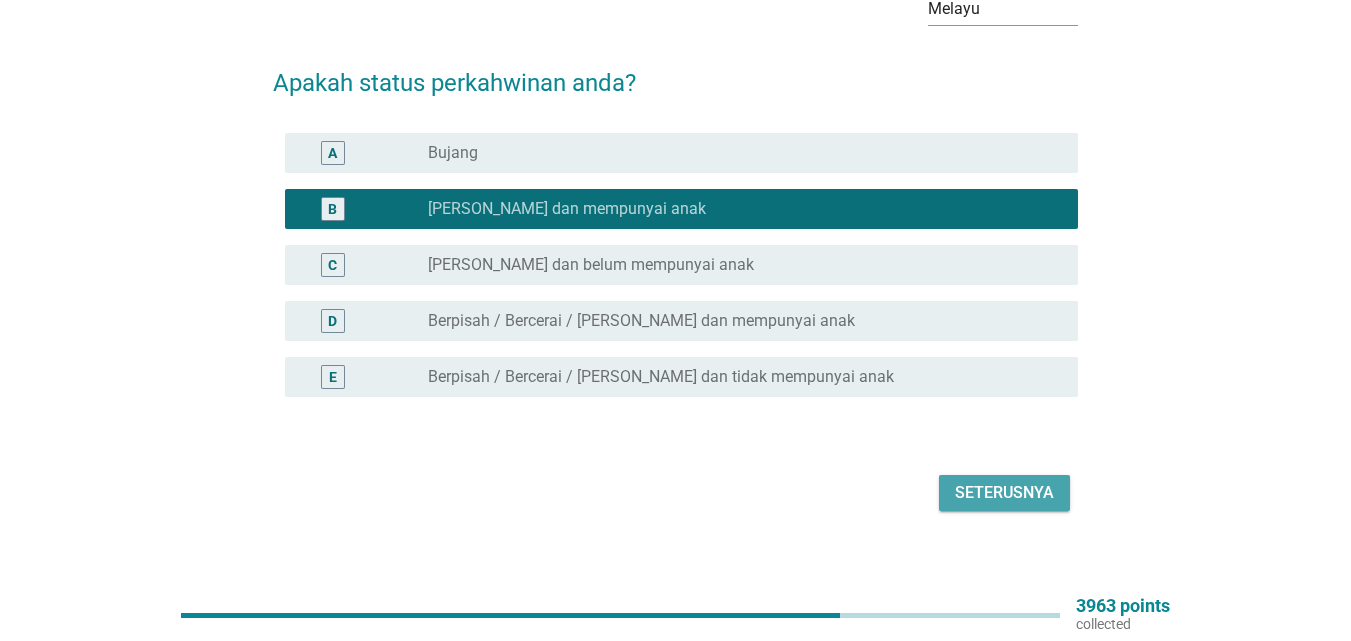 click on "Seterusnya" at bounding box center [1004, 493] 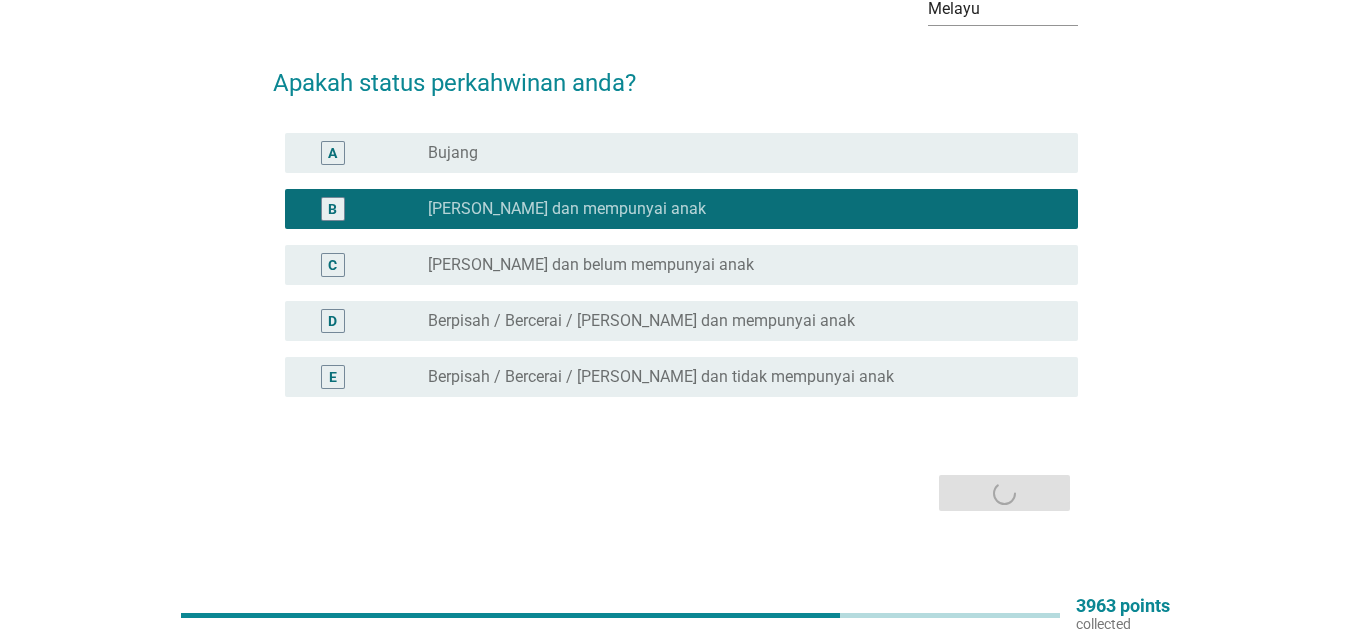 scroll, scrollTop: 0, scrollLeft: 0, axis: both 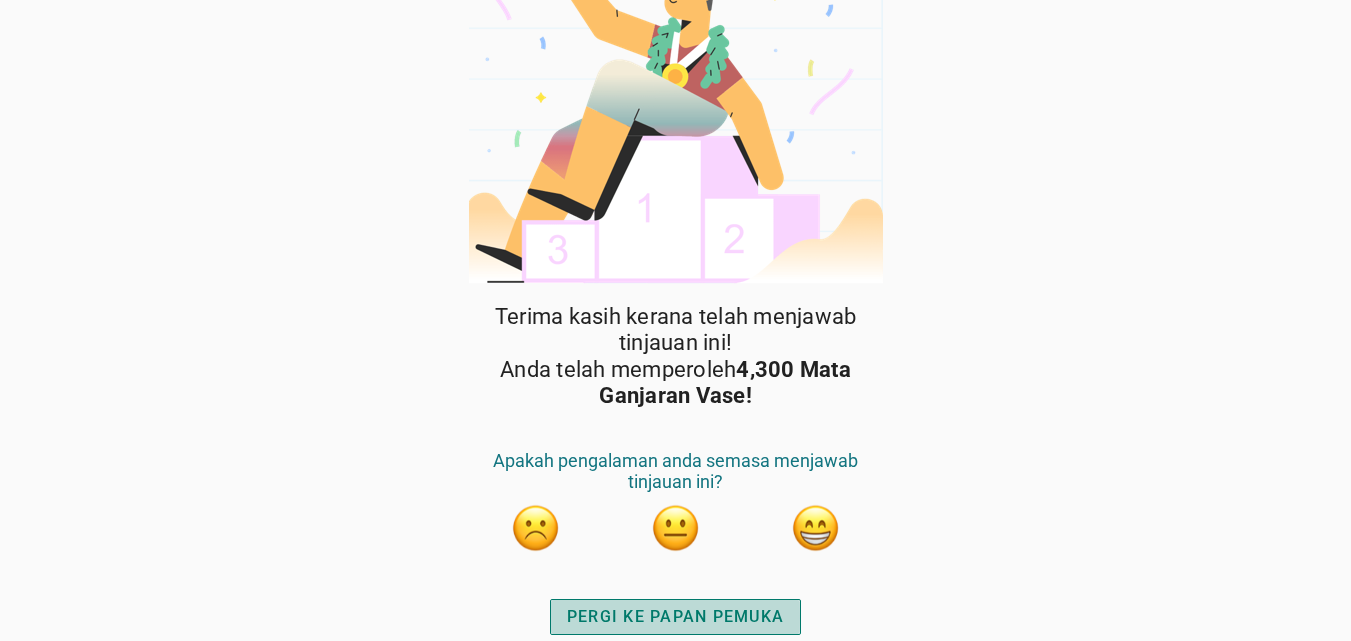 click on "PERGI KE PAPAN PEMUKA" at bounding box center [675, 617] 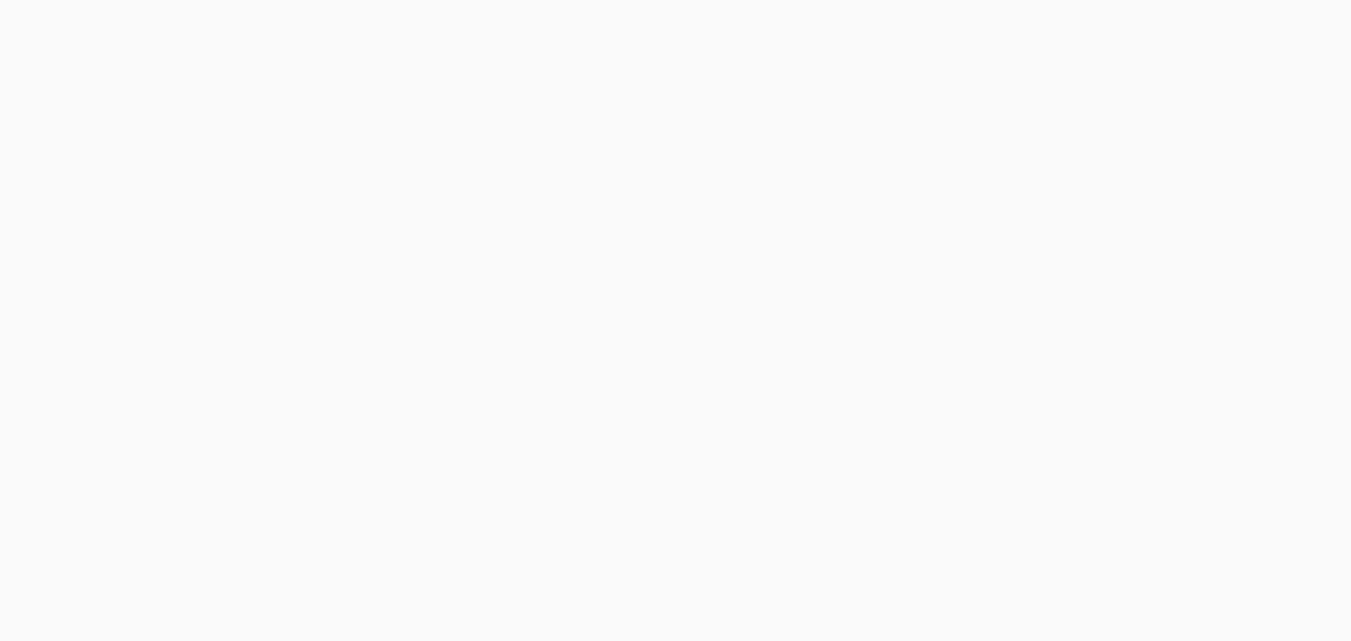 scroll, scrollTop: 0, scrollLeft: 0, axis: both 